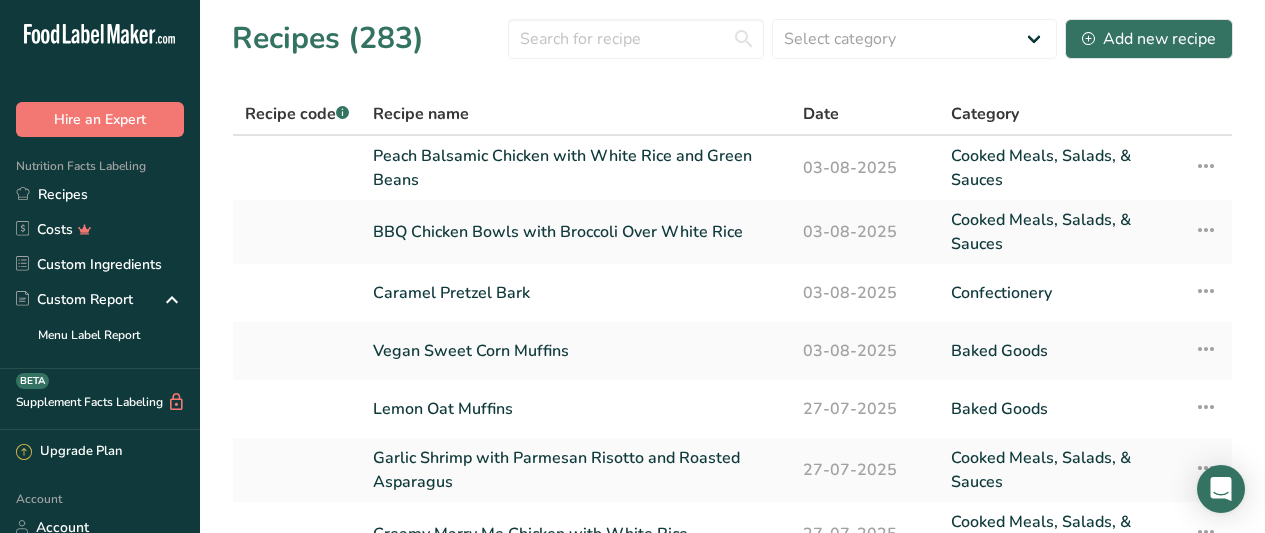 scroll, scrollTop: 0, scrollLeft: 0, axis: both 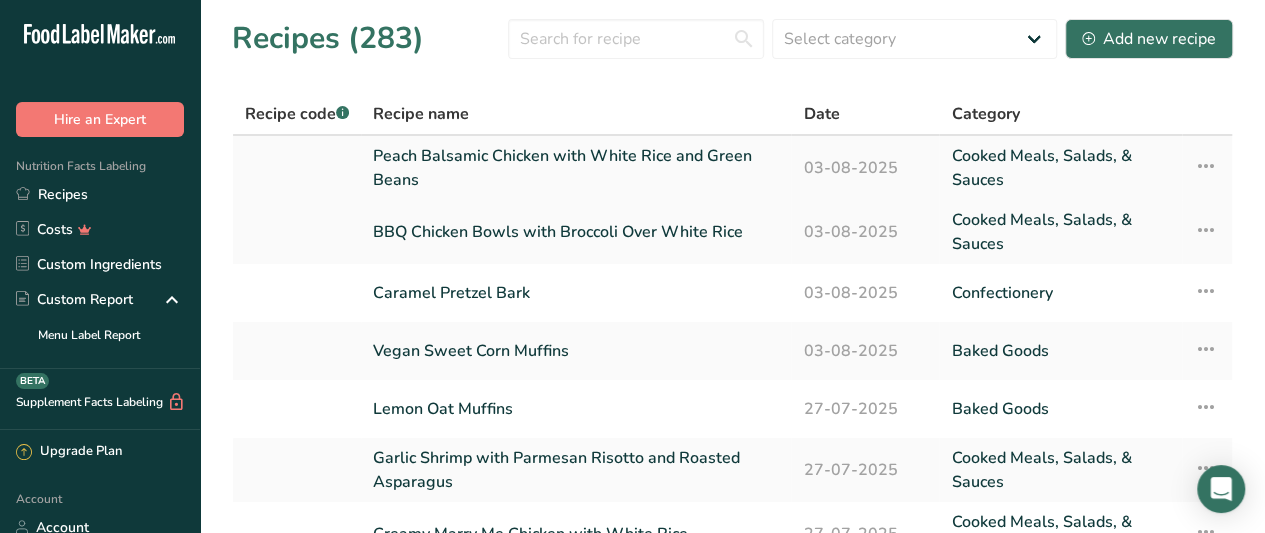 click on "Peach Balsamic Chicken with White Rice and Green Beans" at bounding box center [576, 168] 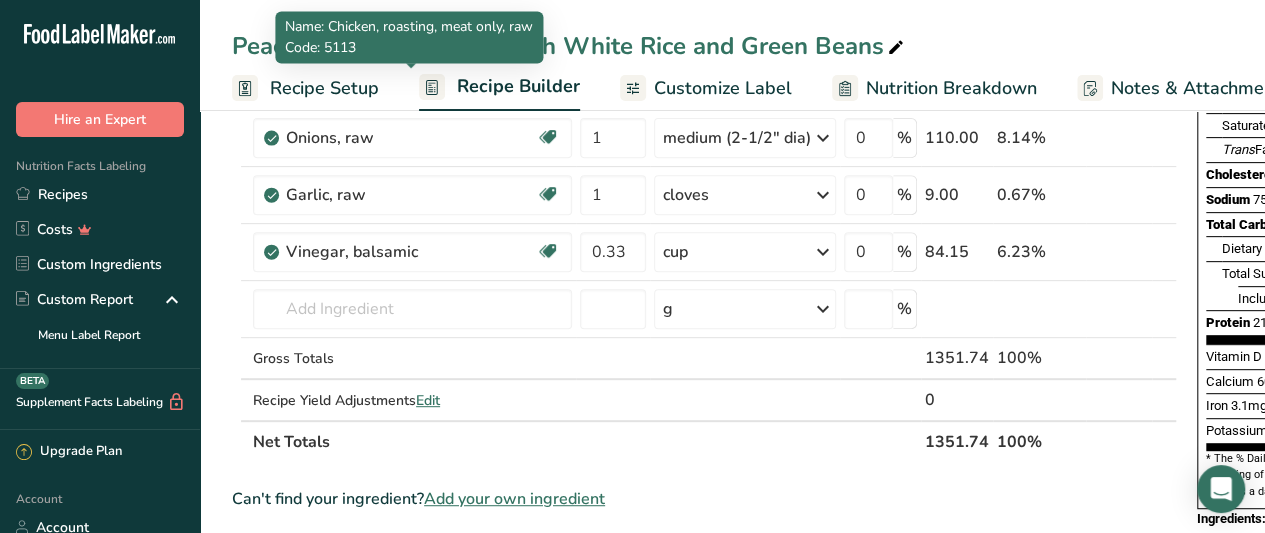 scroll, scrollTop: 321, scrollLeft: 0, axis: vertical 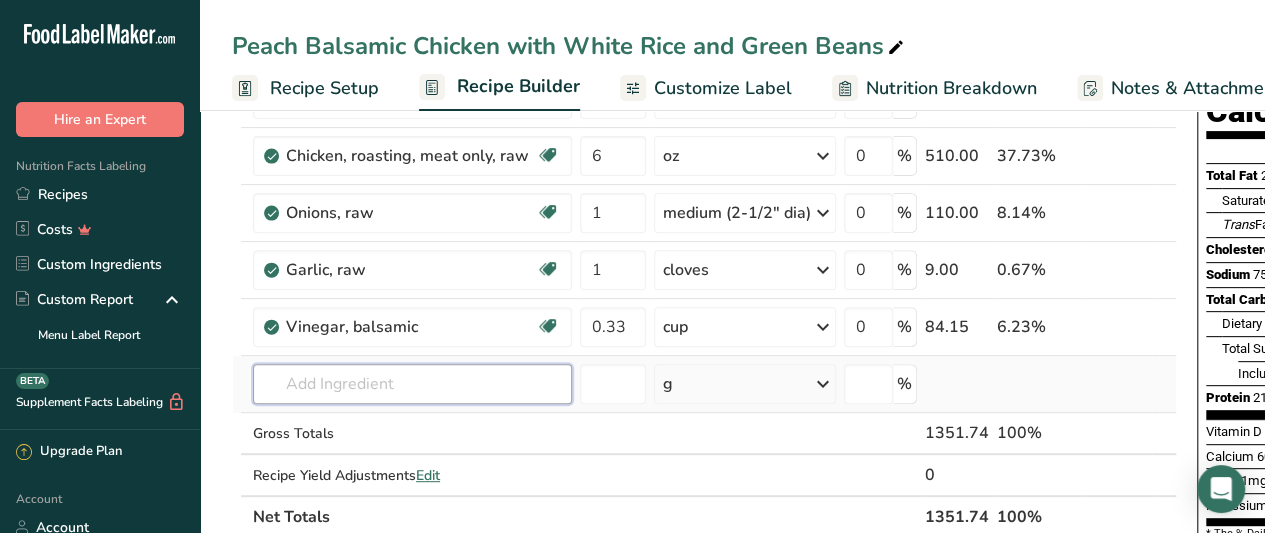 click at bounding box center (412, 384) 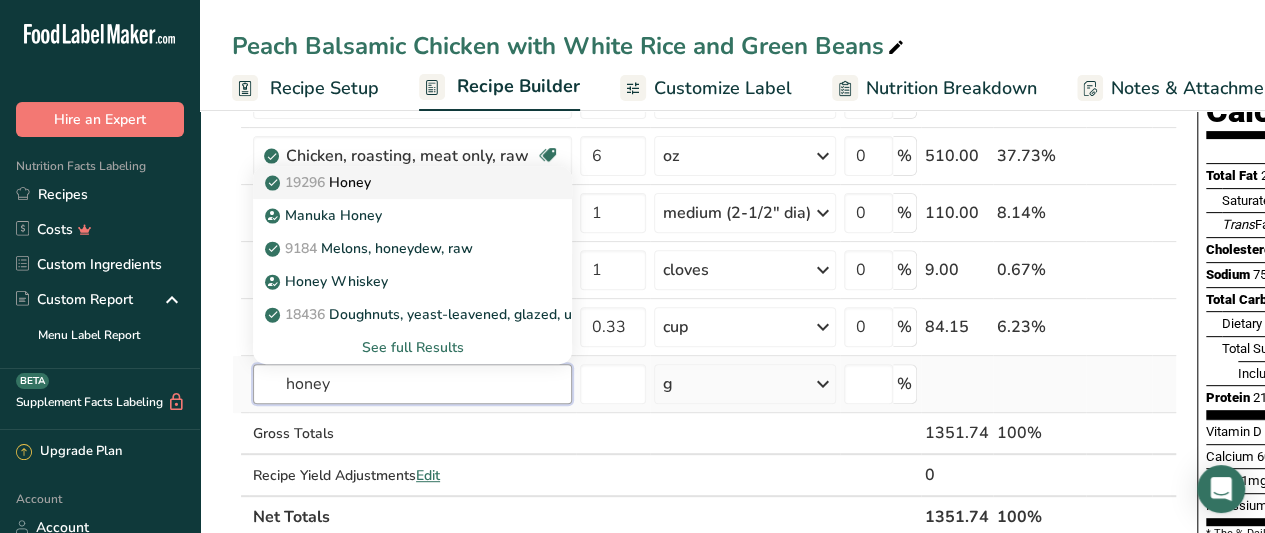 type on "honey" 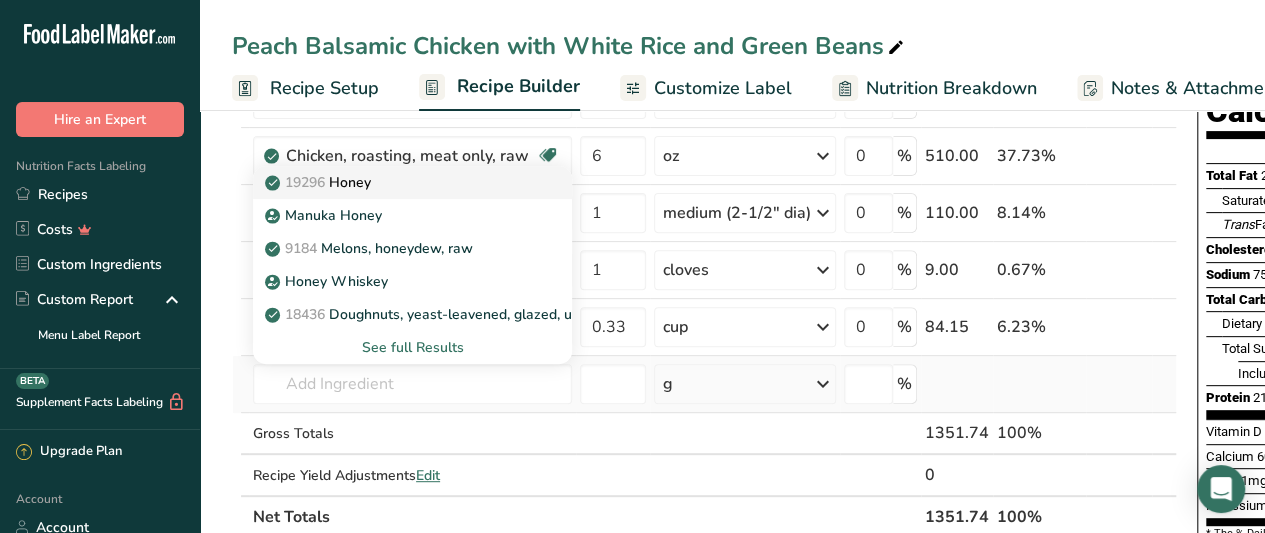 click on "[DATE]
Honey" at bounding box center [396, 182] 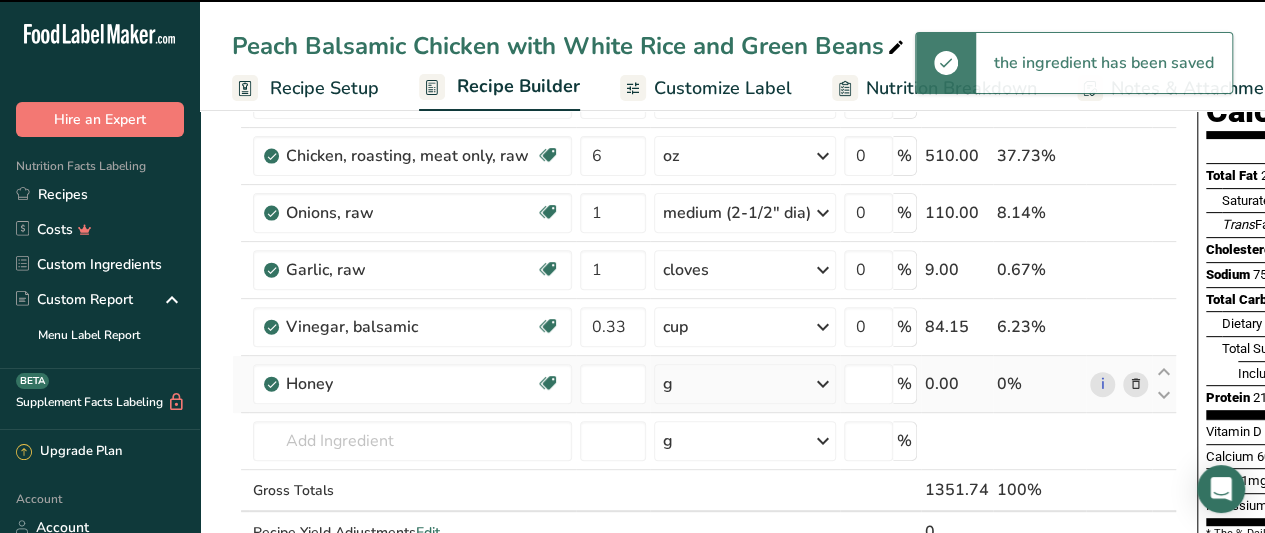 type on "0" 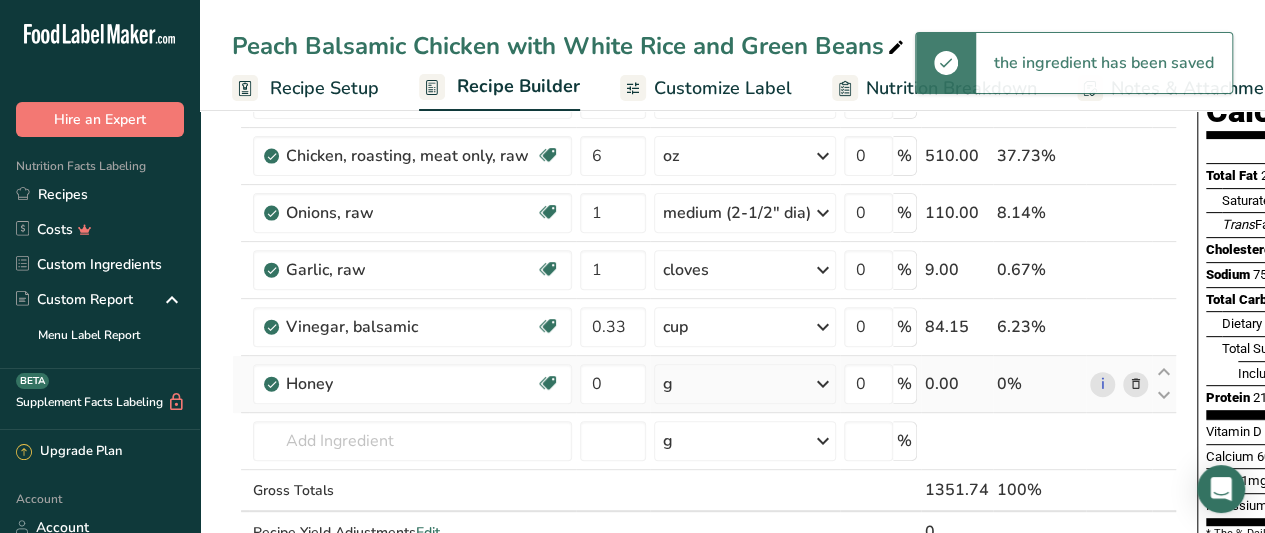 click on "g" at bounding box center (745, 384) 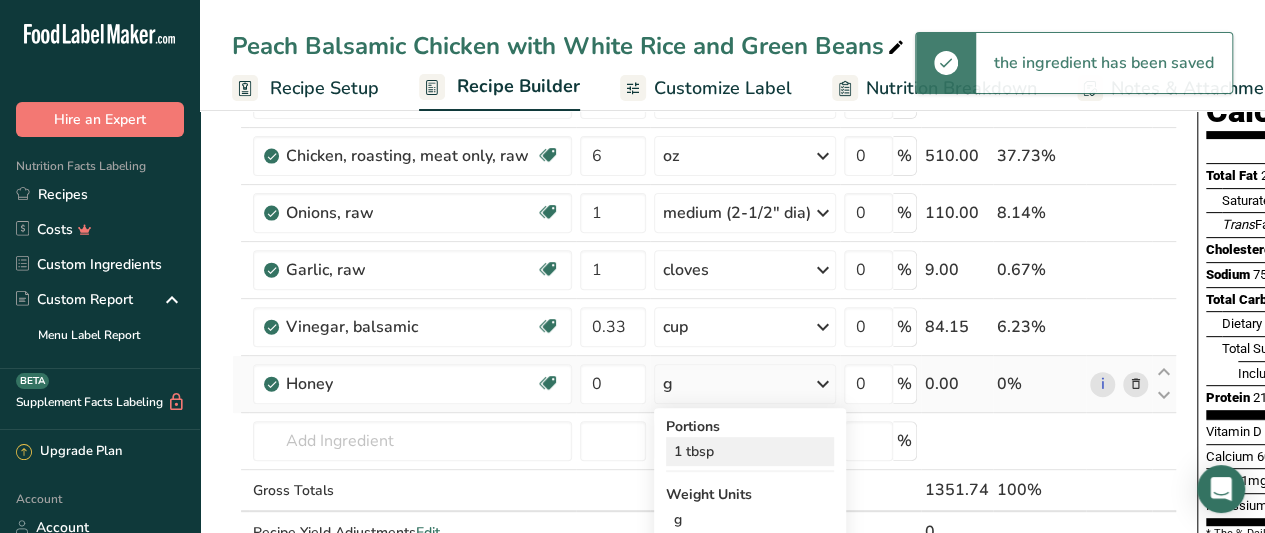 click on "1 tbsp" at bounding box center [750, 451] 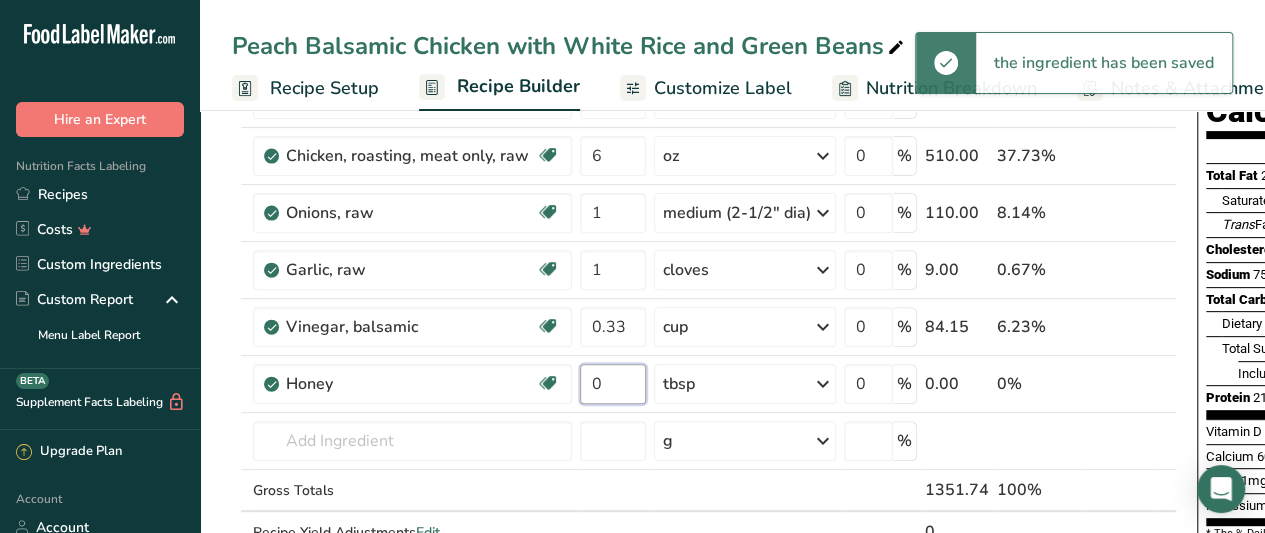 click on "0" at bounding box center [613, 384] 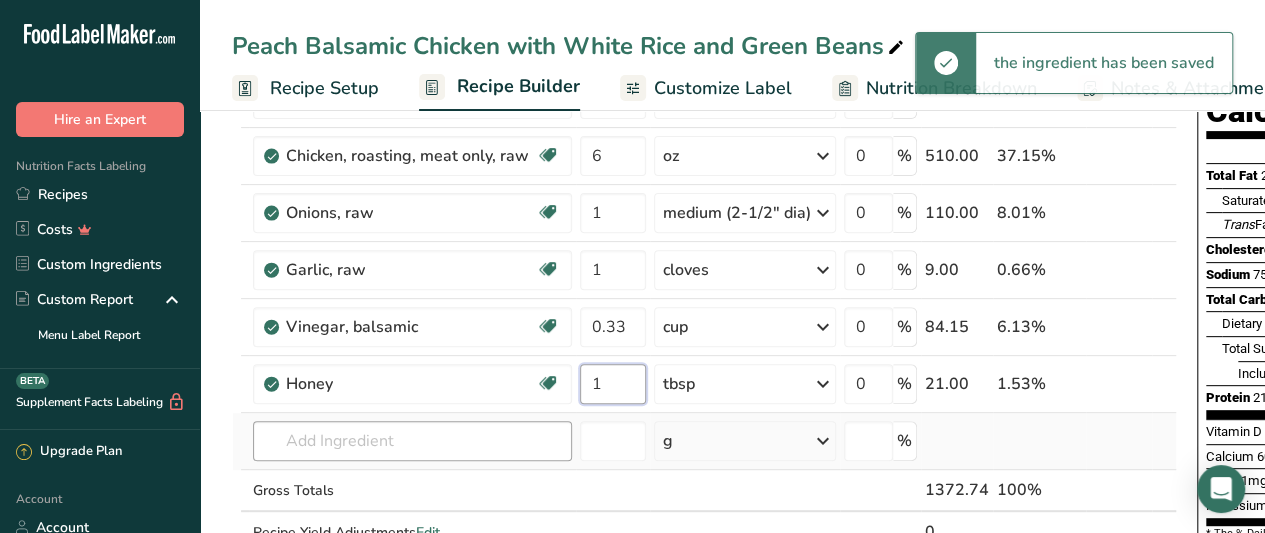type on "1" 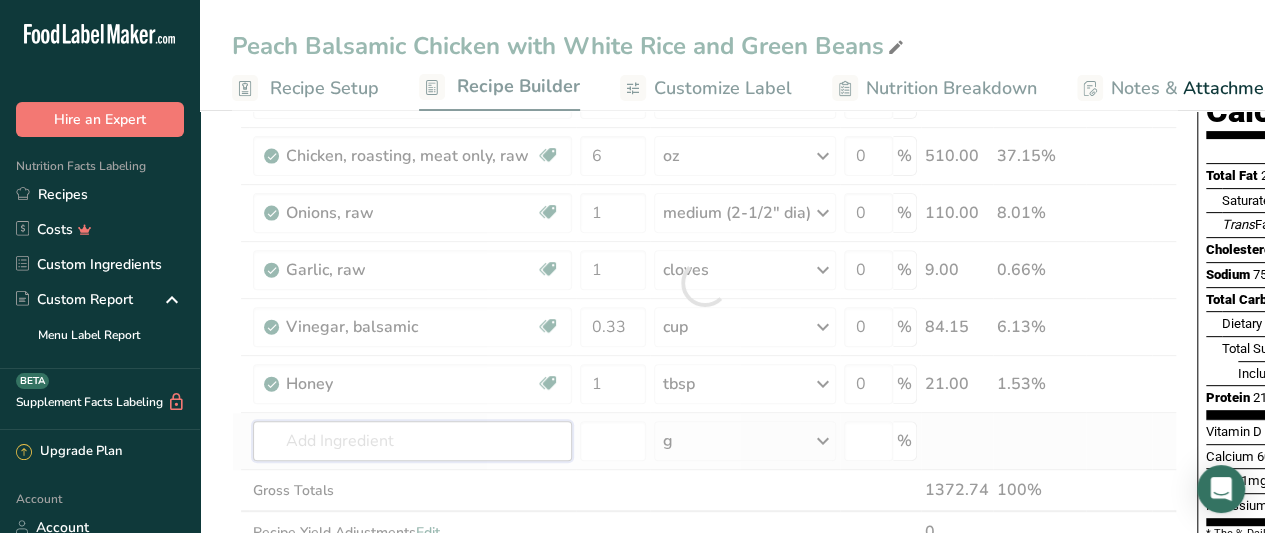 click on "Ingredient *
Amount *
Unit *
Waste *   .a-a{fill:#347362;}.b-a{fill:#fff;}          Grams
Percentage
Beans, snap, green, raw
Plant-based Protein
Dairy free
Gluten free
Vegan
Vegetarian
Soy free
1
lb
Portions
1 cup 1/2" pieces
10 beans (4" long)
Weight Units
g
kg
mg
See more
Volume Units
l
Volume units require a density conversion. If you know your ingredient's density enter it below. Otherwise, click on "RIA" our AI Regulatory bot - she will be able to help you
lb/ft3
g/cm3
Confirm
mL" at bounding box center [704, 283] 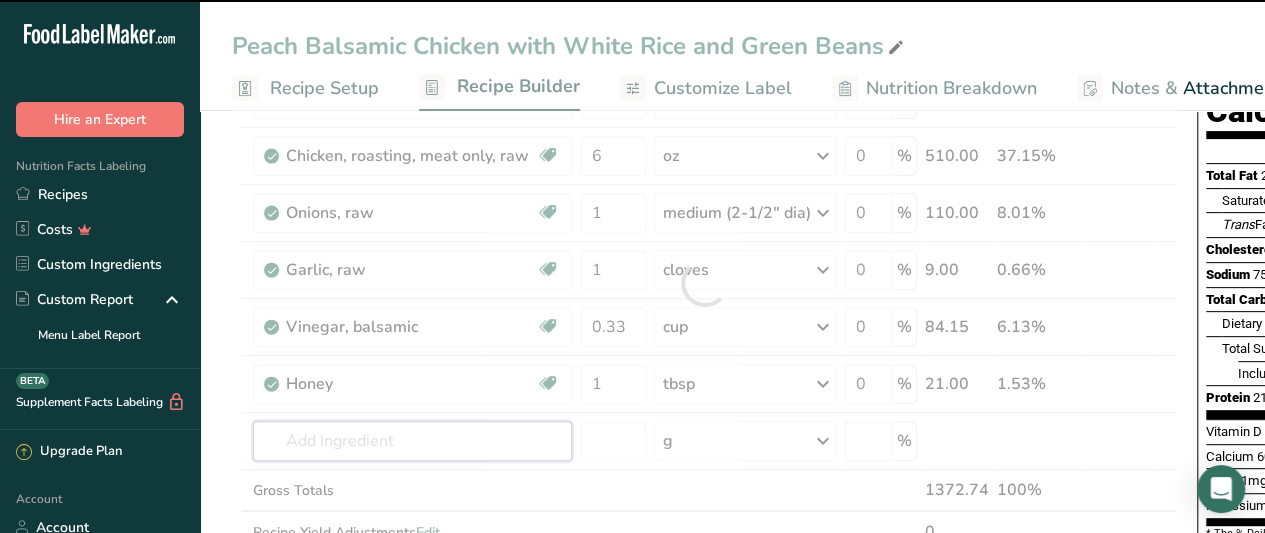 scroll, scrollTop: 0, scrollLeft: 238, axis: horizontal 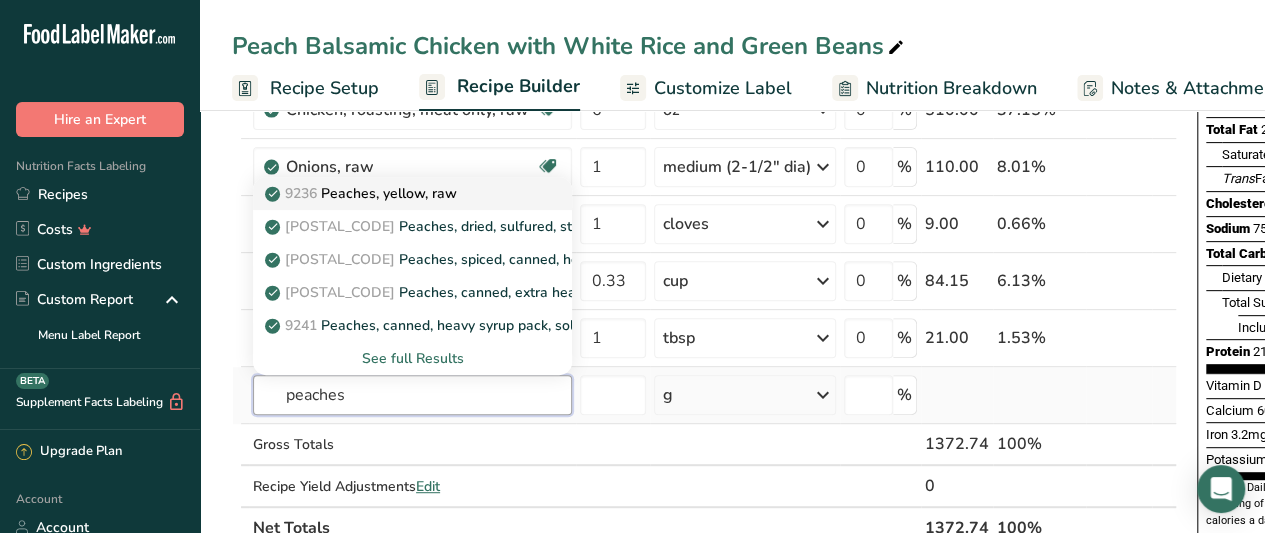 type on "peaches" 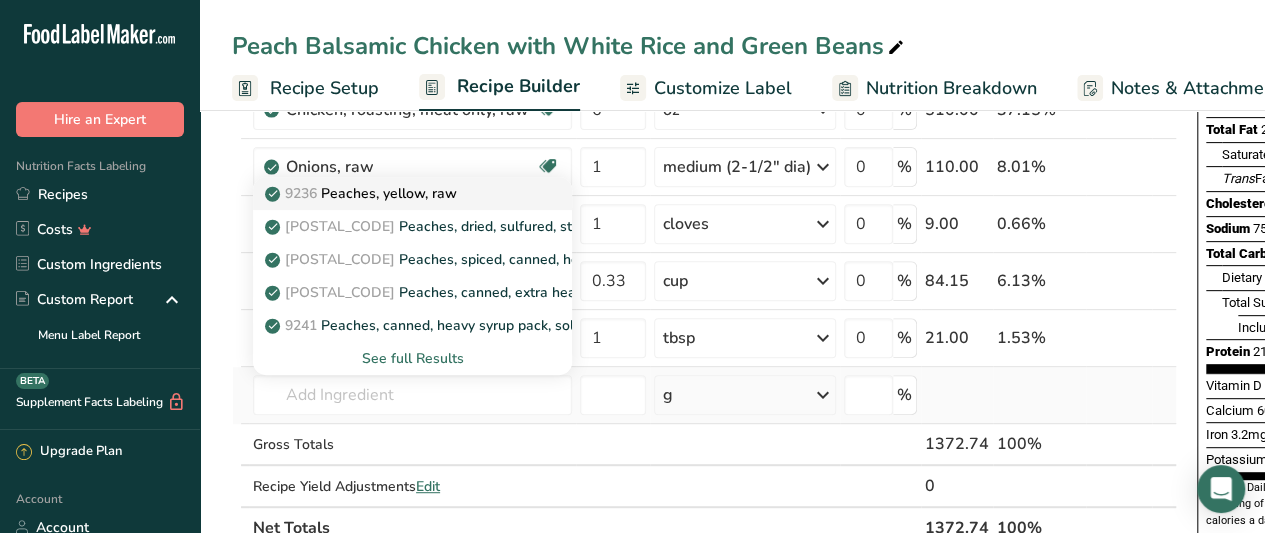 click on "[DATE]
Peaches, yellow, raw" at bounding box center [396, 193] 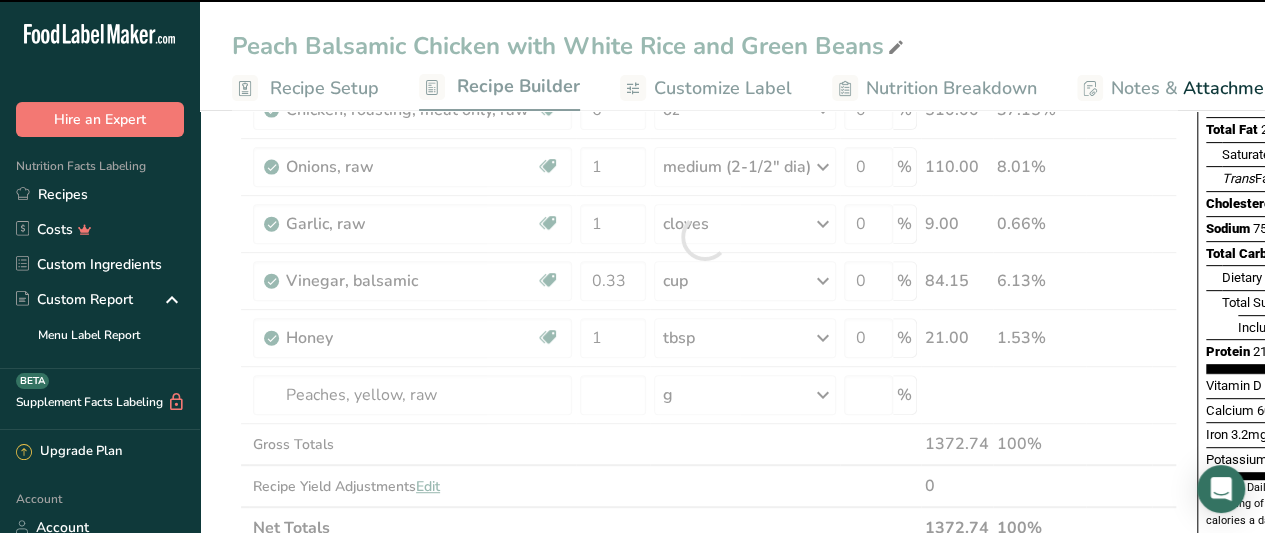 type on "0" 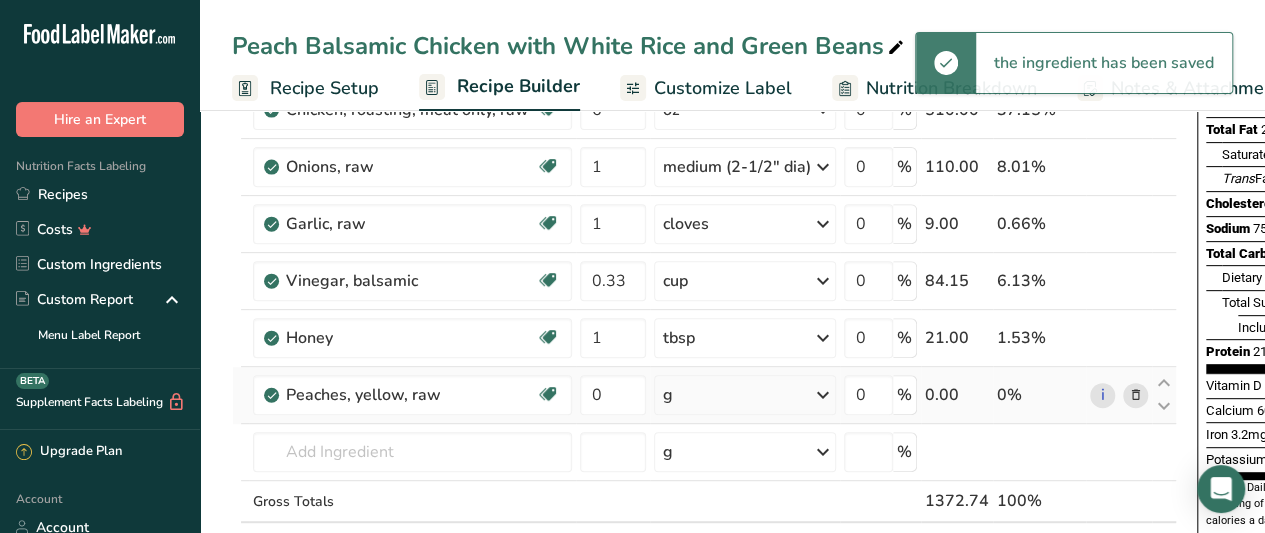 click on "g" at bounding box center (745, 395) 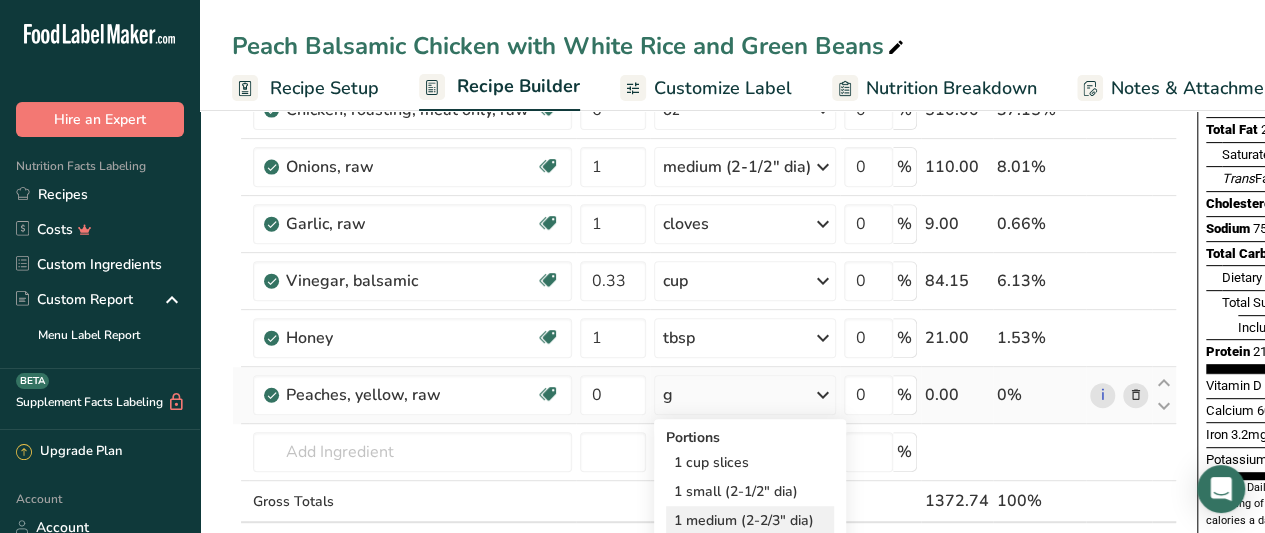 click on "1 medium (2-2/3" dia)" at bounding box center (750, 520) 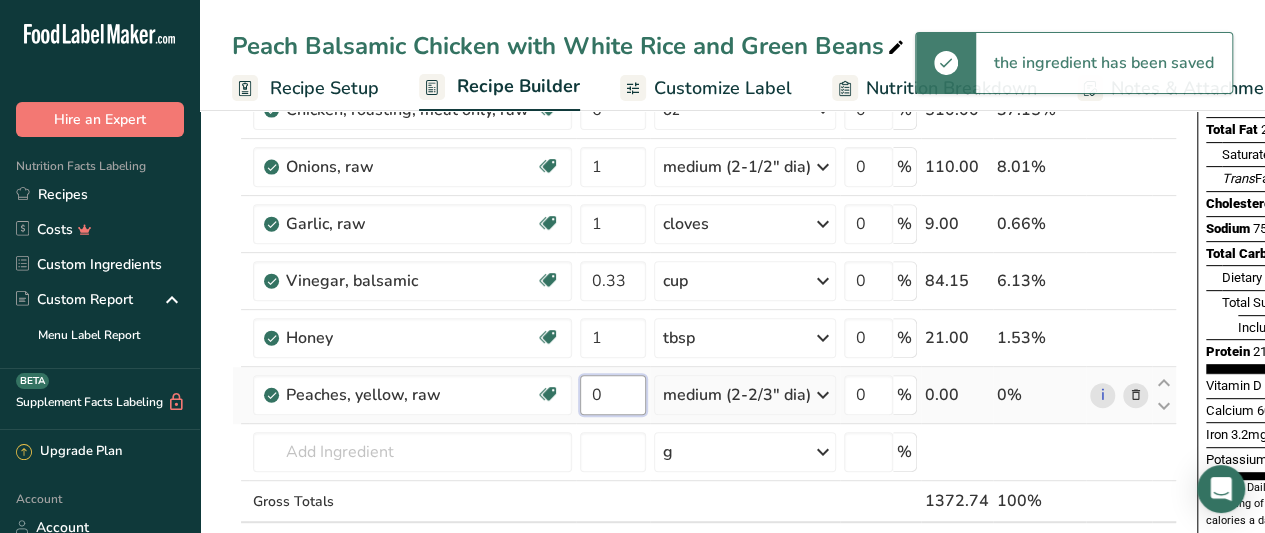 click on "0" at bounding box center (613, 395) 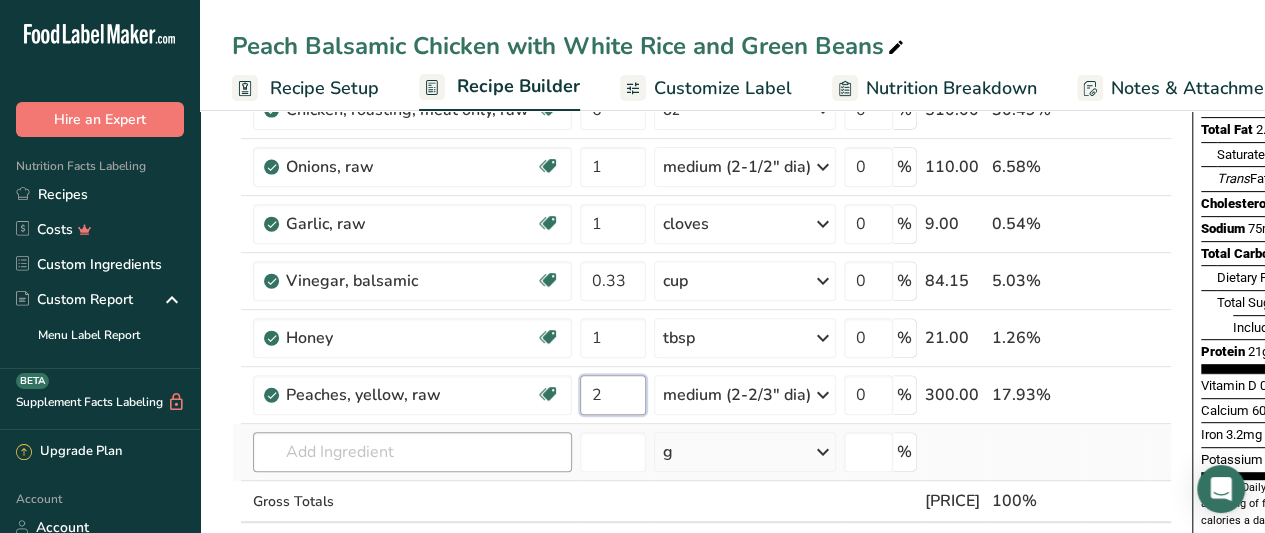 type on "2" 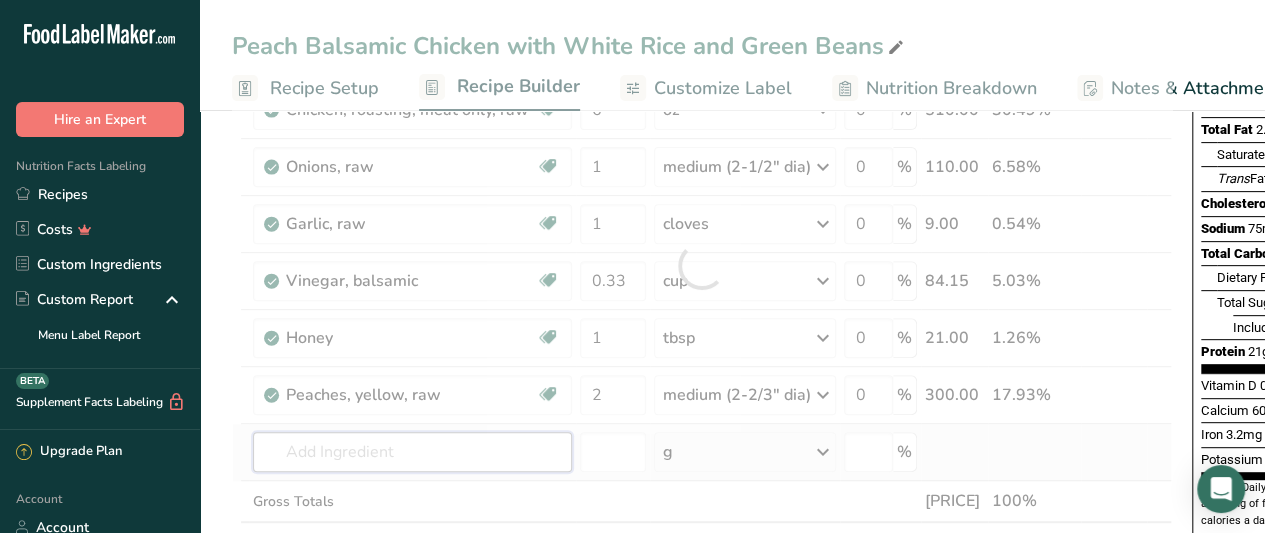 click on "Ingredient *
Amount *
Unit *
Waste *   .a-a{fill:#347362;}.b-a{fill:#fff;}          Grams
Percentage
Beans, snap, green, raw
Plant-based Protein
Dairy free
Gluten free
Vegan
Vegetarian
Soy free
1
lb
Portions
1 cup 1/2" pieces
10 beans (4" long)
Weight Units
g
kg
mg
See more
Volume Units
l
Volume units require a density conversion. If you know your ingredient's density enter it below. Otherwise, click on "RIA" our AI Regulatory bot - she will be able to help you
lb/ft3
g/cm3
Confirm
mL" at bounding box center [702, 265] 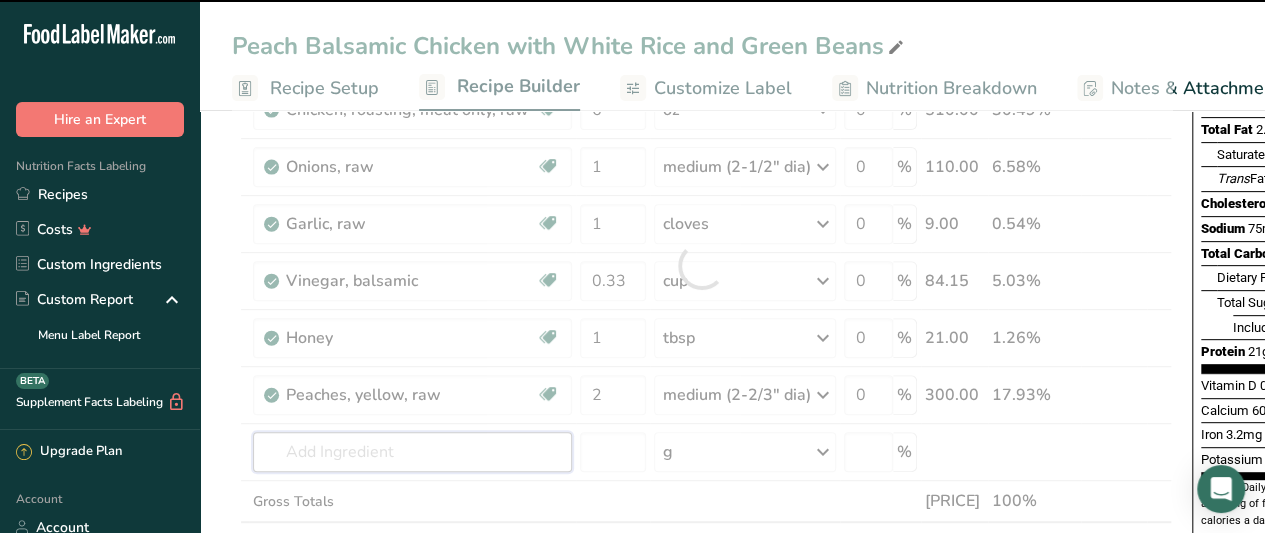 scroll, scrollTop: 0, scrollLeft: 238, axis: horizontal 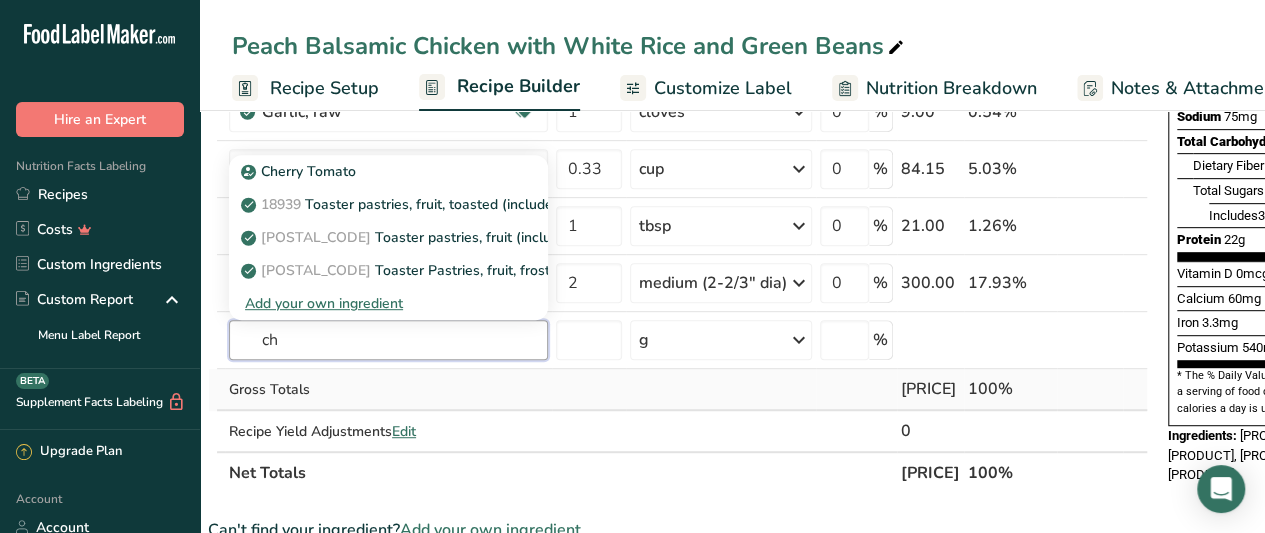 type on "c" 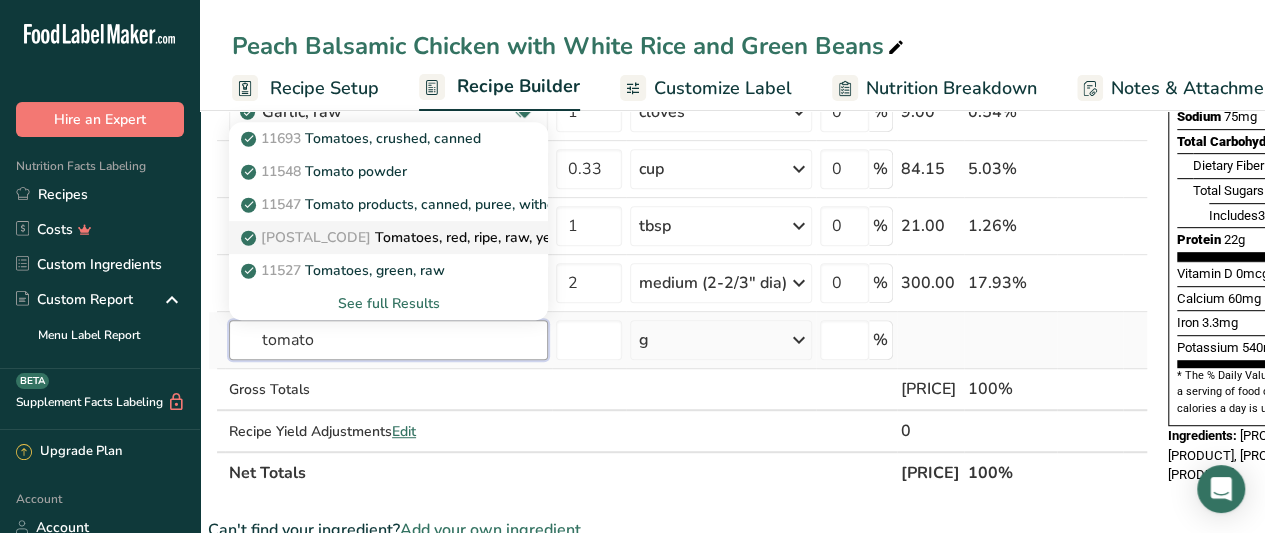 type on "tomato" 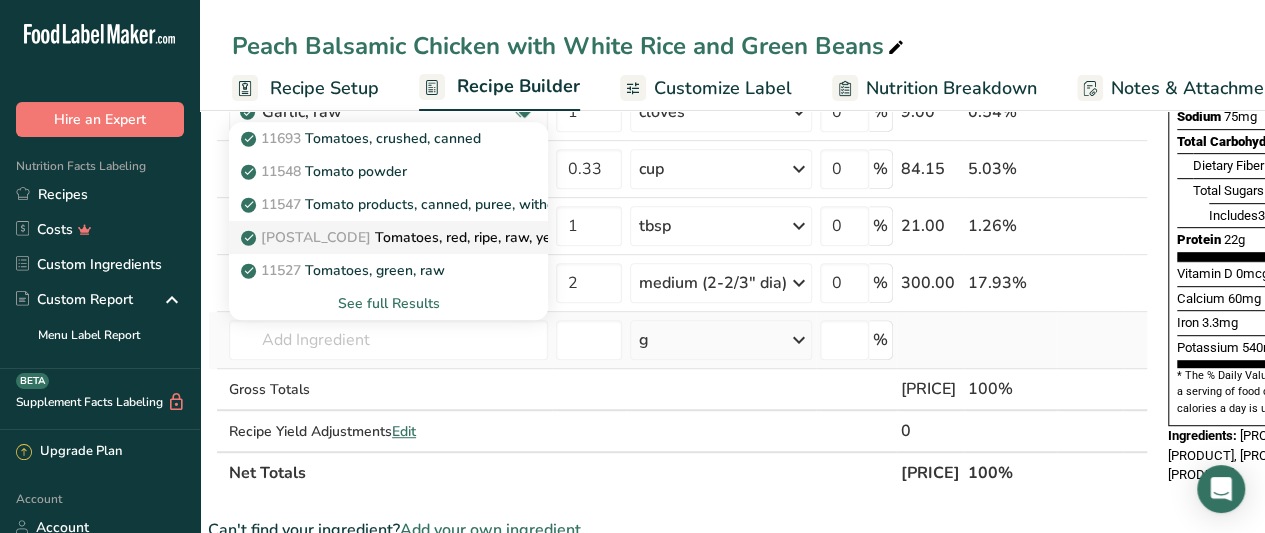 click on "[NUMBER]
[PRODUCT], red, ripe, raw, year round average" at bounding box center [453, 237] 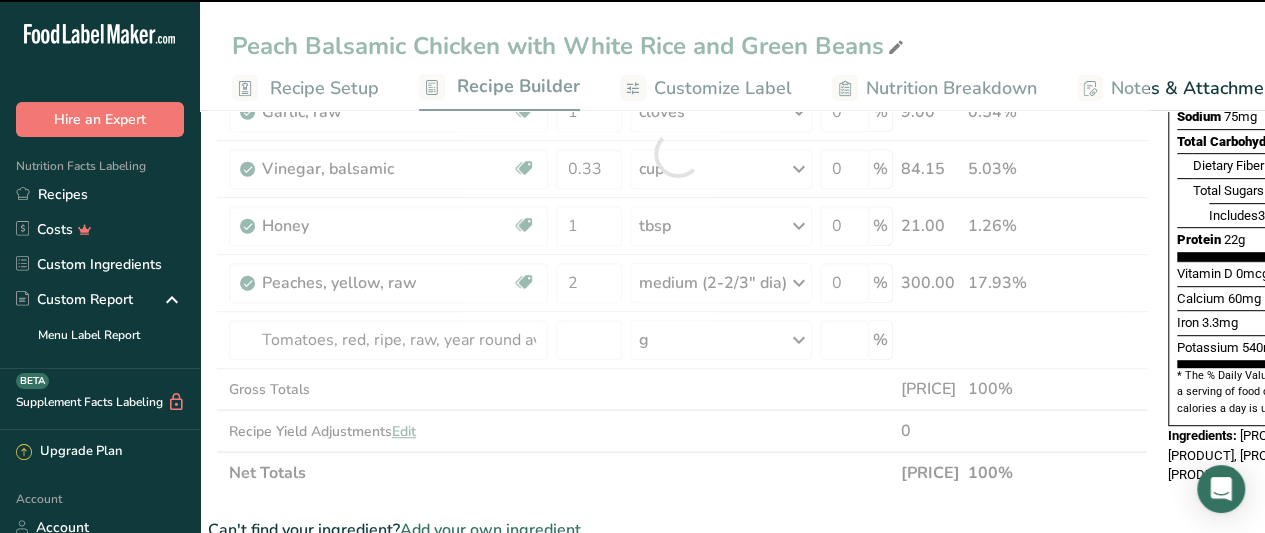 type on "0" 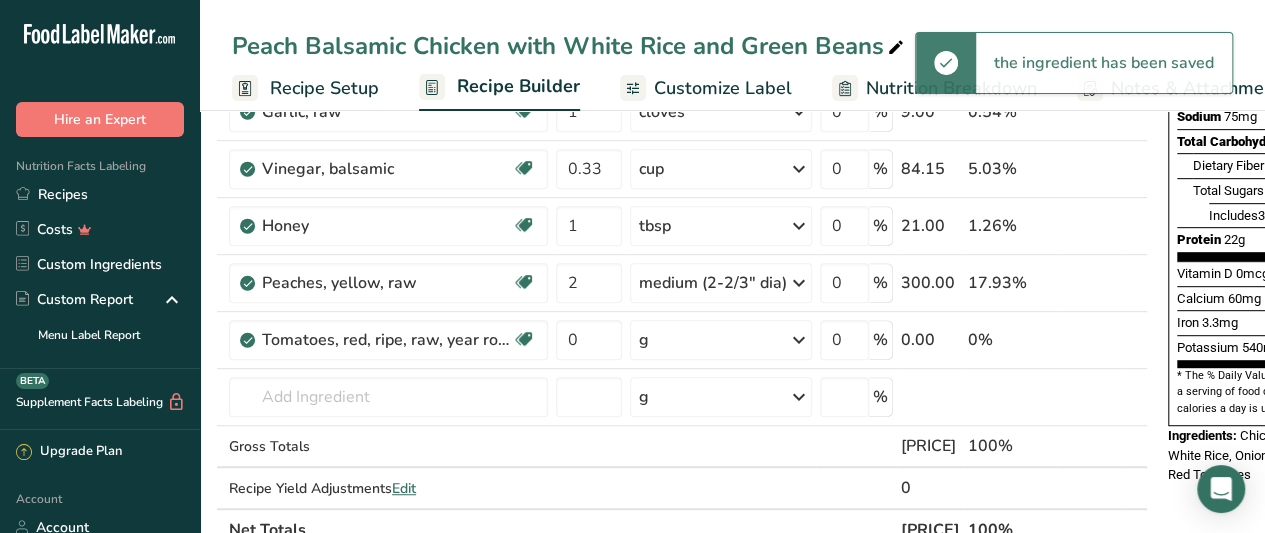 click on "g" at bounding box center [721, 340] 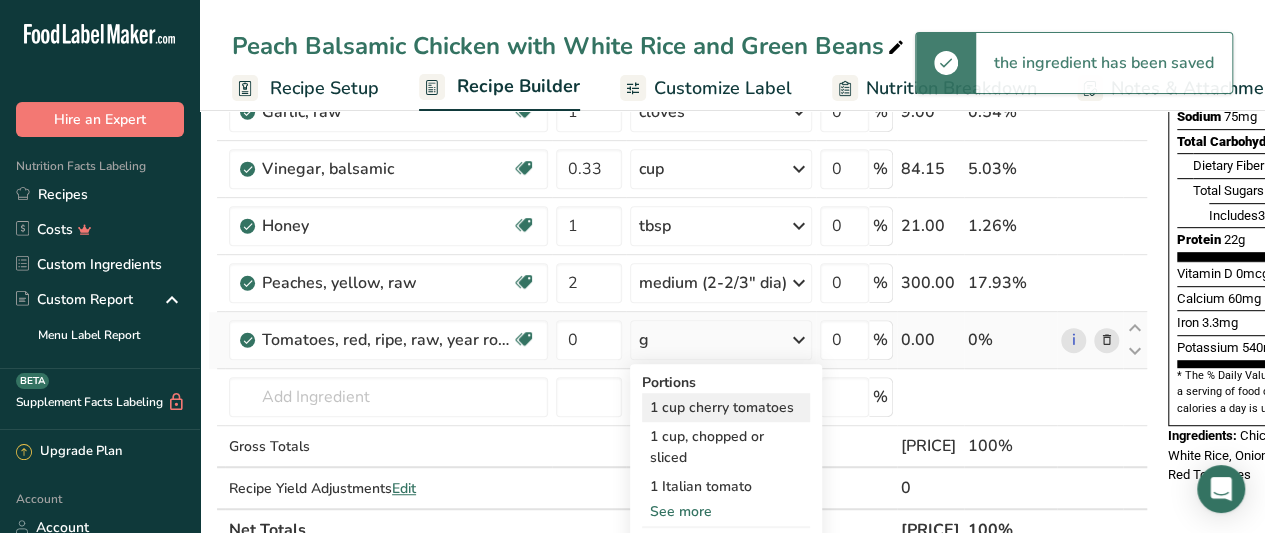 click on "1 cup cherry tomatoes" at bounding box center (726, 407) 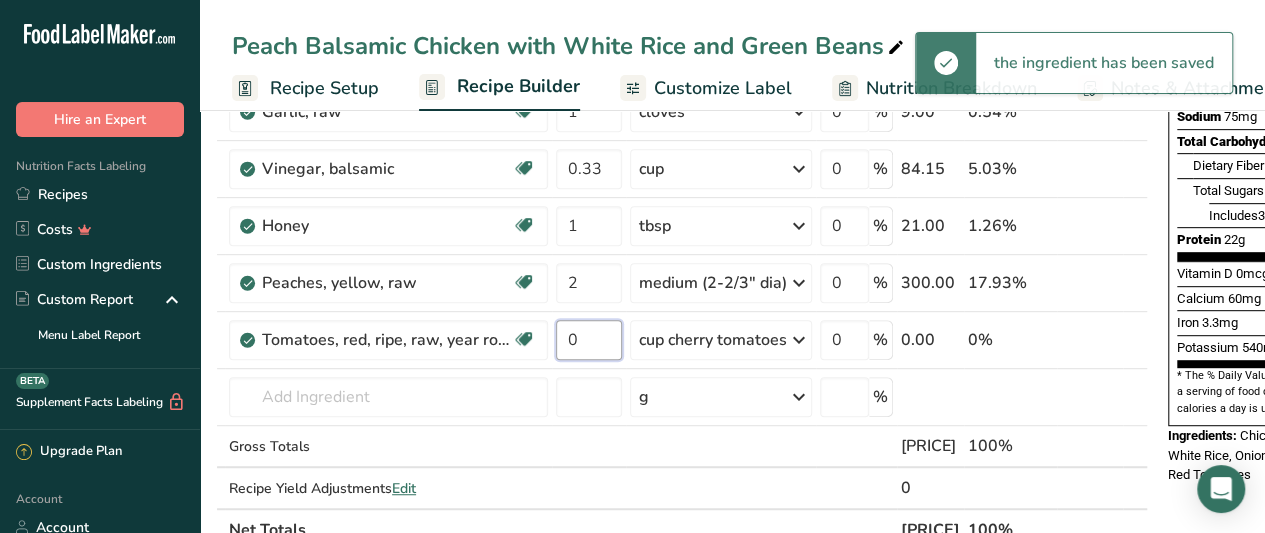 click on "0" at bounding box center (589, 340) 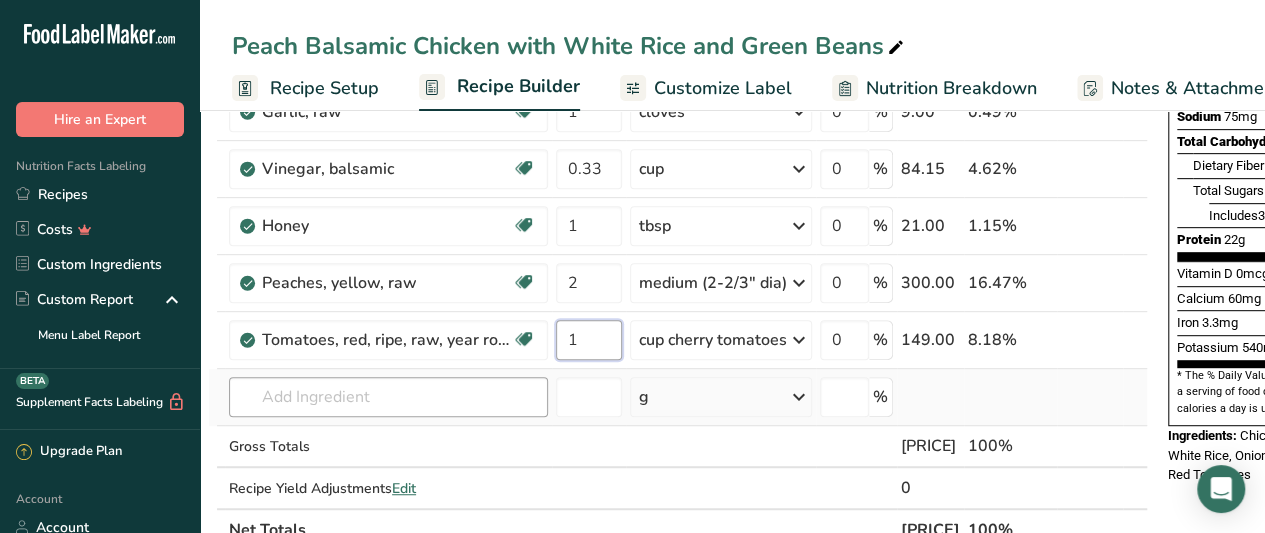 type on "1" 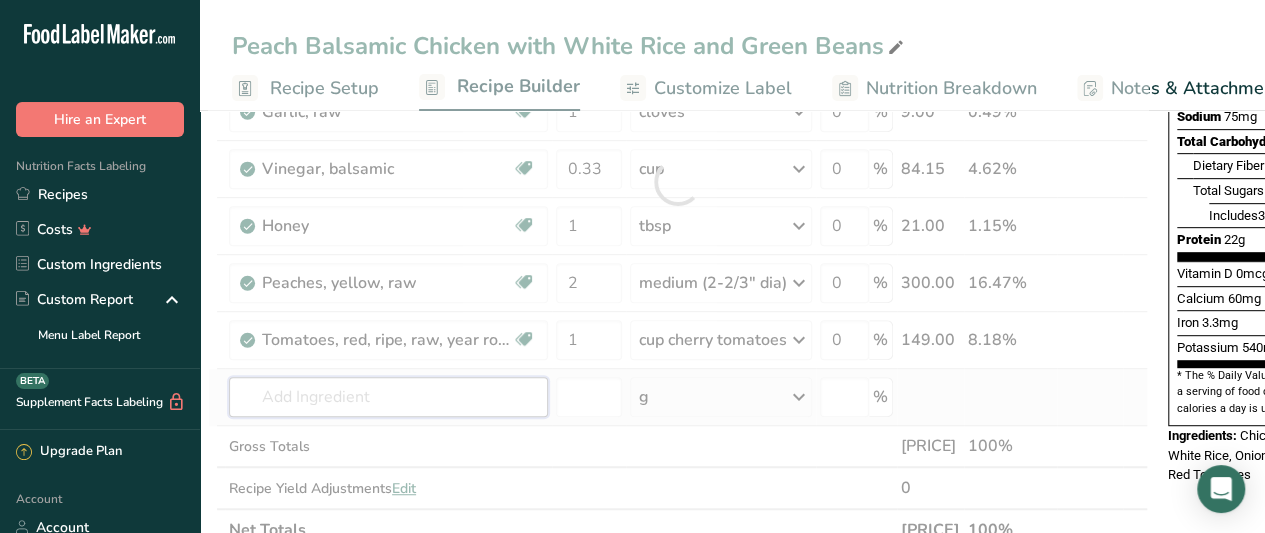 click on "Ingredient *
Amount *
Unit *
Waste *   .a-a{fill:#347362;}.b-a{fill:#fff;}          Grams
Percentage
Beans, snap, green, raw
Plant-based Protein
Dairy free
Gluten free
Vegan
Vegetarian
Soy free
1
lb
Portions
1 cup 1/2" pieces
10 beans (4" long)
Weight Units
g
kg
mg
See more
Volume Units
l
Volume units require a density conversion. If you know your ingredient's density enter it below. Otherwise, click on "RIA" our AI Regulatory bot - she will be able to help you
lb/ft3
g/cm3
Confirm
mL" at bounding box center (678, 182) 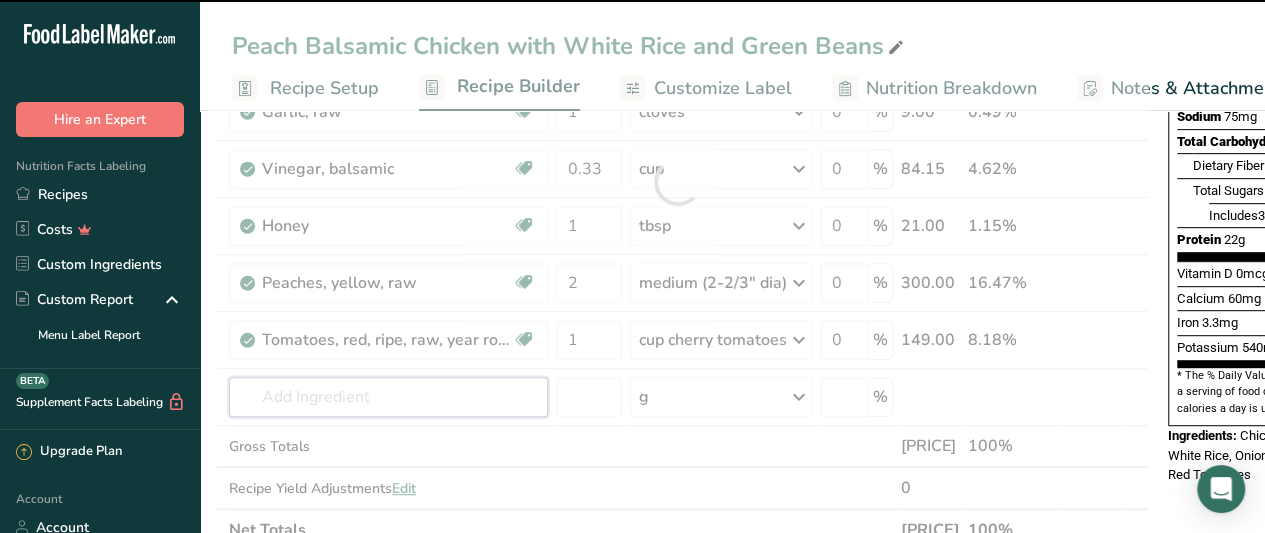 scroll, scrollTop: 0, scrollLeft: 240, axis: horizontal 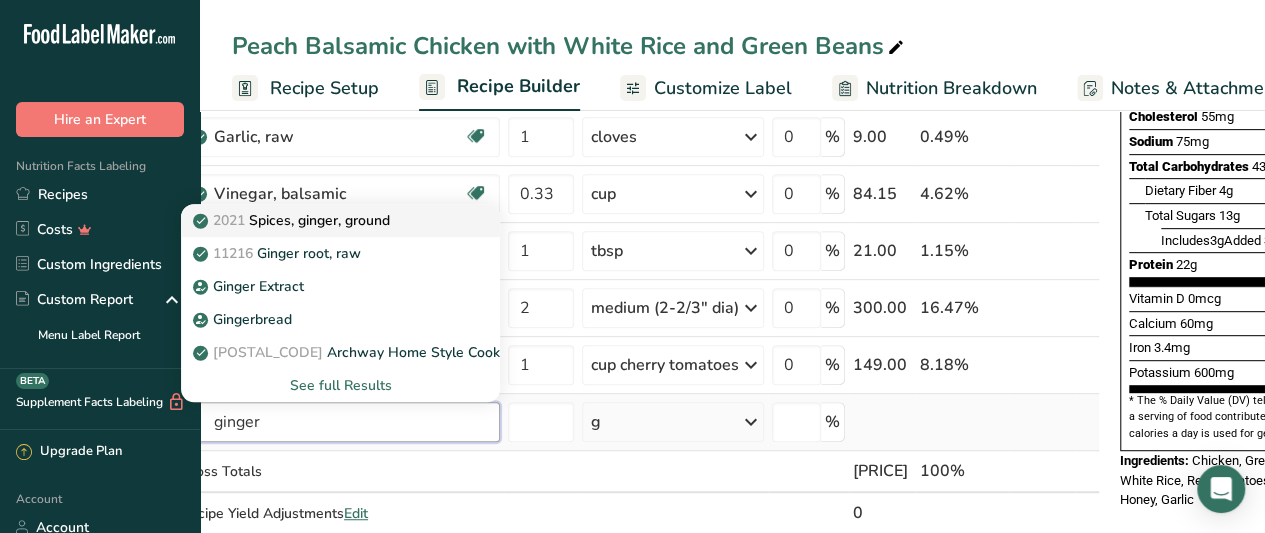 type on "ginger" 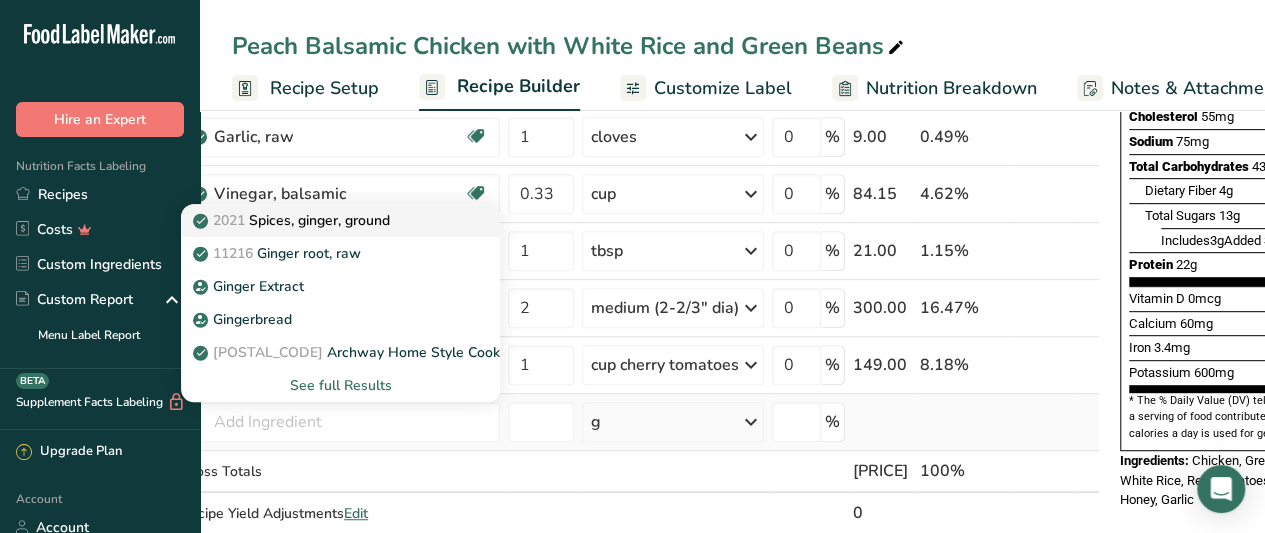 click on "[DATE]
Spices, ginger, ground" at bounding box center [324, 220] 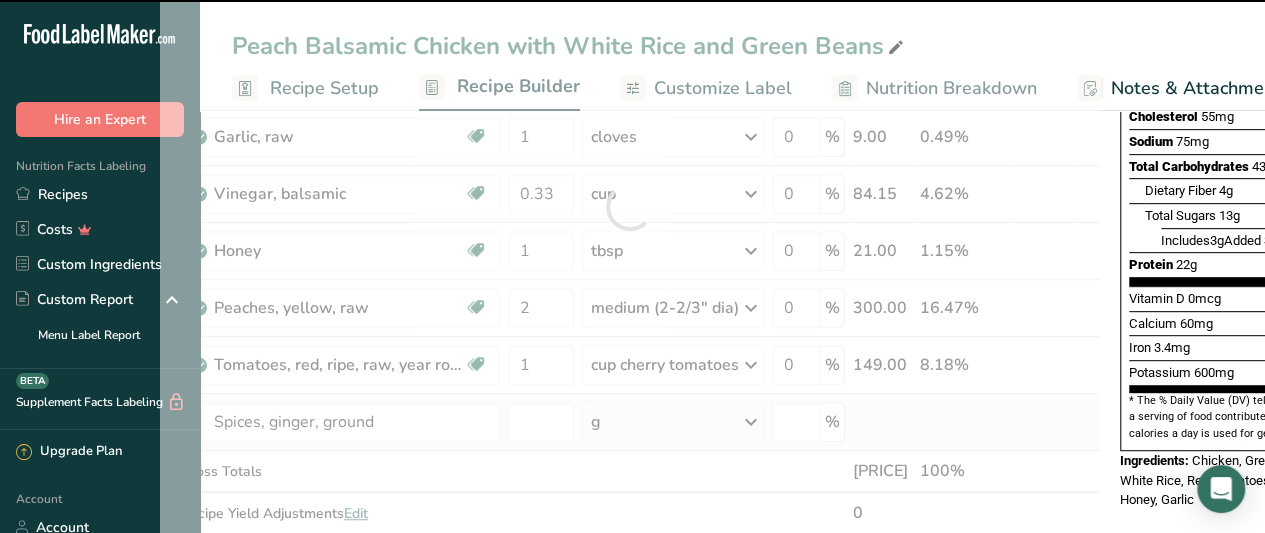 type on "0" 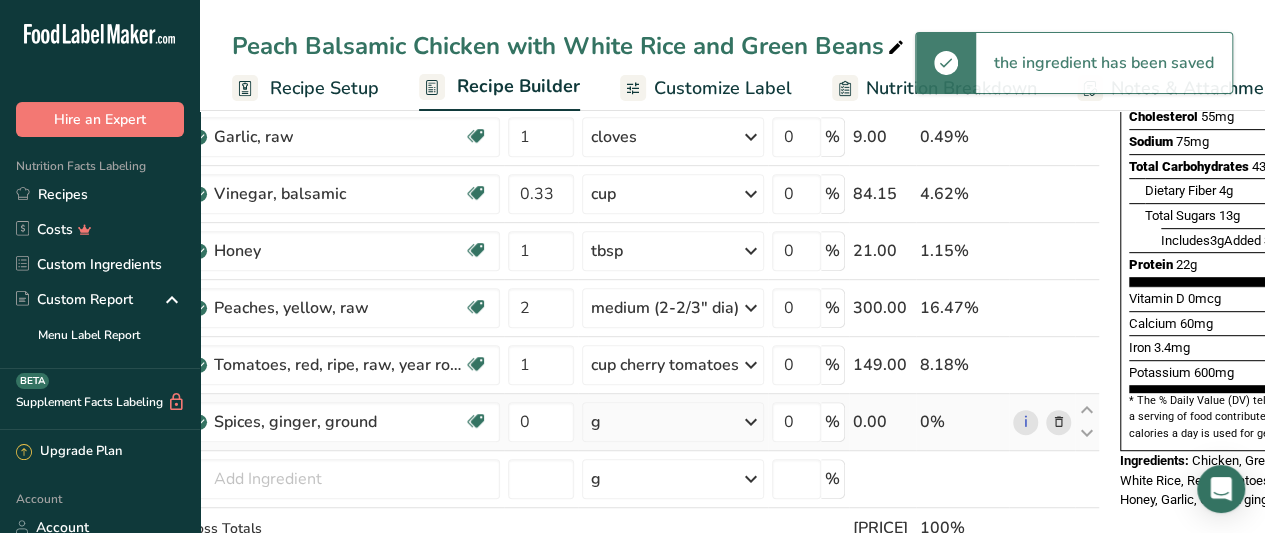 click on "g" at bounding box center [673, 422] 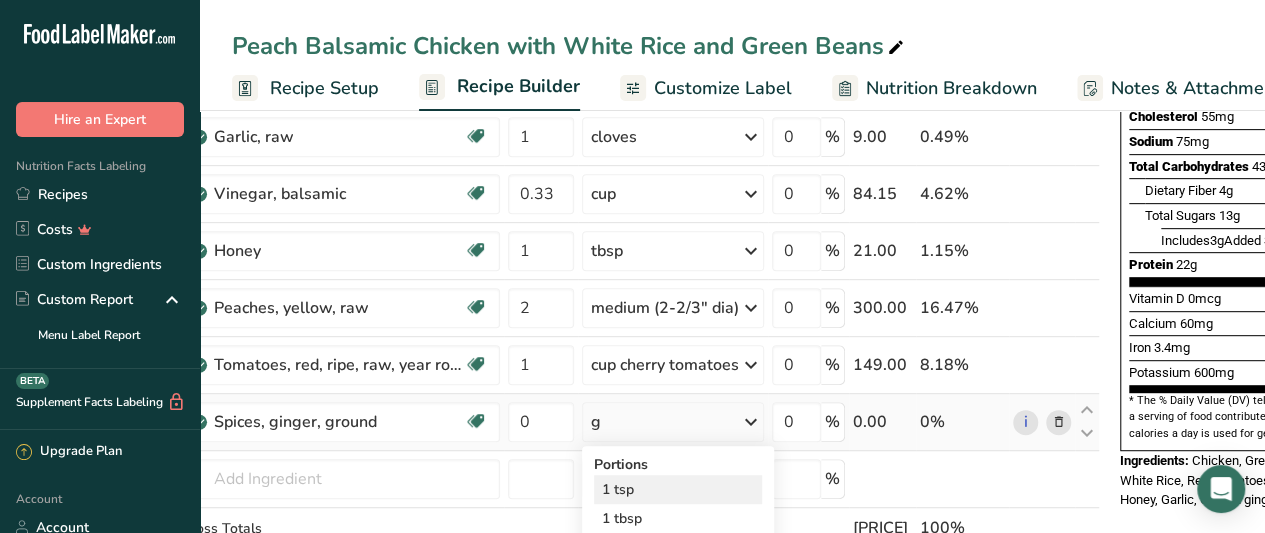 click on "1 tsp" at bounding box center (678, 489) 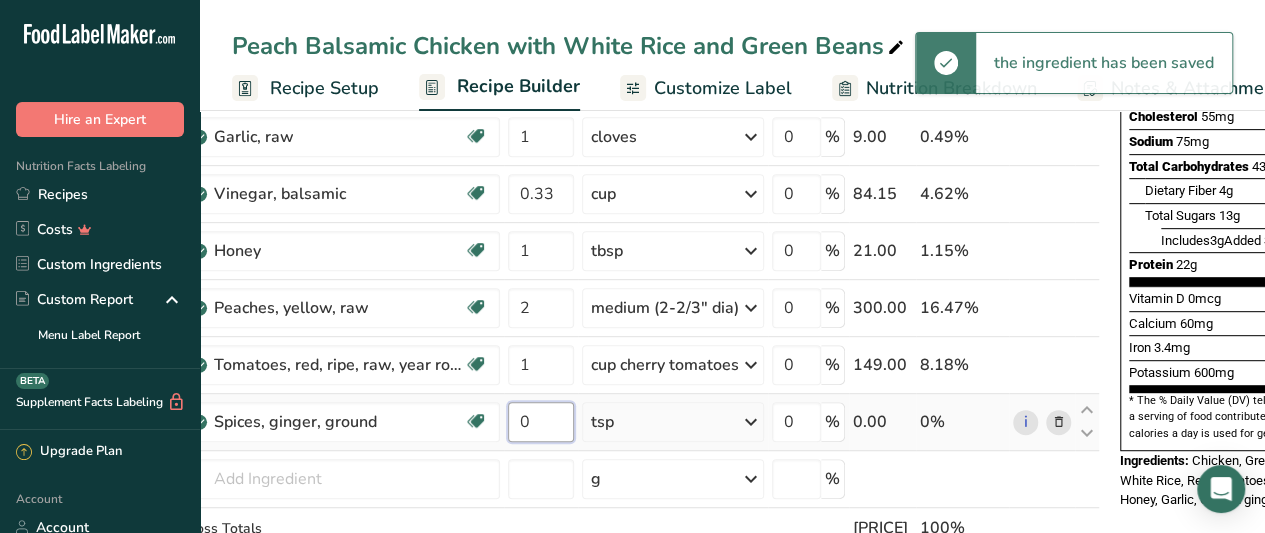 click on "0" at bounding box center [541, 422] 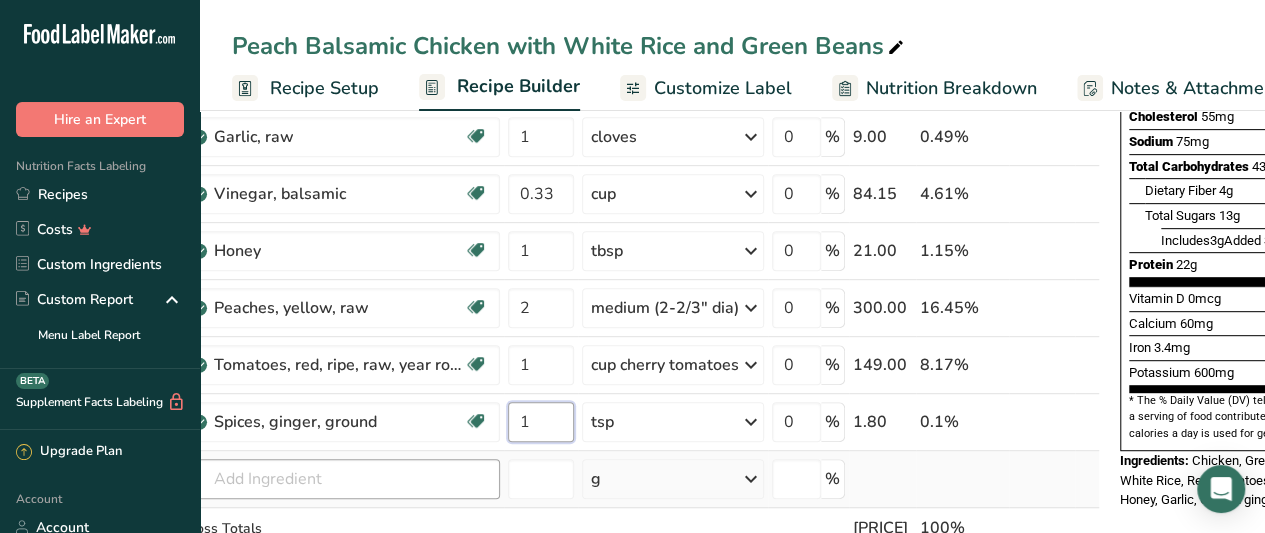 type on "1" 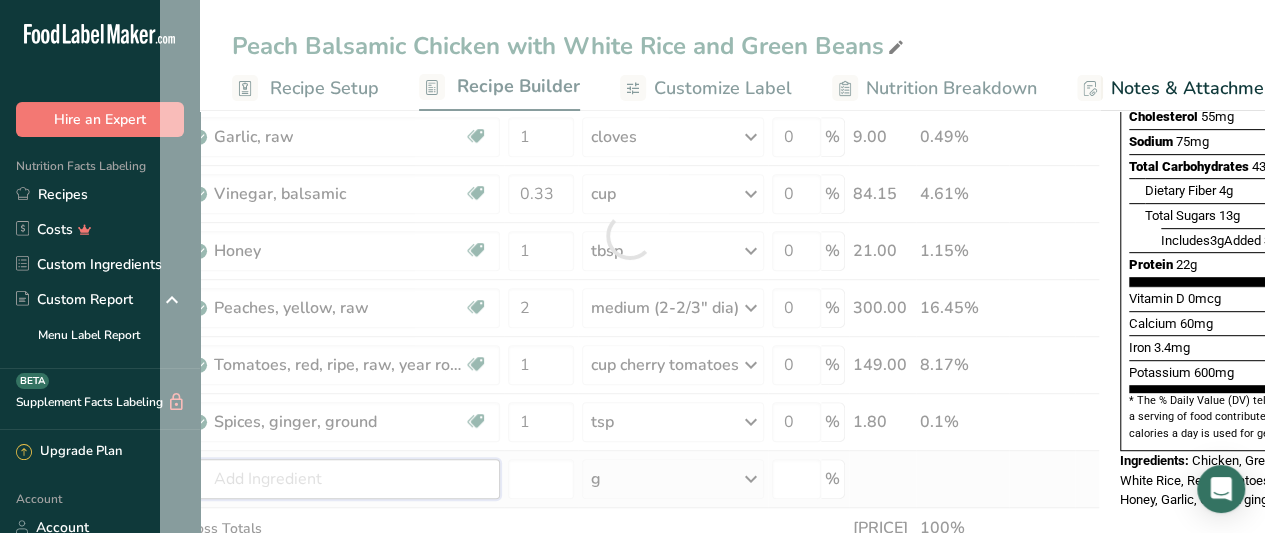 click on "Ingredient *
Amount *
Unit *
Waste *   .a-a{fill:#347362;}.b-a{fill:#fff;}          Grams
Percentage
Beans, snap, green, raw
Plant-based Protein
Dairy free
Gluten free
Vegan
Vegetarian
Soy free
1
lb
Portions
1 cup 1/2" pieces
10 beans (4" long)
Weight Units
g
kg
mg
See more
Volume Units
l
Volume units require a density conversion. If you know your ingredient's density enter it below. Otherwise, click on "RIA" our AI Regulatory bot - she will be able to help you
lb/ft3
g/cm3
Confirm
mL" at bounding box center [630, 235] 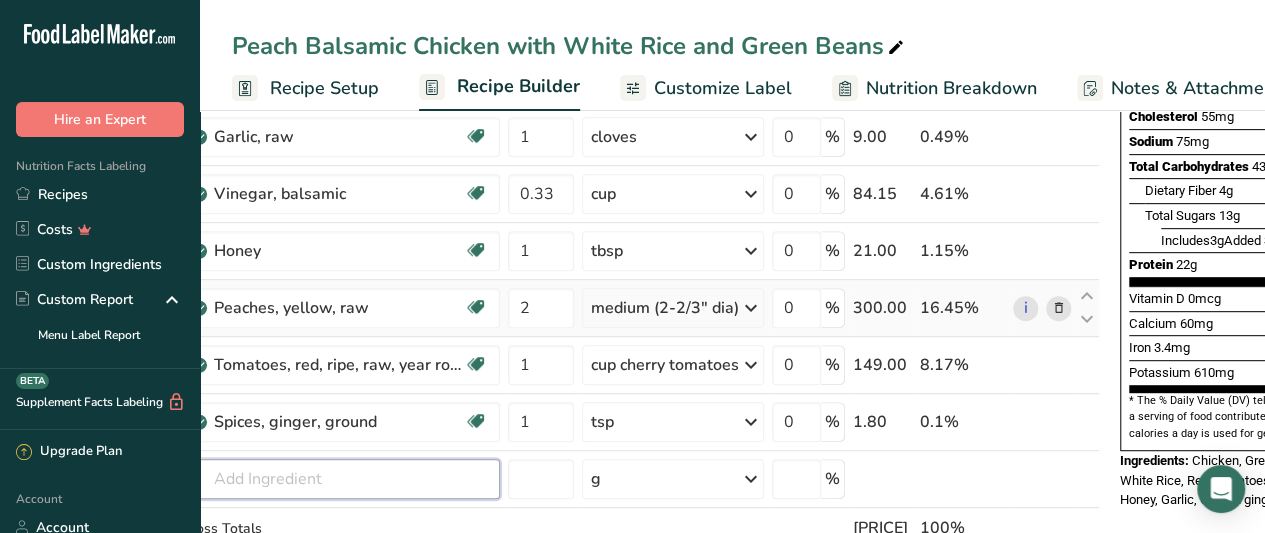 scroll, scrollTop: 0, scrollLeft: 240, axis: horizontal 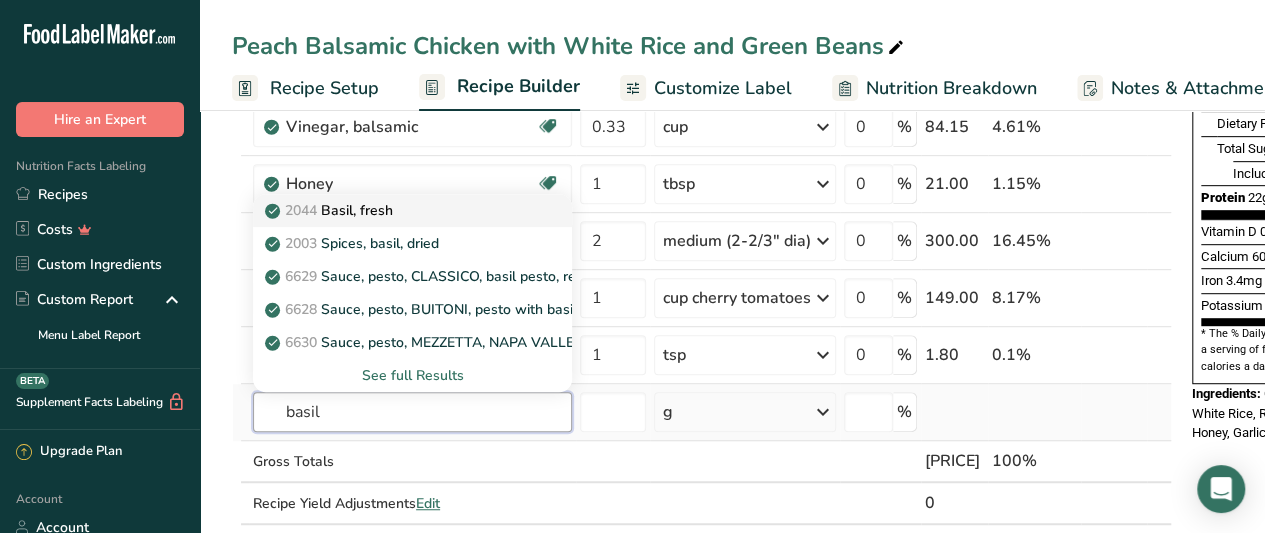 type on "basil" 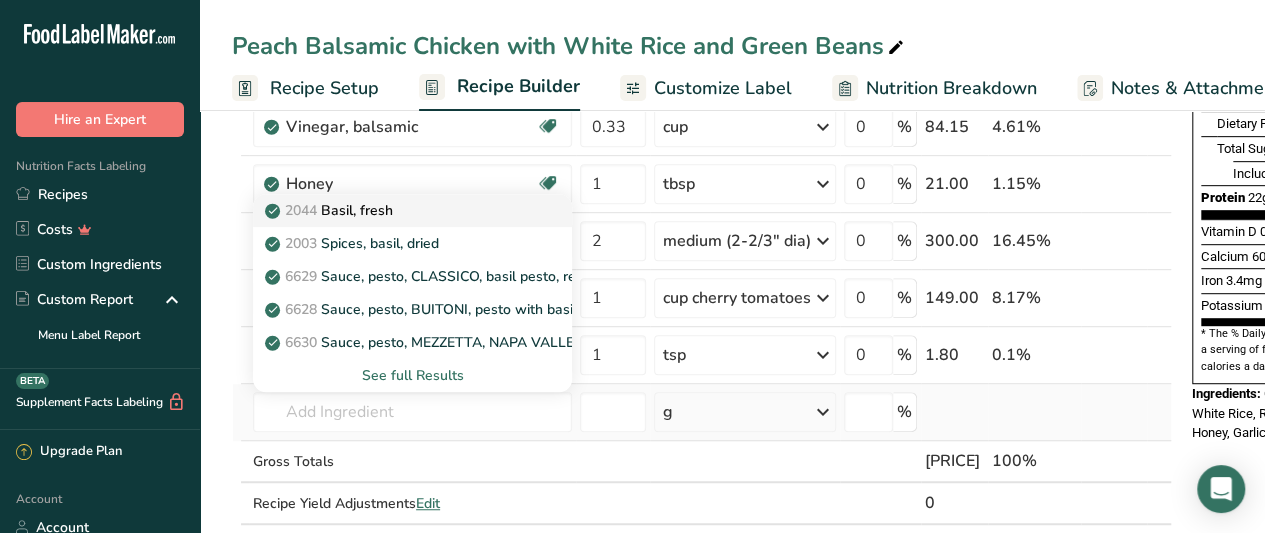 click on "[DATE]
Basil, fresh" at bounding box center (396, 210) 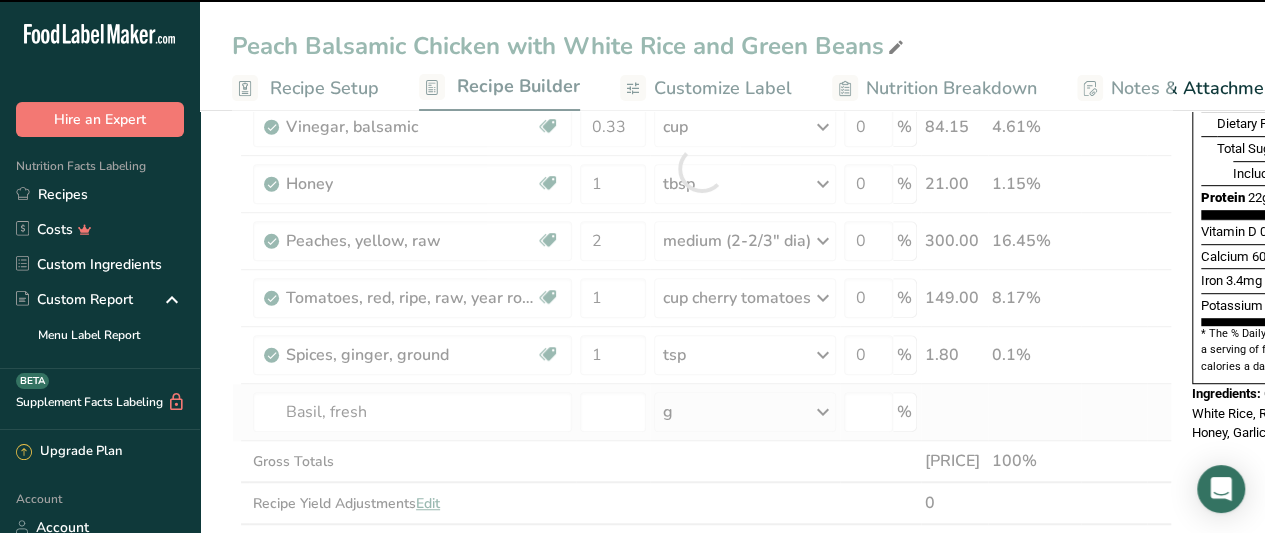 type on "0" 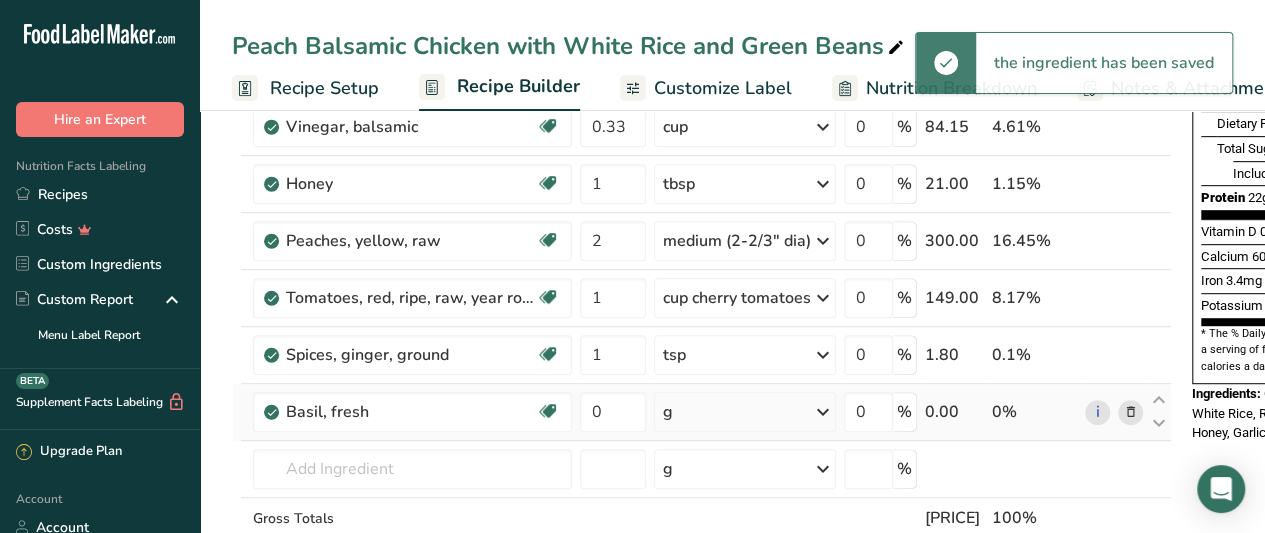 click on "g" at bounding box center (745, 412) 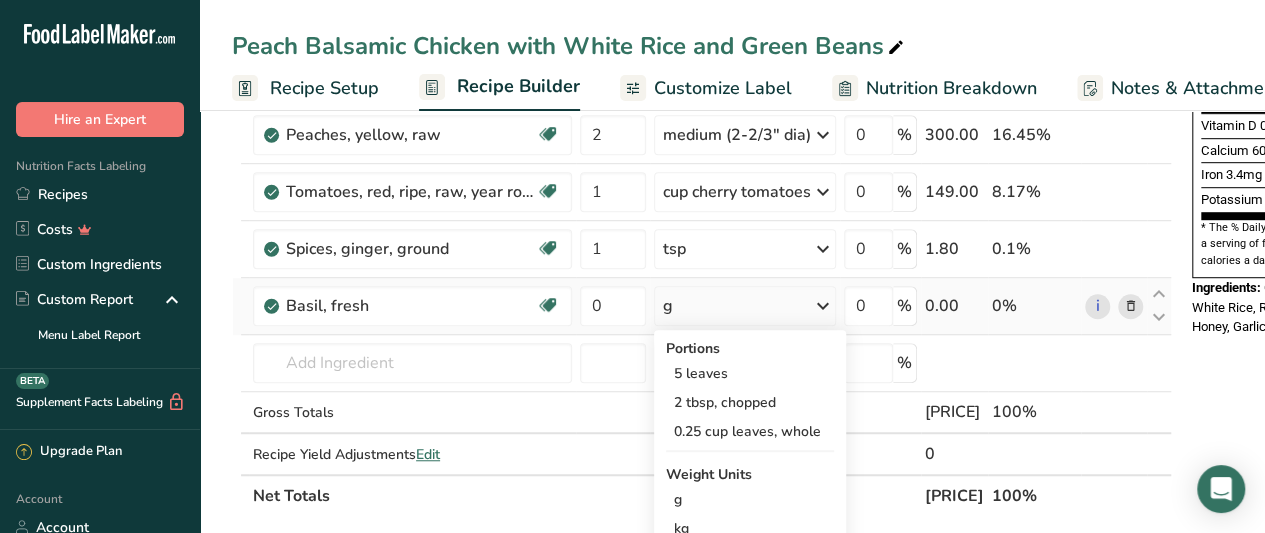 scroll, scrollTop: 552, scrollLeft: 0, axis: vertical 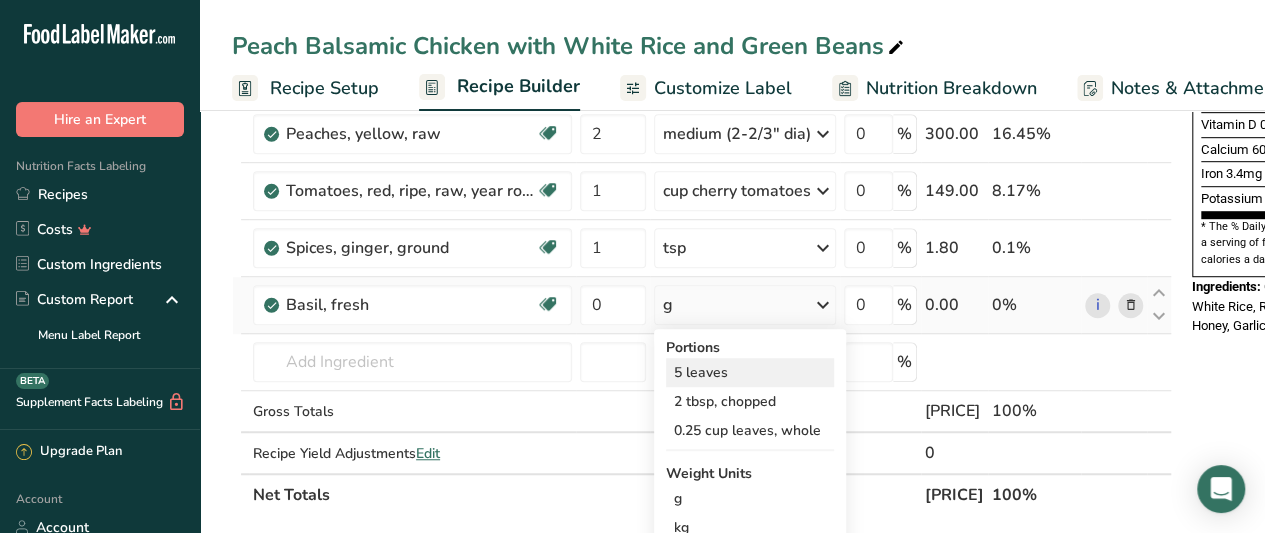 click on "5 leaves" at bounding box center [750, 372] 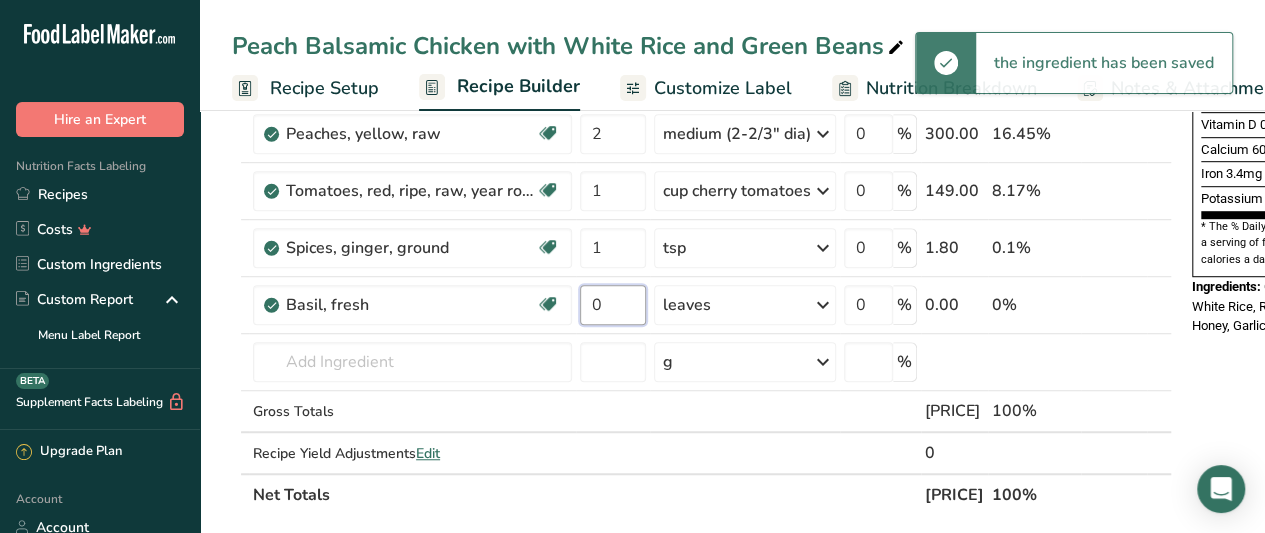 click on "0" at bounding box center [613, 305] 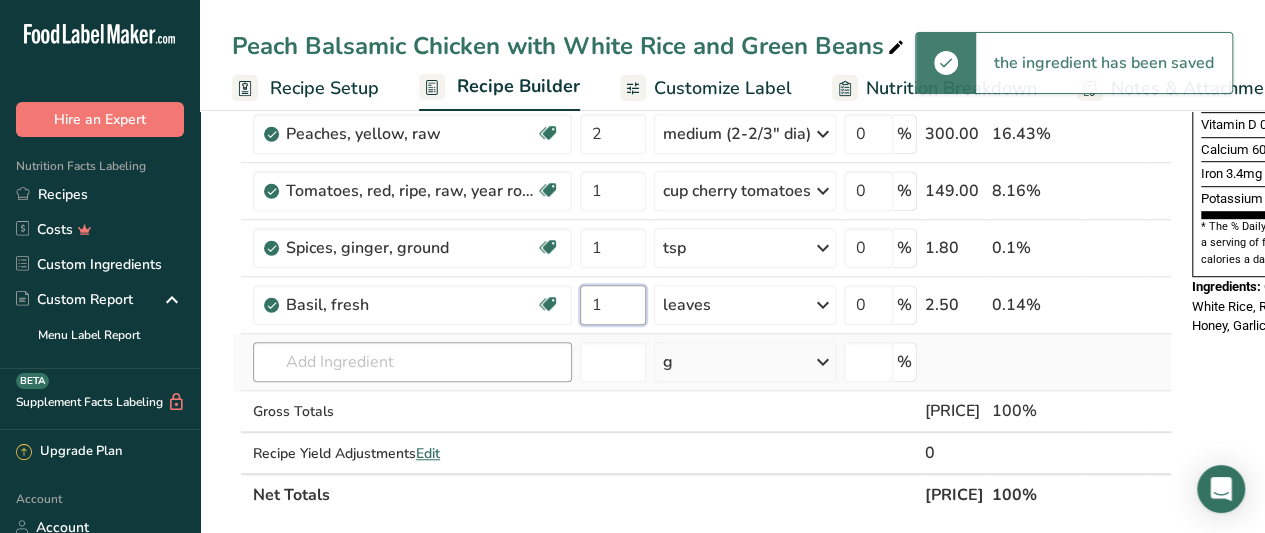 type on "1" 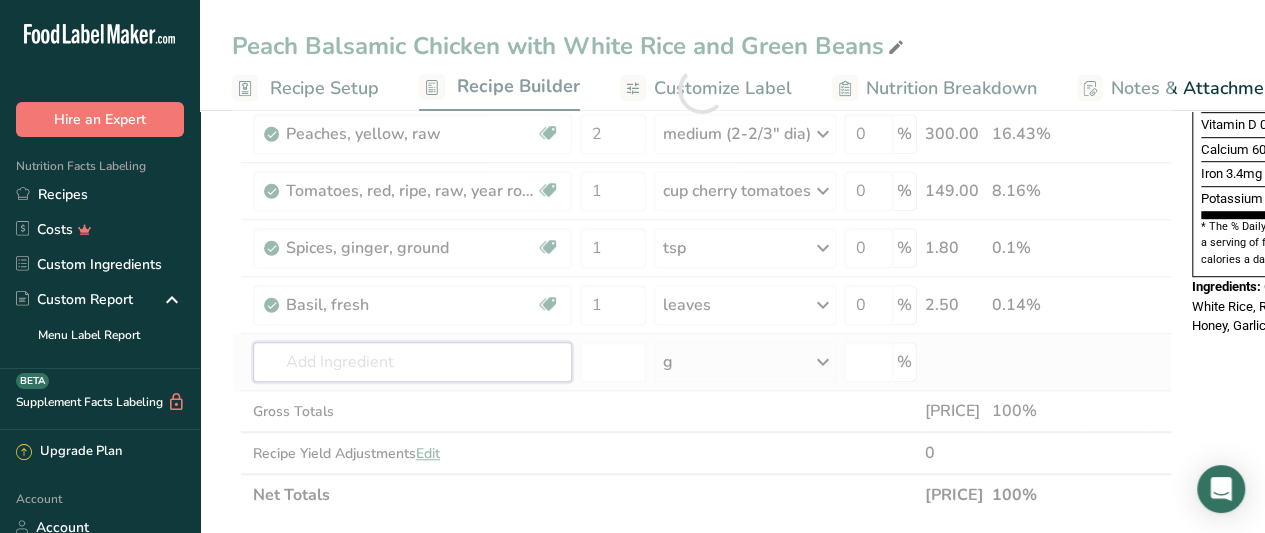 click on "Ingredient *
Amount *
Unit *
Waste *   .a-a{fill:#347362;}.b-a{fill:#fff;}          Grams
Percentage
Beans, snap, green, raw
Plant-based Protein
Dairy free
Gluten free
Vegan
Vegetarian
Soy free
1
lb
Portions
1 cup 1/2" pieces
10 beans (4" long)
Weight Units
g
kg
mg
See more
Volume Units
l
Volume units require a density conversion. If you know your ingredient's density enter it below. Otherwise, click on "RIA" our AI Regulatory bot - she will be able to help you
lb/ft3
g/cm3
Confirm
mL" at bounding box center [702, 90] 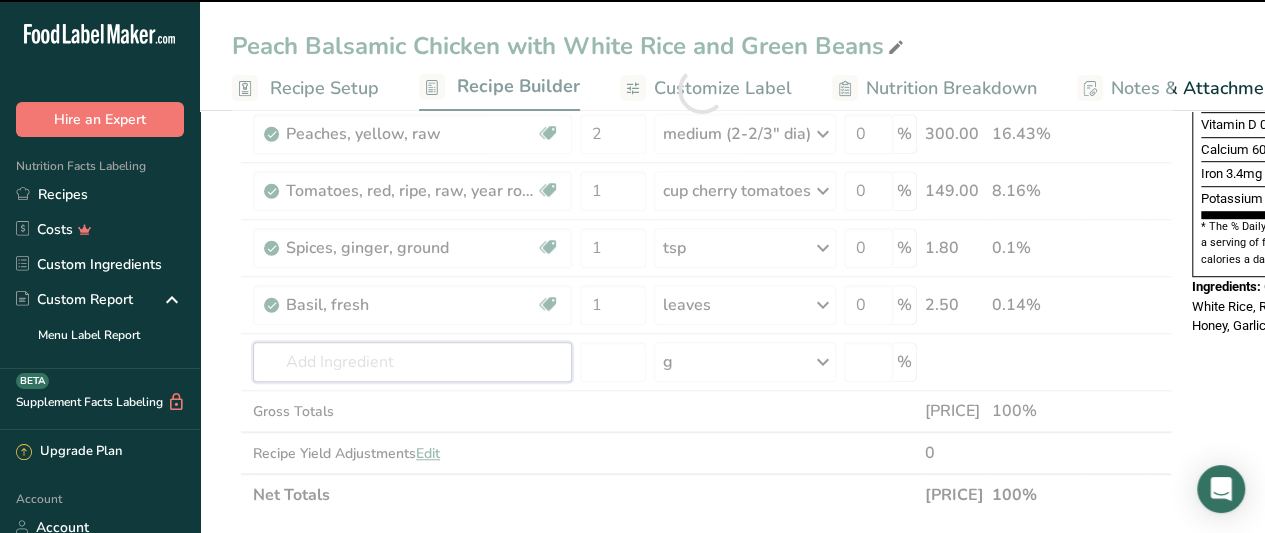 scroll, scrollTop: 0, scrollLeft: 240, axis: horizontal 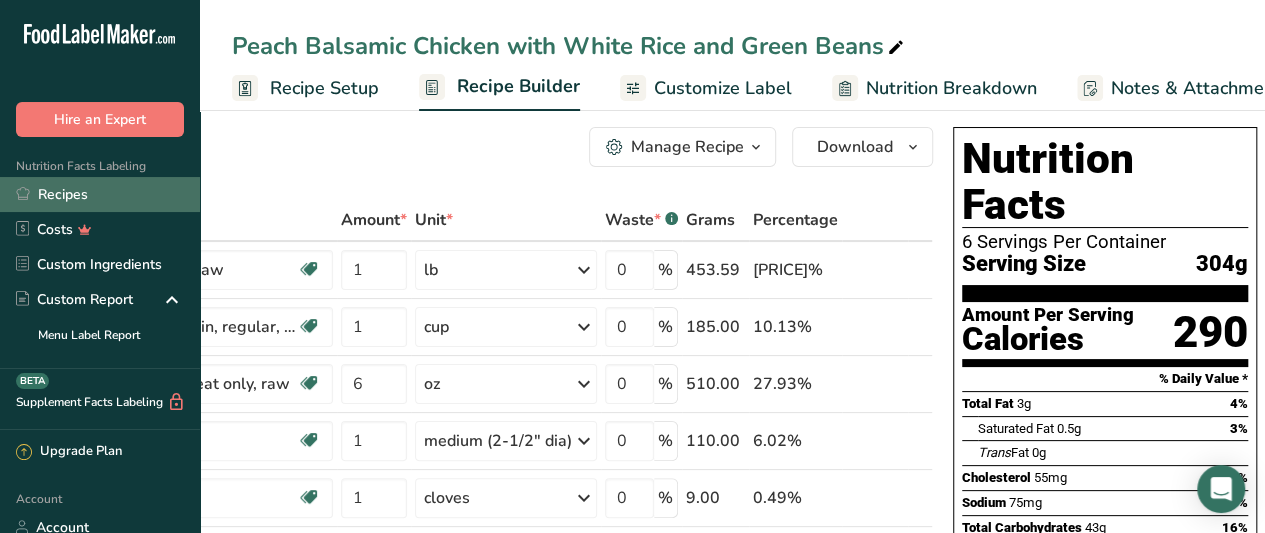 click on "Recipes" at bounding box center (100, 194) 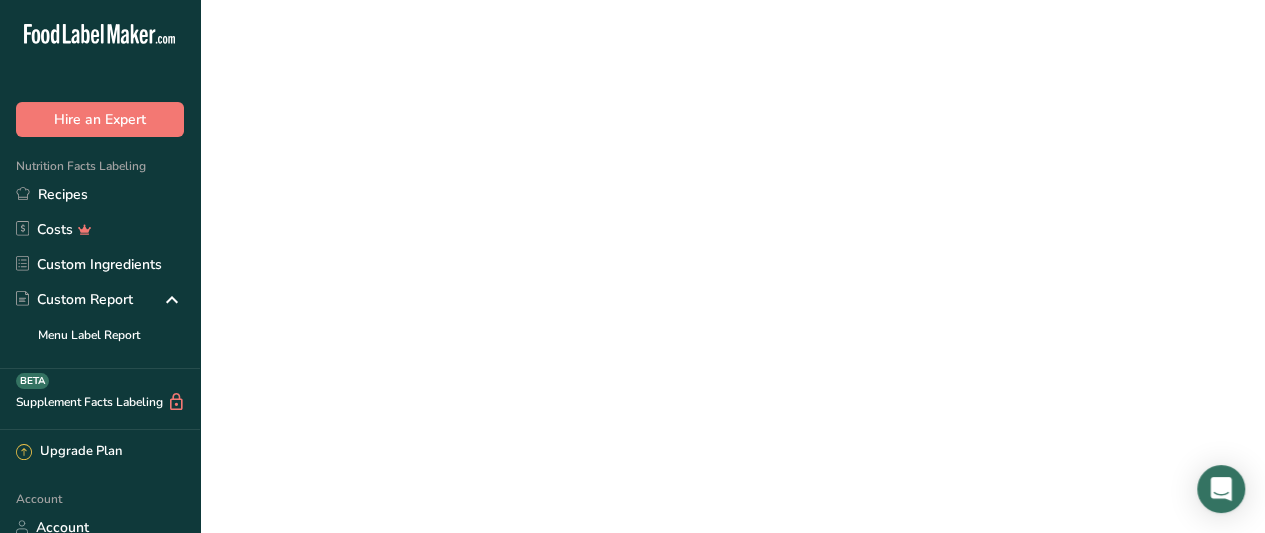 scroll, scrollTop: 0, scrollLeft: 0, axis: both 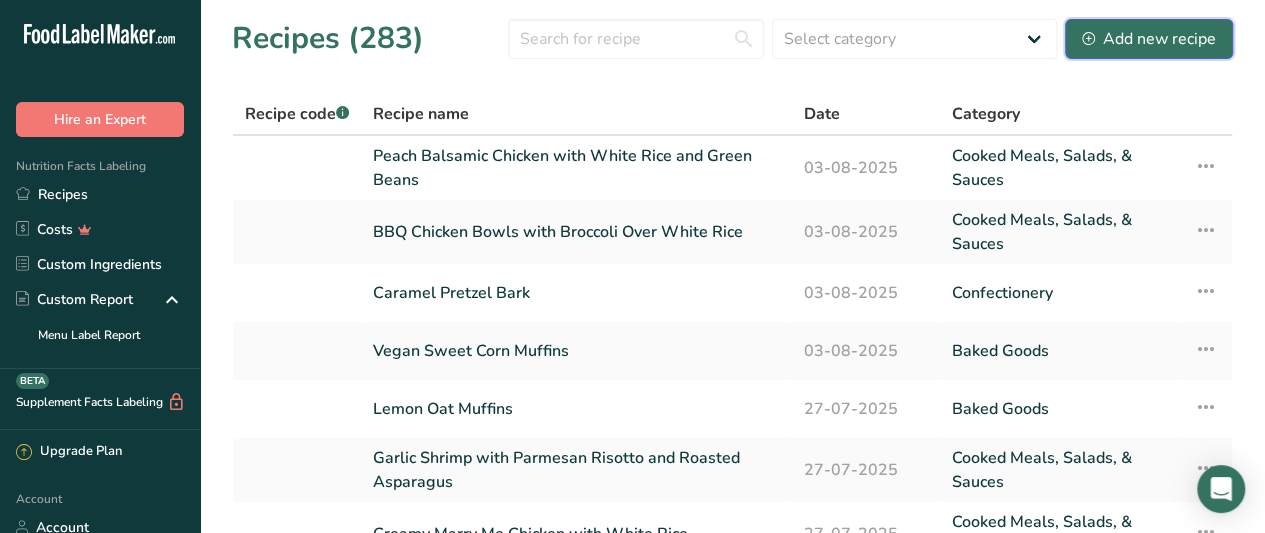 click on "Add new recipe" at bounding box center [1149, 39] 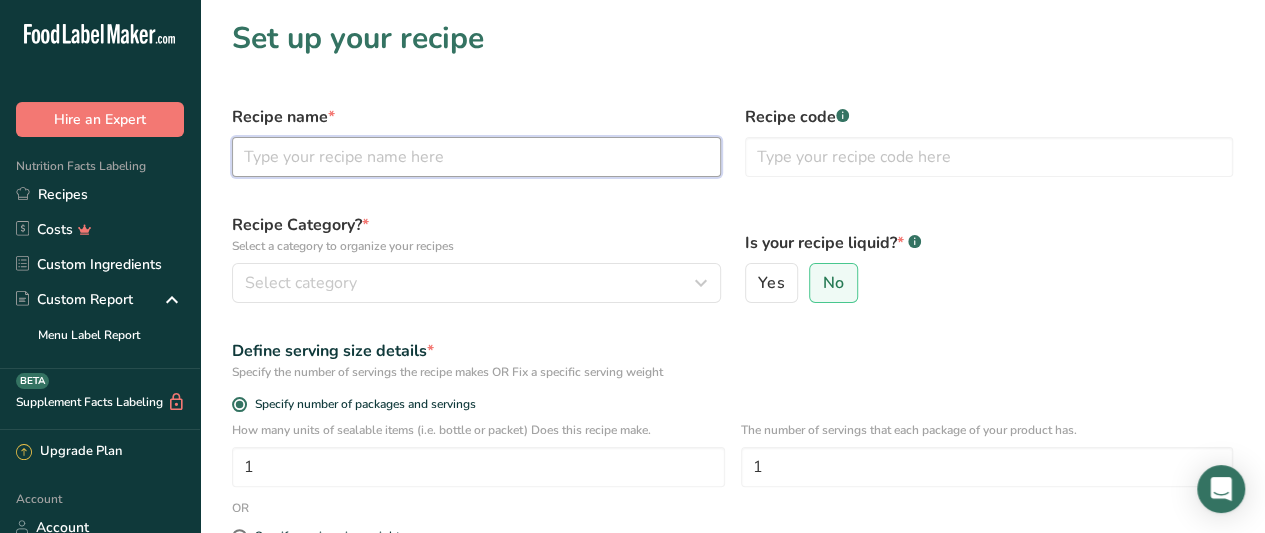 click at bounding box center (476, 157) 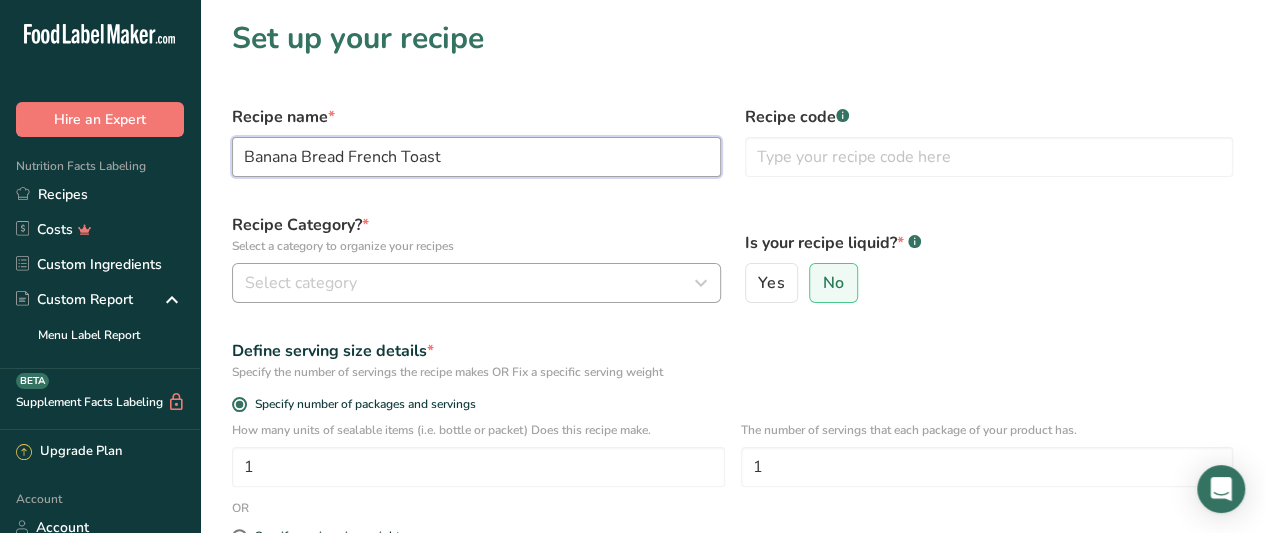 type on "Banana Bread French Toast" 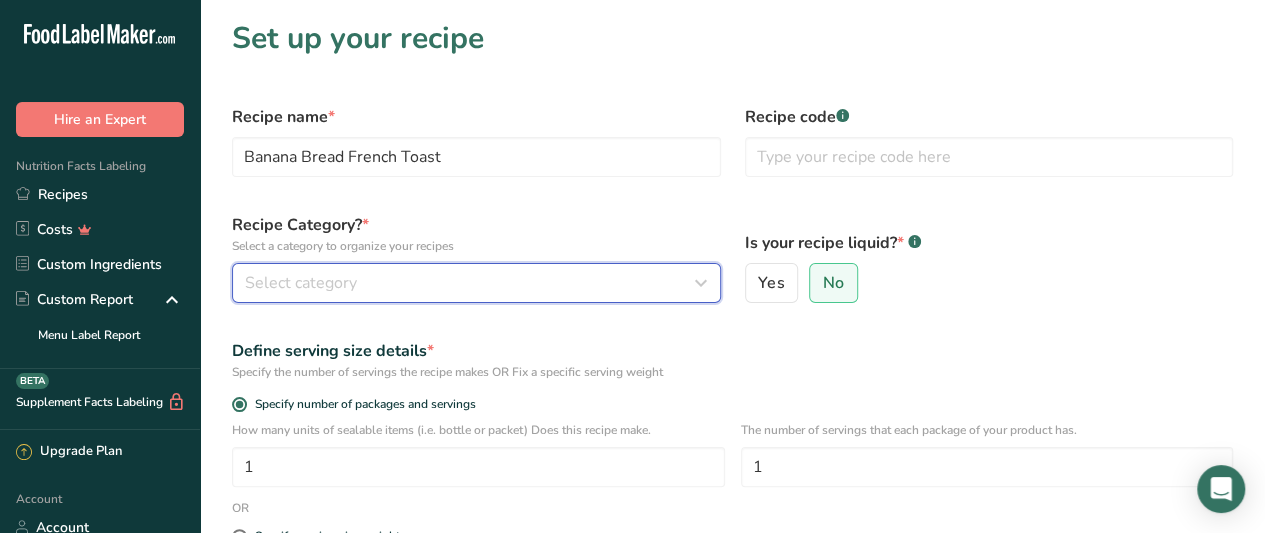 click on "Select category" at bounding box center [476, 283] 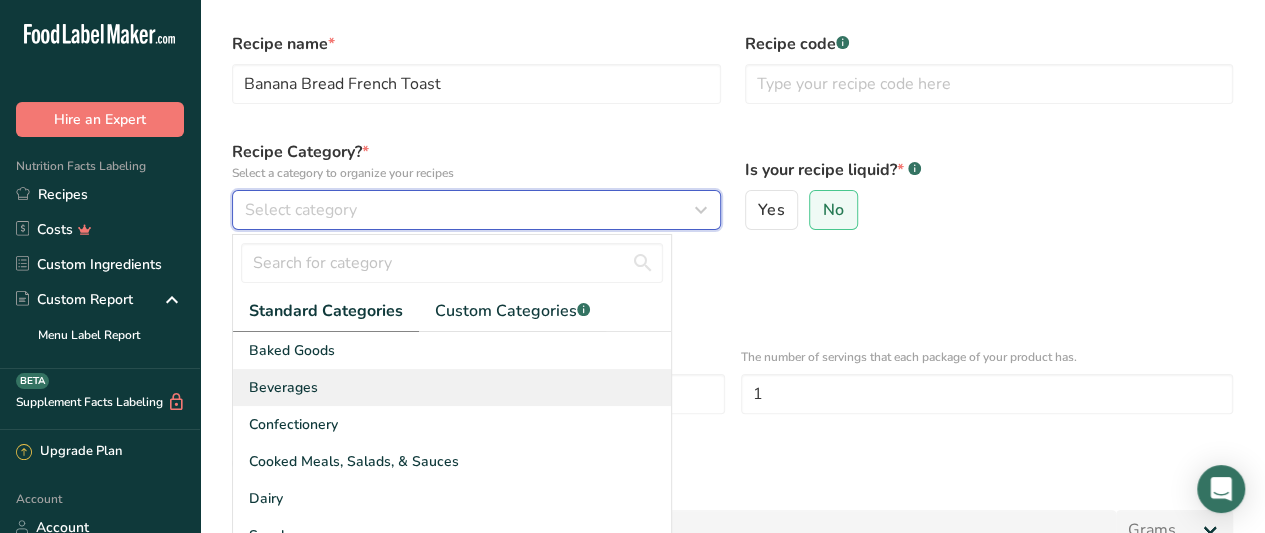 scroll, scrollTop: 76, scrollLeft: 0, axis: vertical 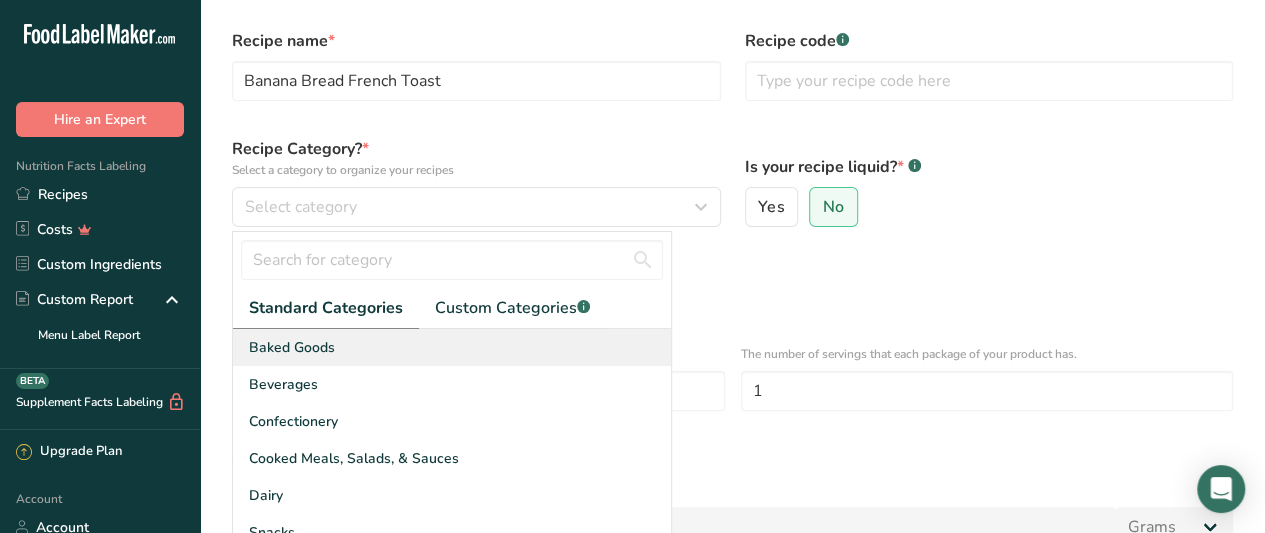 click on "Baked Goods" at bounding box center [452, 347] 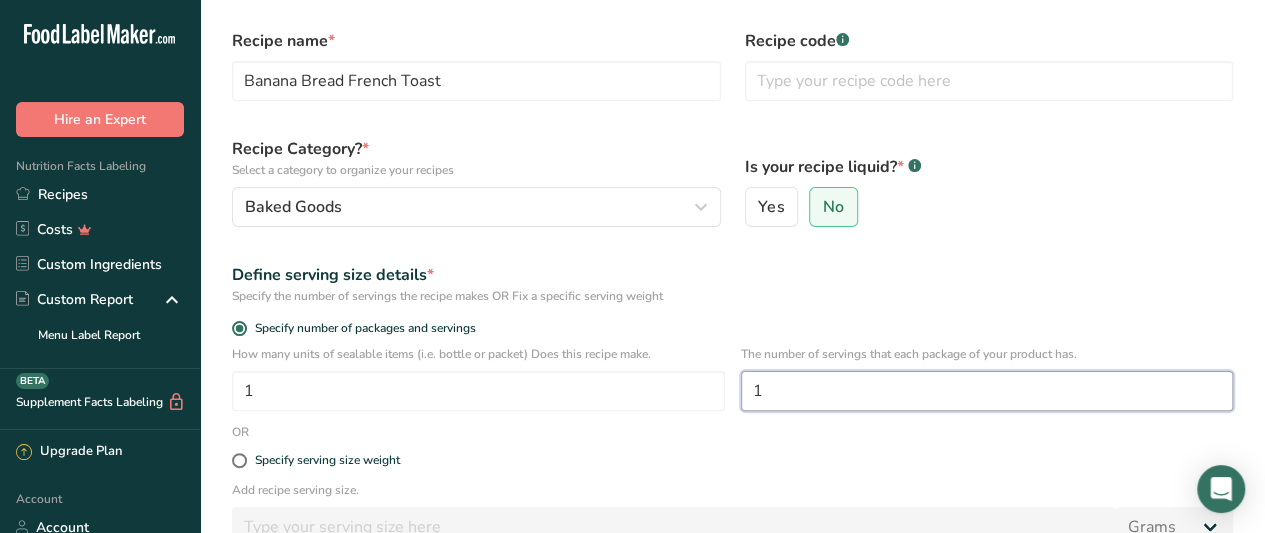 click on "1" at bounding box center (987, 391) 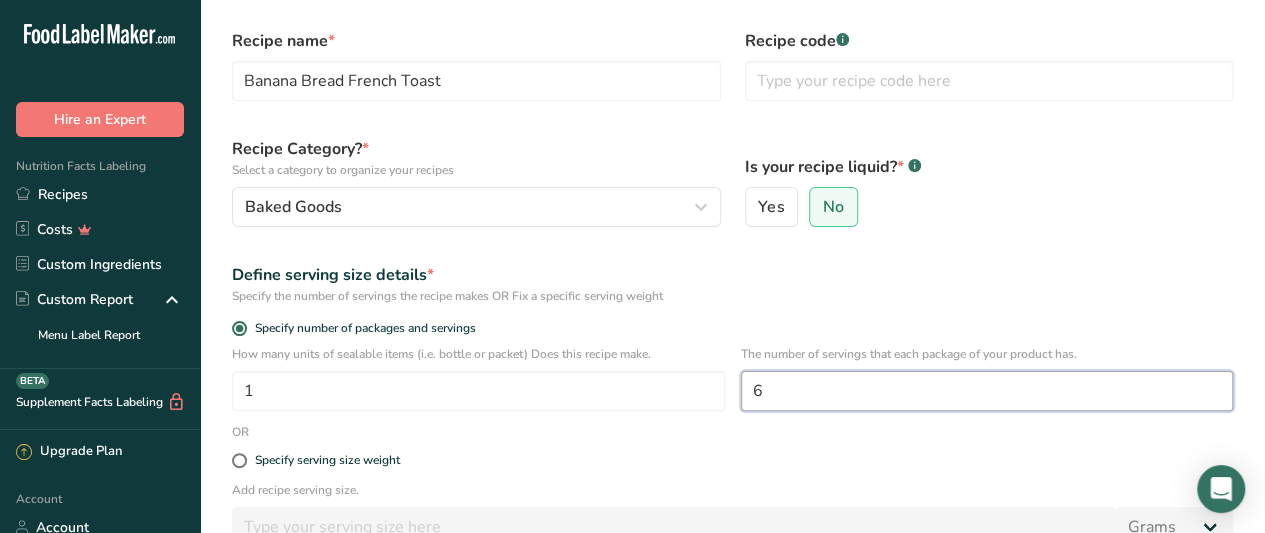 scroll, scrollTop: 326, scrollLeft: 0, axis: vertical 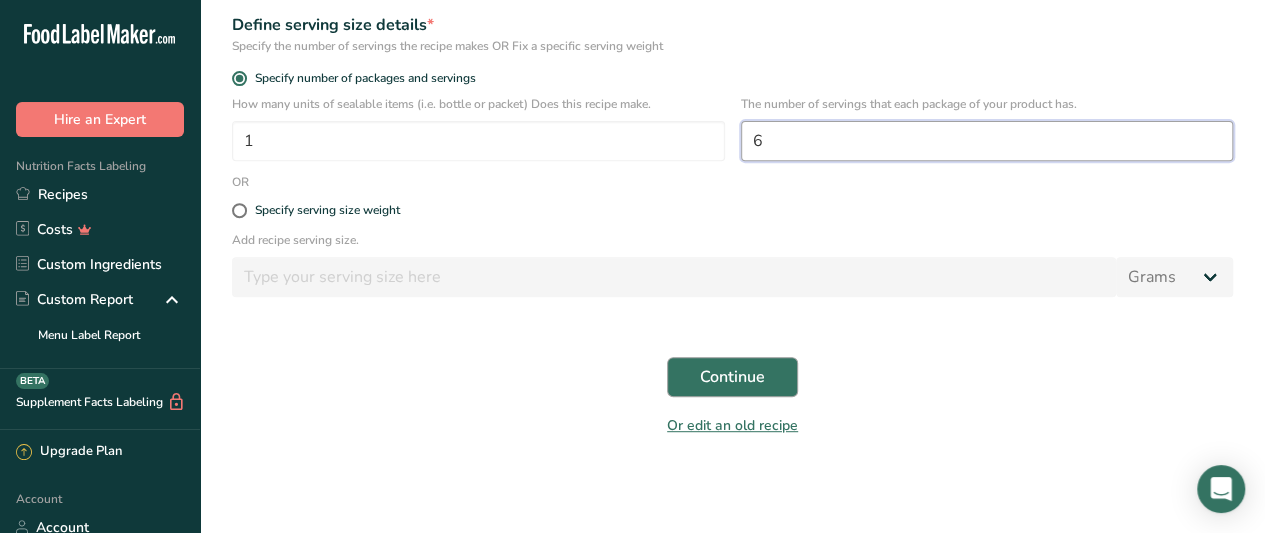 type on "6" 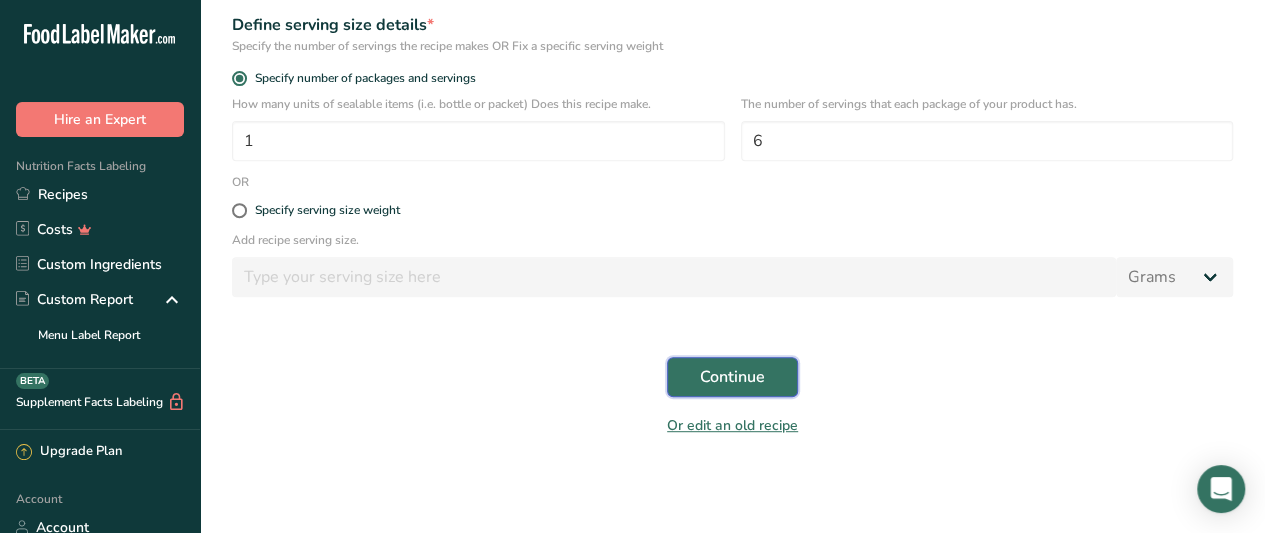 click on "Continue" at bounding box center [732, 377] 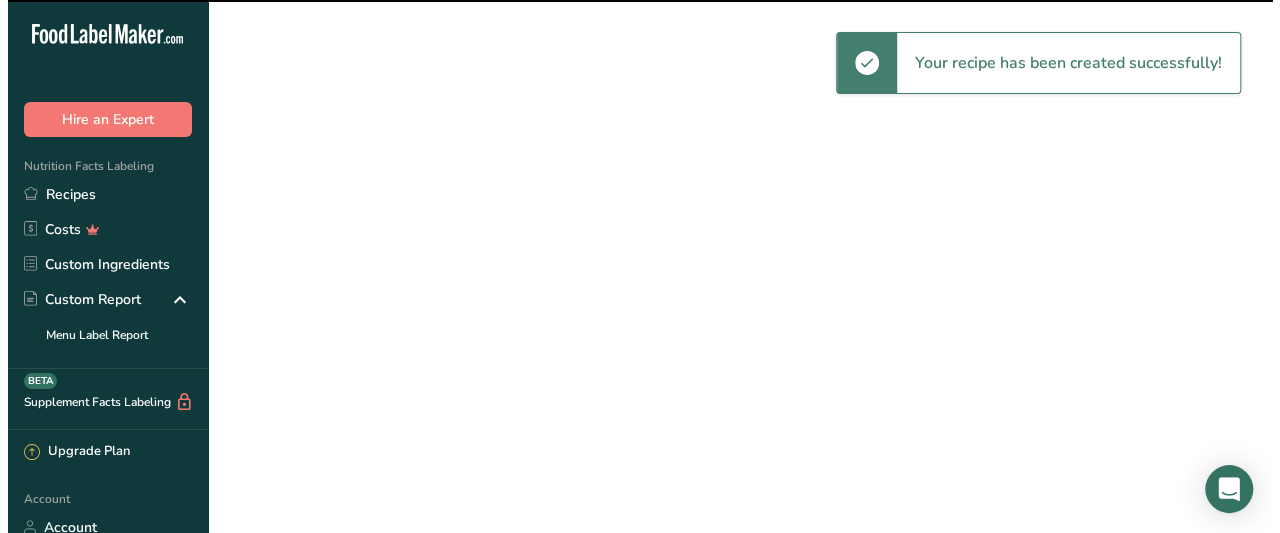 scroll, scrollTop: 0, scrollLeft: 0, axis: both 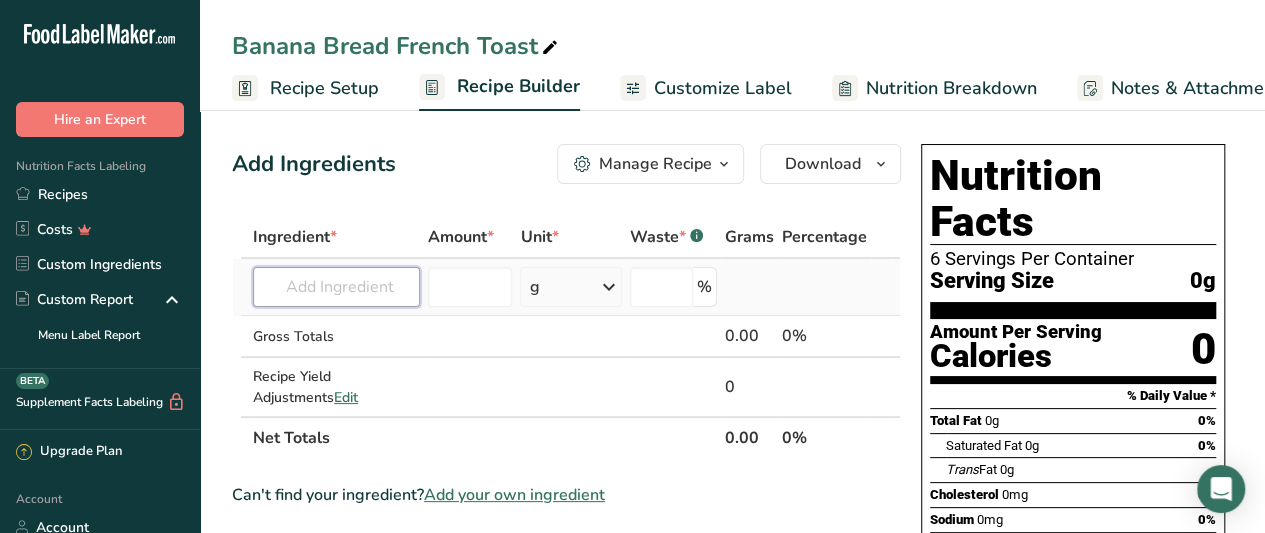 click at bounding box center (336, 287) 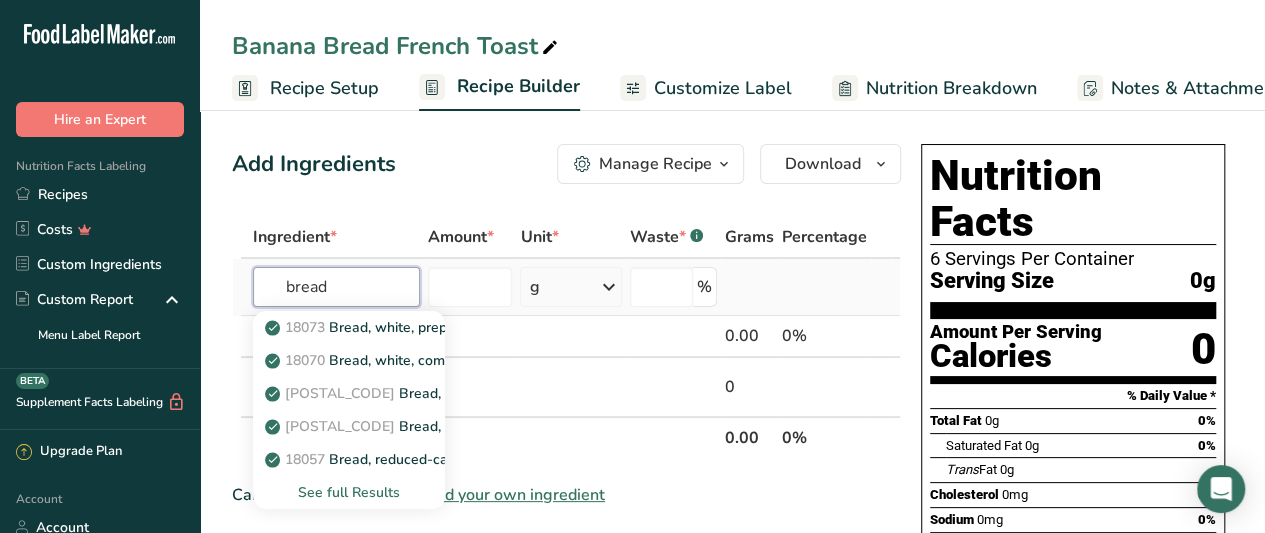 type on "bread" 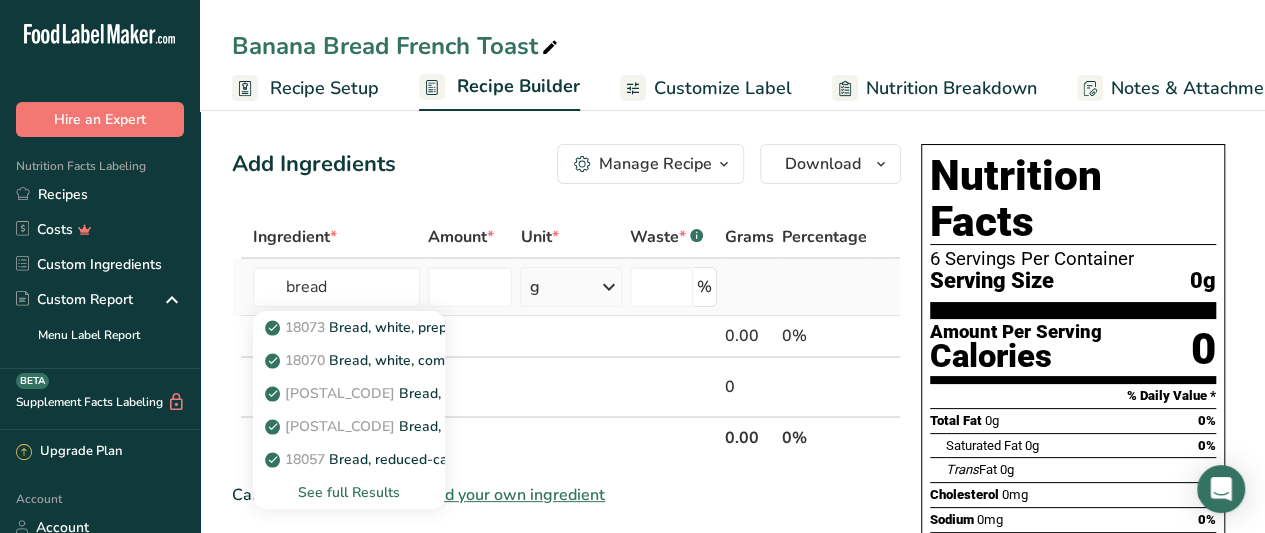 type 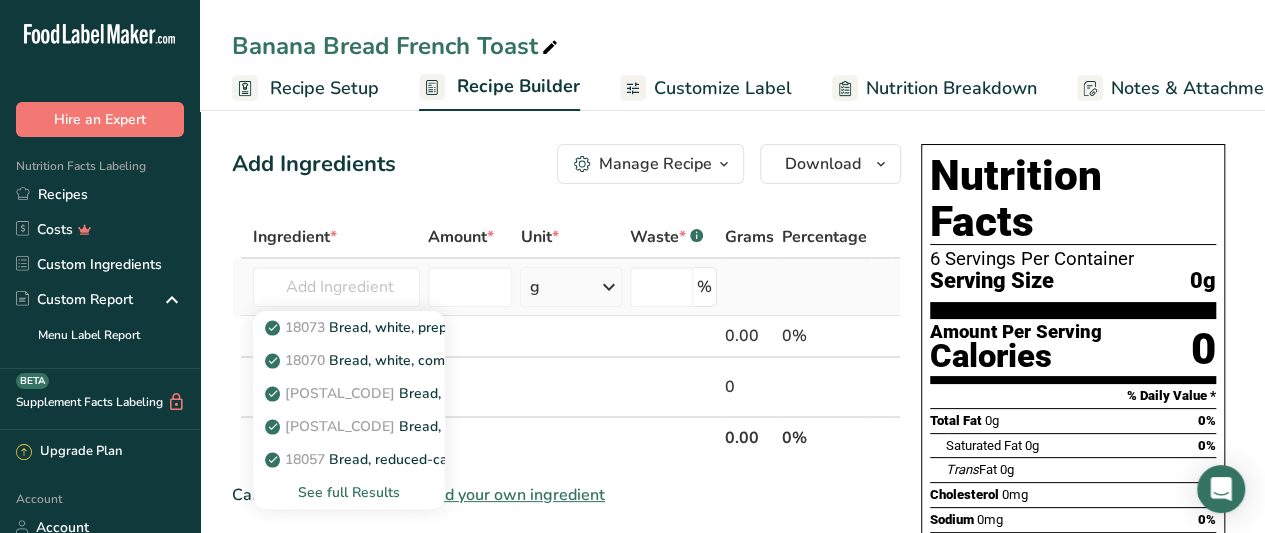 click on "See full Results" at bounding box center [349, 492] 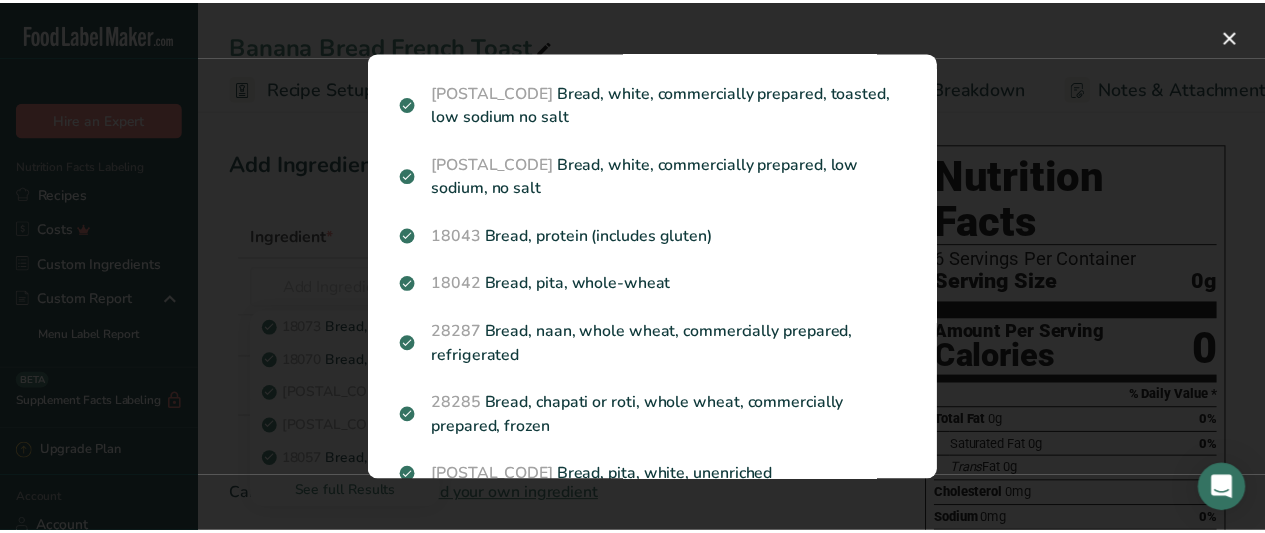 scroll, scrollTop: 502, scrollLeft: 0, axis: vertical 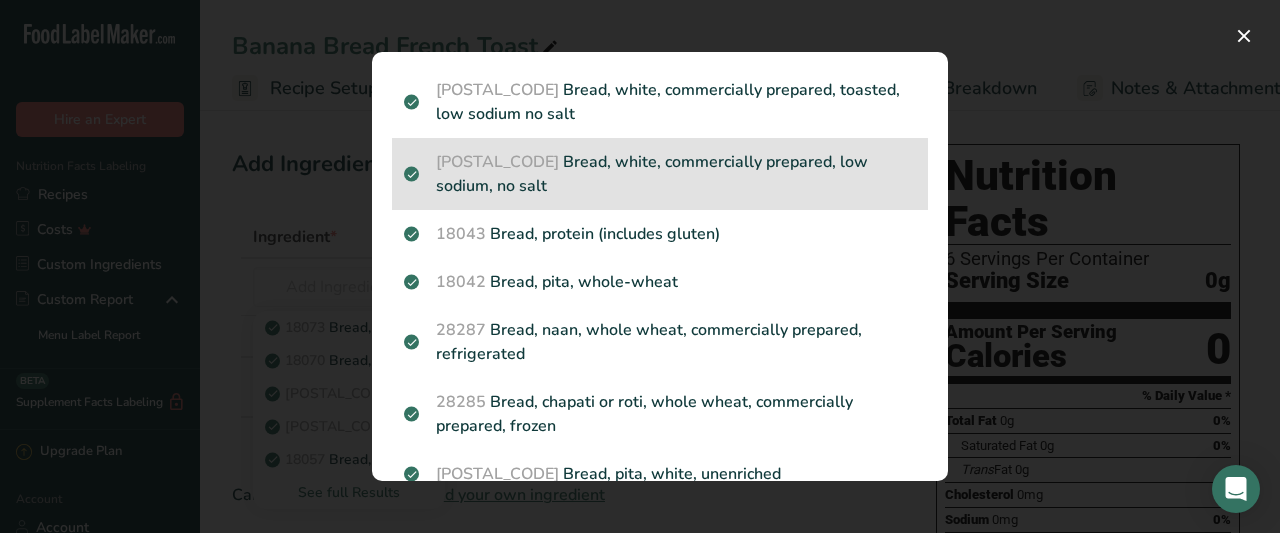 click on "18416
Bread, white, commercially prepared, low sodium, no salt" at bounding box center [660, 174] 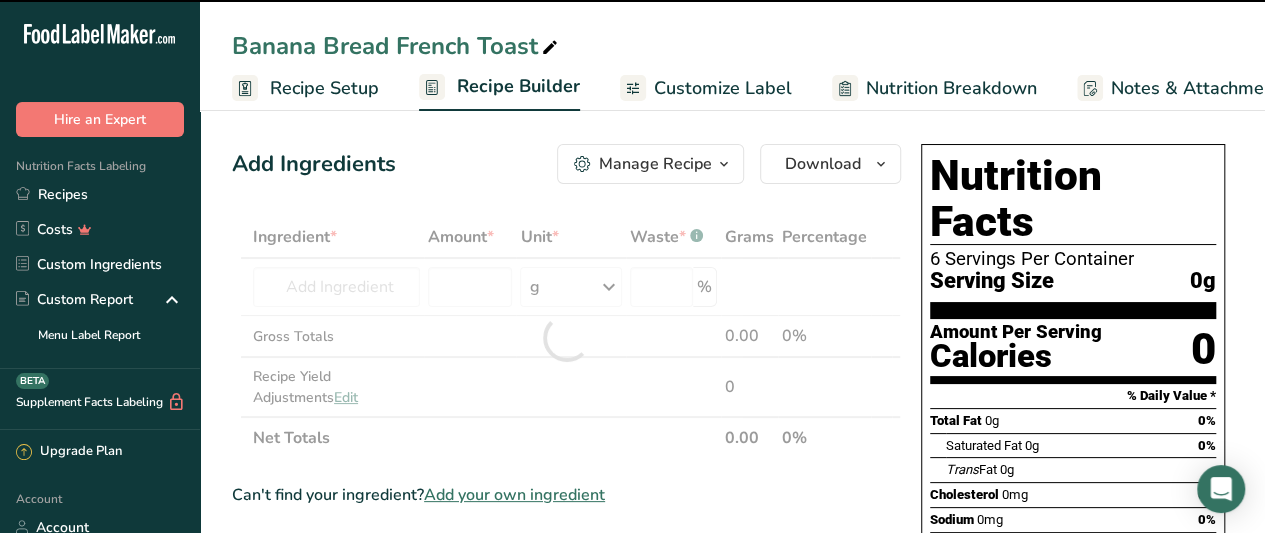 type on "0" 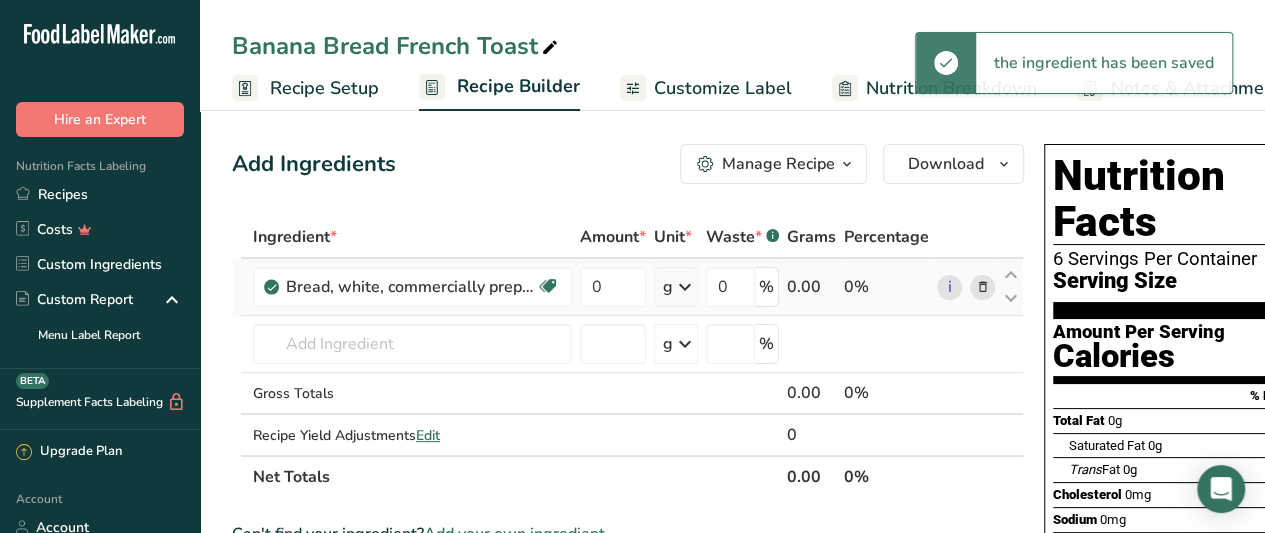 click at bounding box center [685, 287] 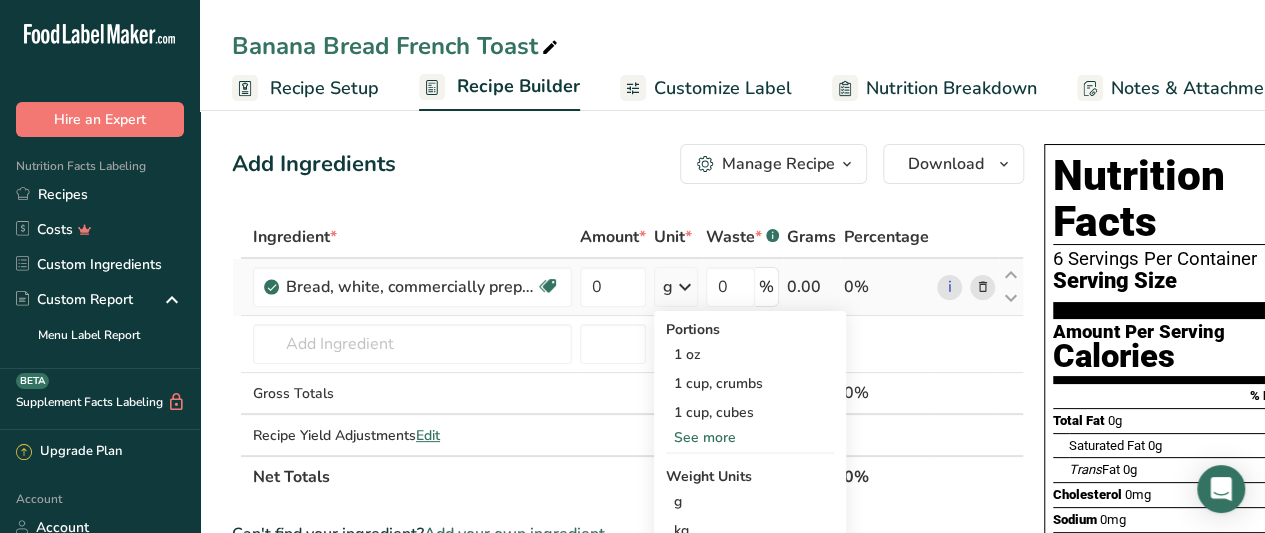 click on "See more" at bounding box center (750, 437) 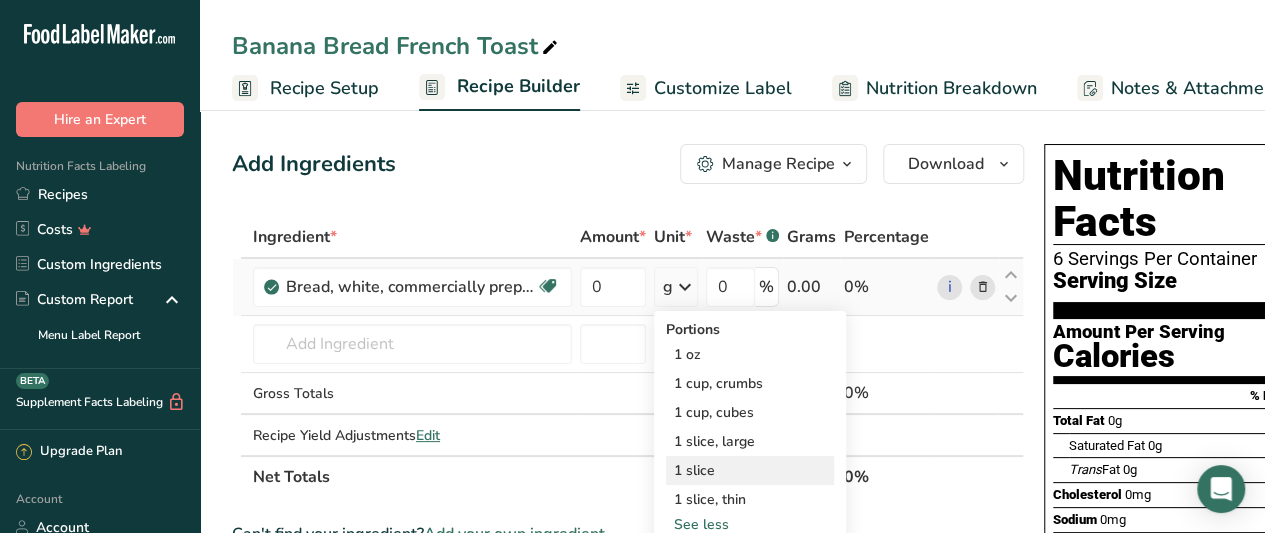 click on "1 slice" at bounding box center [750, 470] 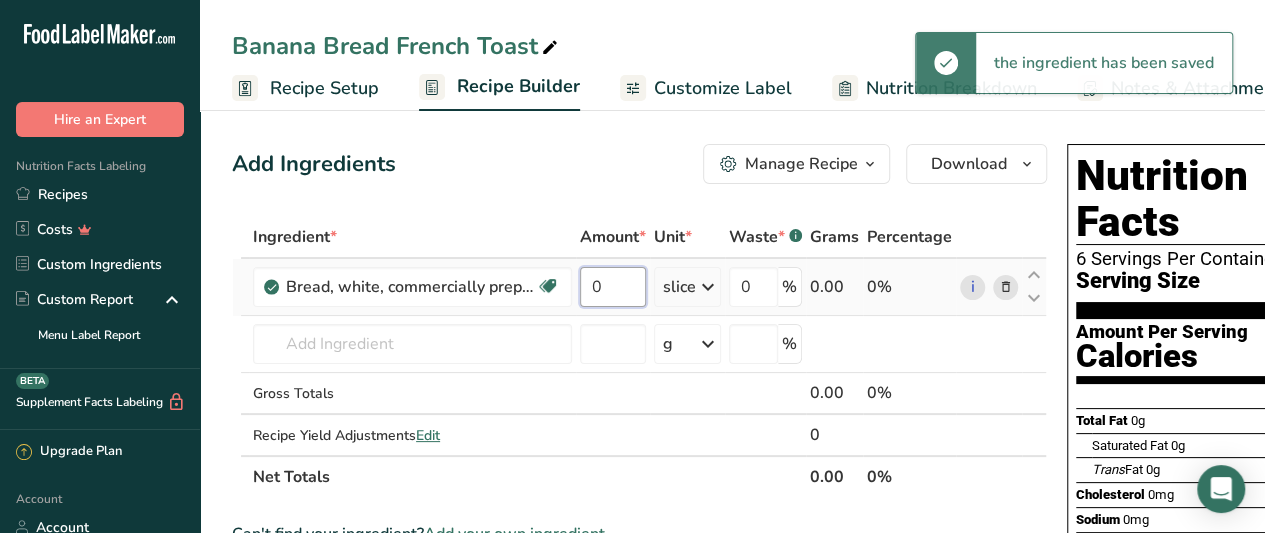 click on "0" at bounding box center (613, 287) 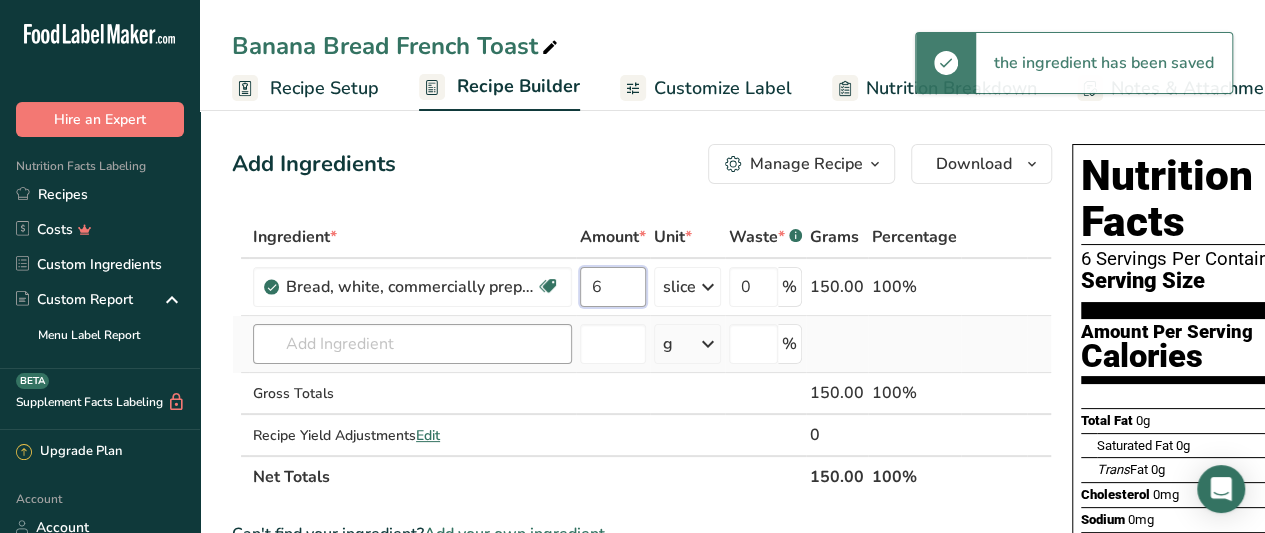 type on "6" 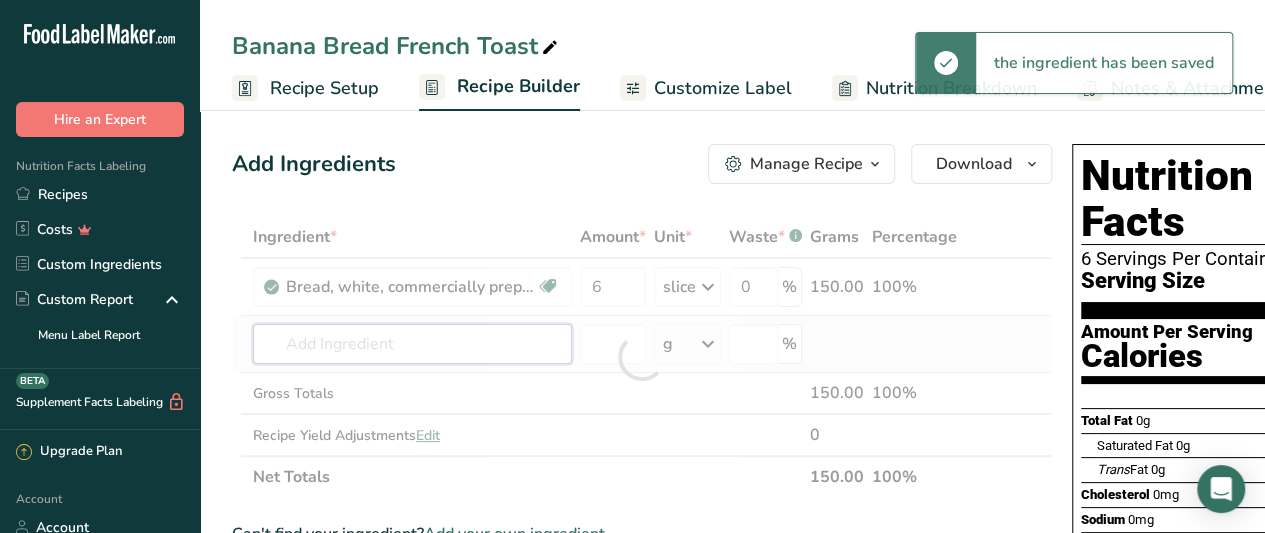 click on "Ingredient *
Amount *
Unit *
Waste *   .a-a{fill:#347362;}.b-a{fill:#fff;}          Grams
Percentage
Bread, white, commercially prepared, low sodium, no salt
Dairy free
Vegan
Vegetarian
Soy free
6
slice
Portions
1 oz
1 cup, crumbs
1 cup, cubes
1 slice, large
1 slice
1 slice, thin
See less
Weight Units
g
kg
mg
See more
Volume Units
l
Volume units require a density conversion. If you know your ingredient's density enter it below. Otherwise, click on "RIA" our AI Regulatory bot - she will be able to help you
lb/ft3
mL" at bounding box center (642, 357) 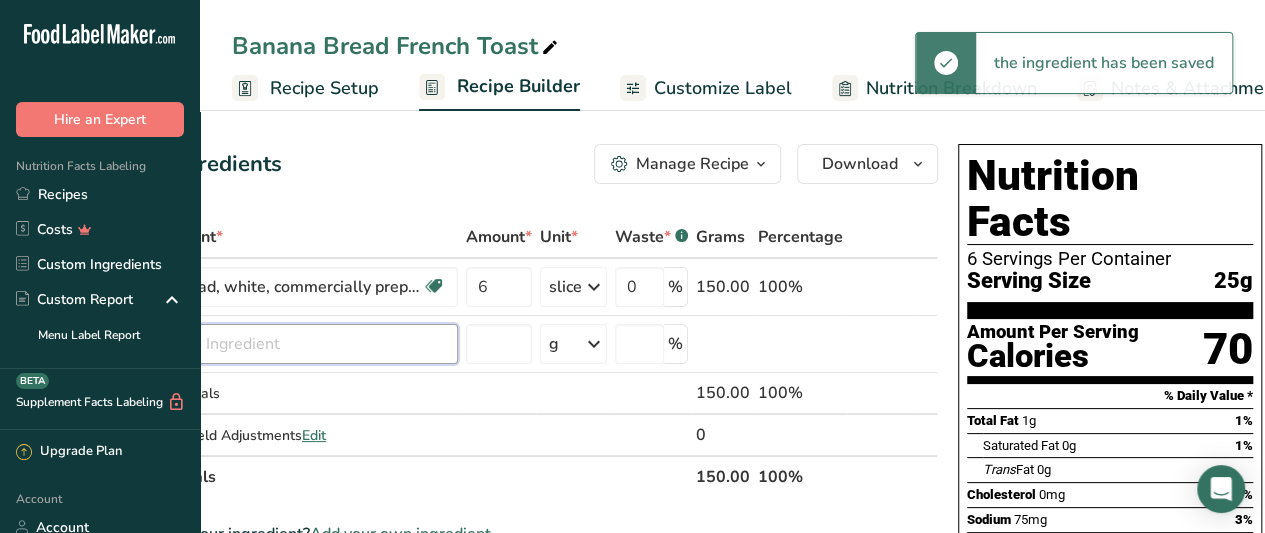 scroll, scrollTop: 0, scrollLeft: 0, axis: both 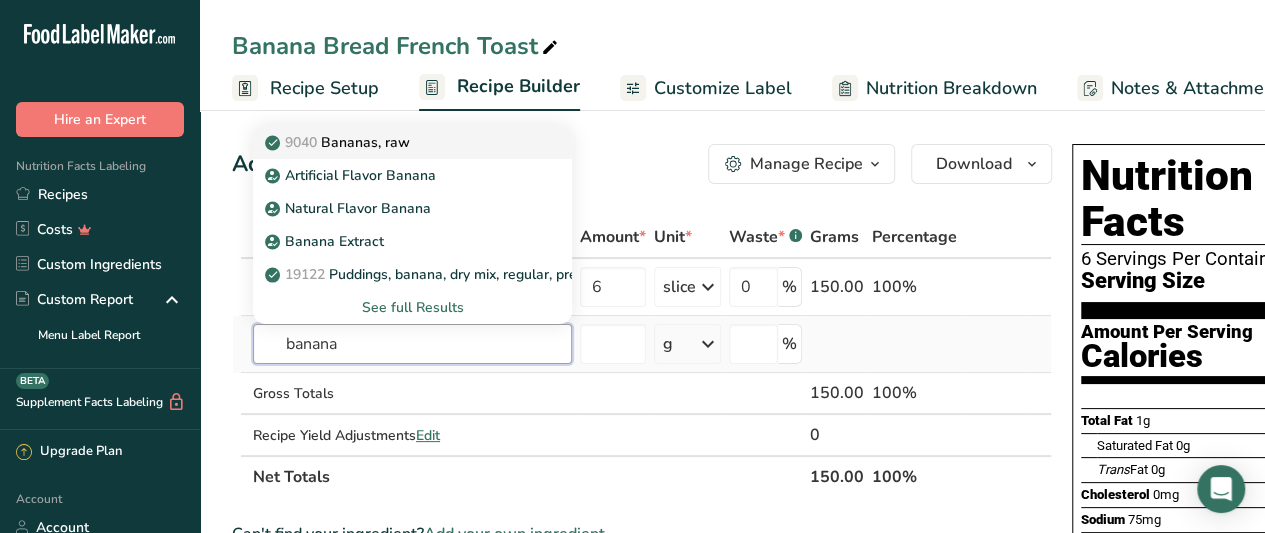 type on "banana" 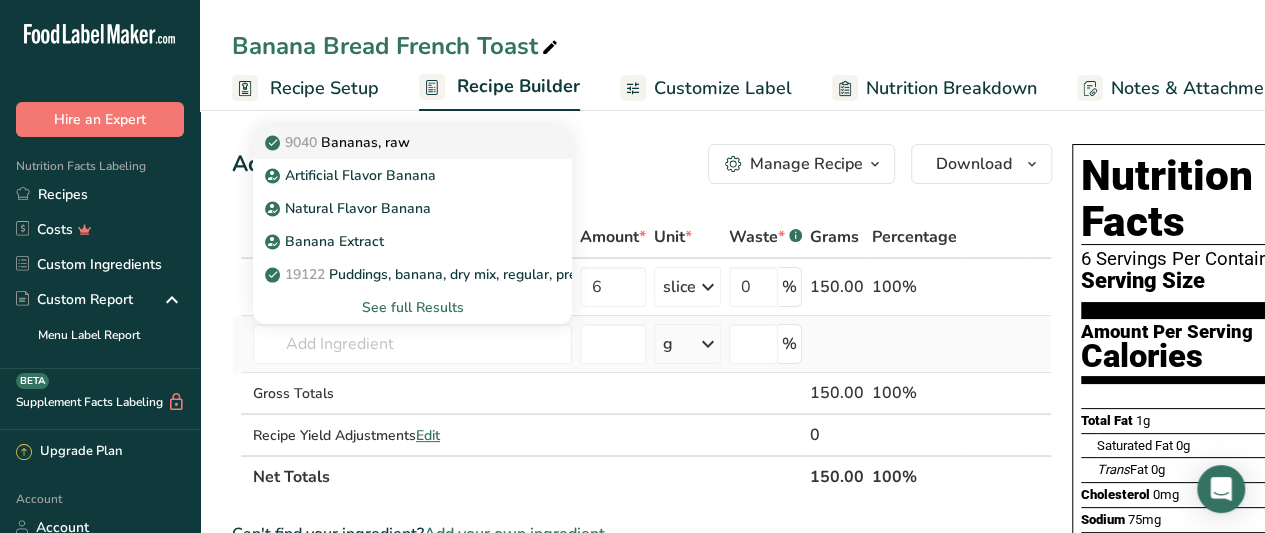 click on "[DATE]
Bananas, raw" at bounding box center (396, 142) 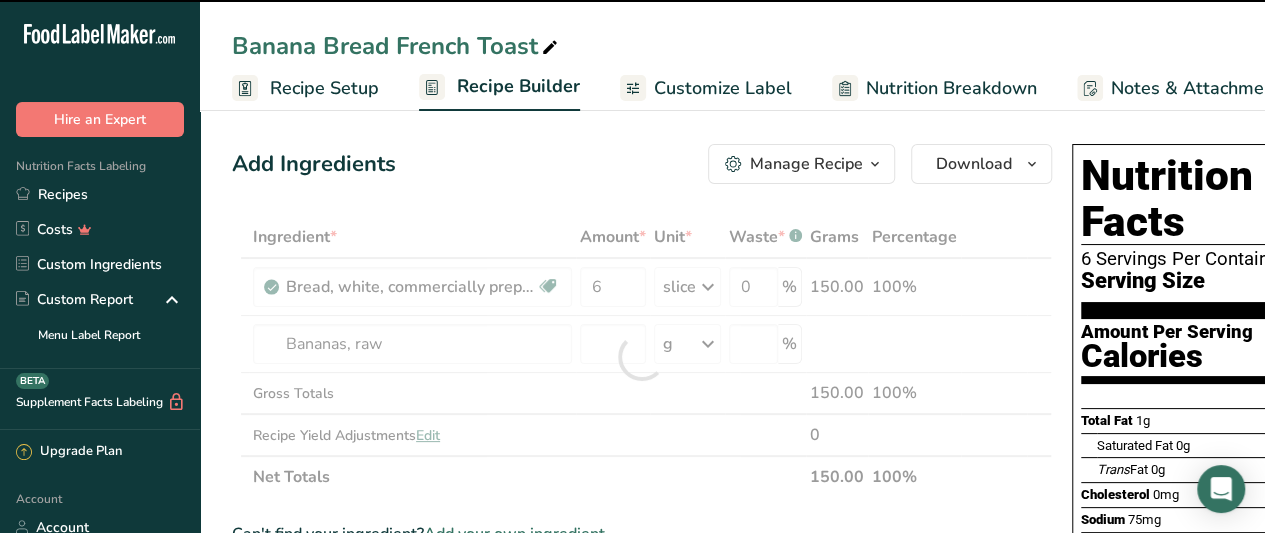 type on "0" 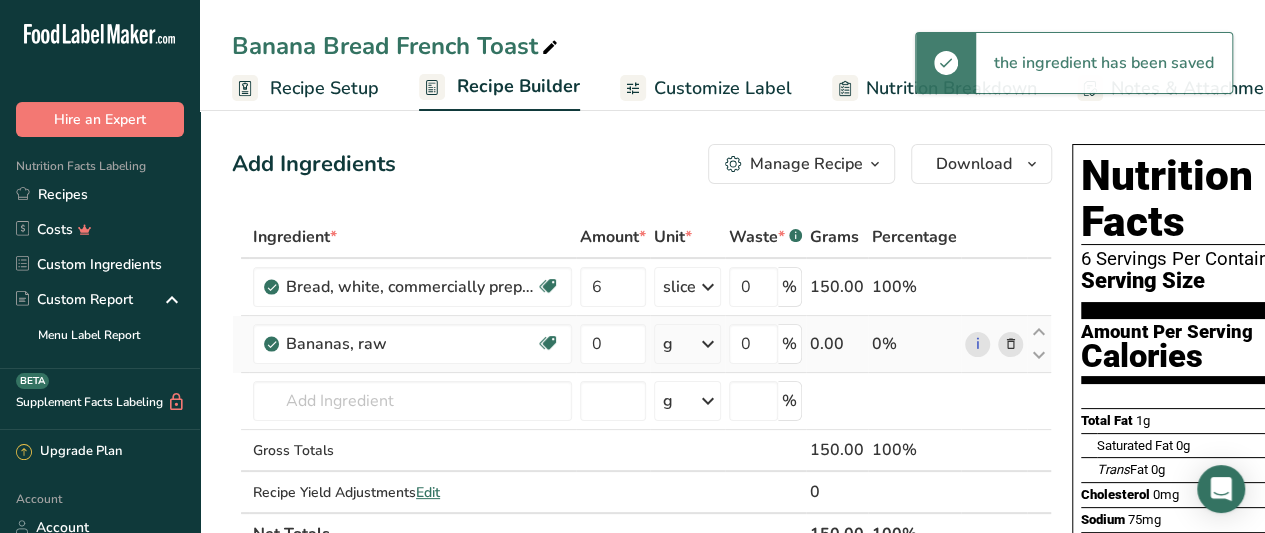 click on "g" at bounding box center (687, 344) 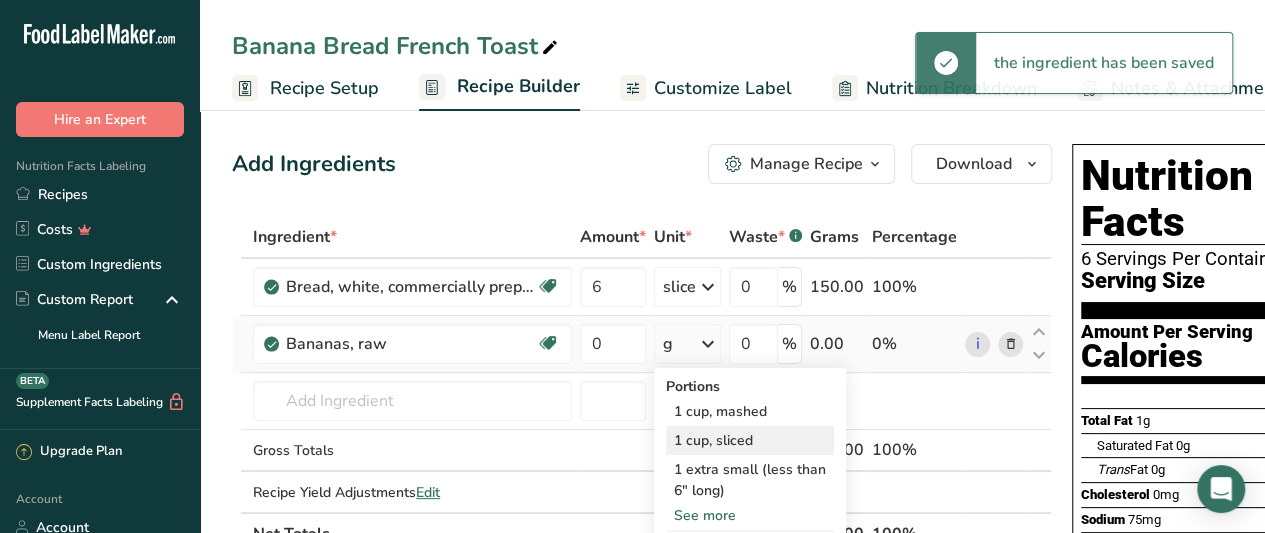 scroll, scrollTop: 91, scrollLeft: 0, axis: vertical 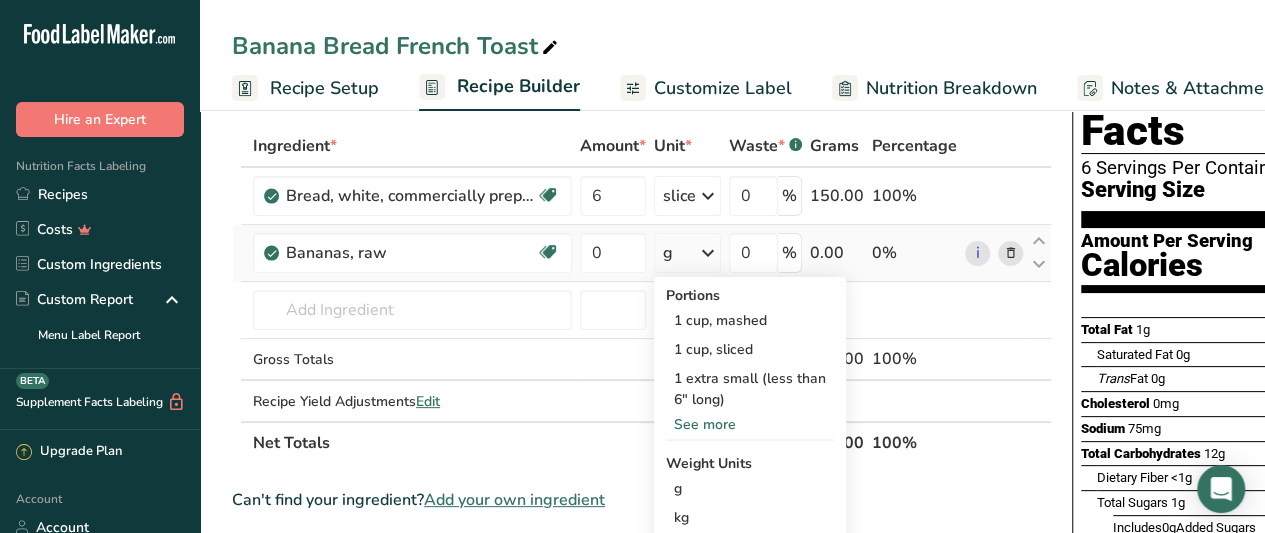 click on "See more" at bounding box center [750, 424] 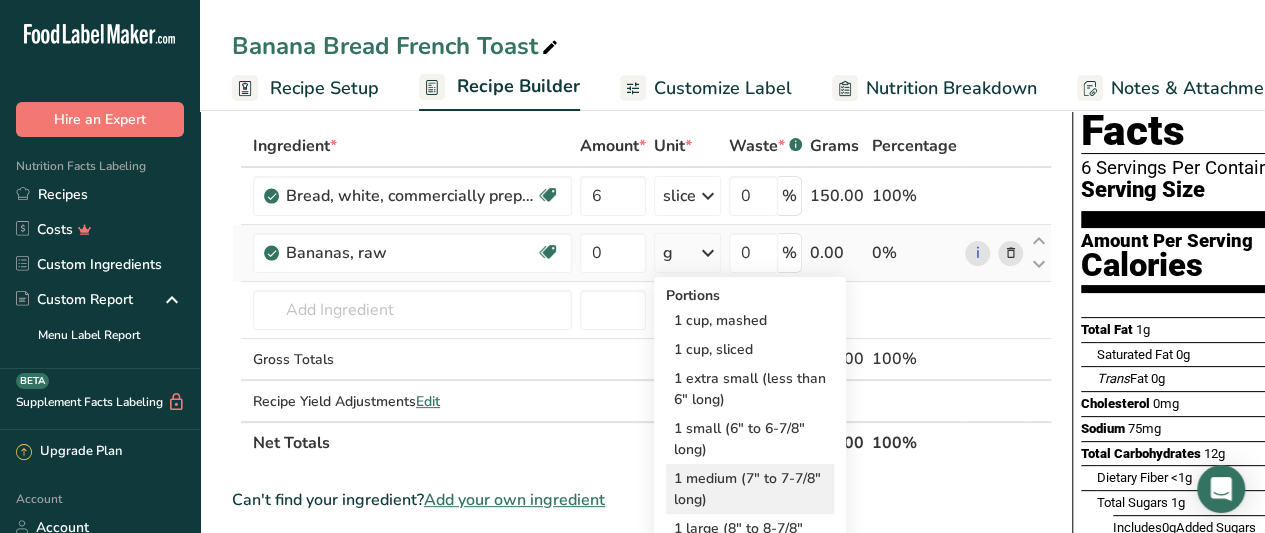 click on "1 medium (7" to 7-7/8" long)" at bounding box center (750, 489) 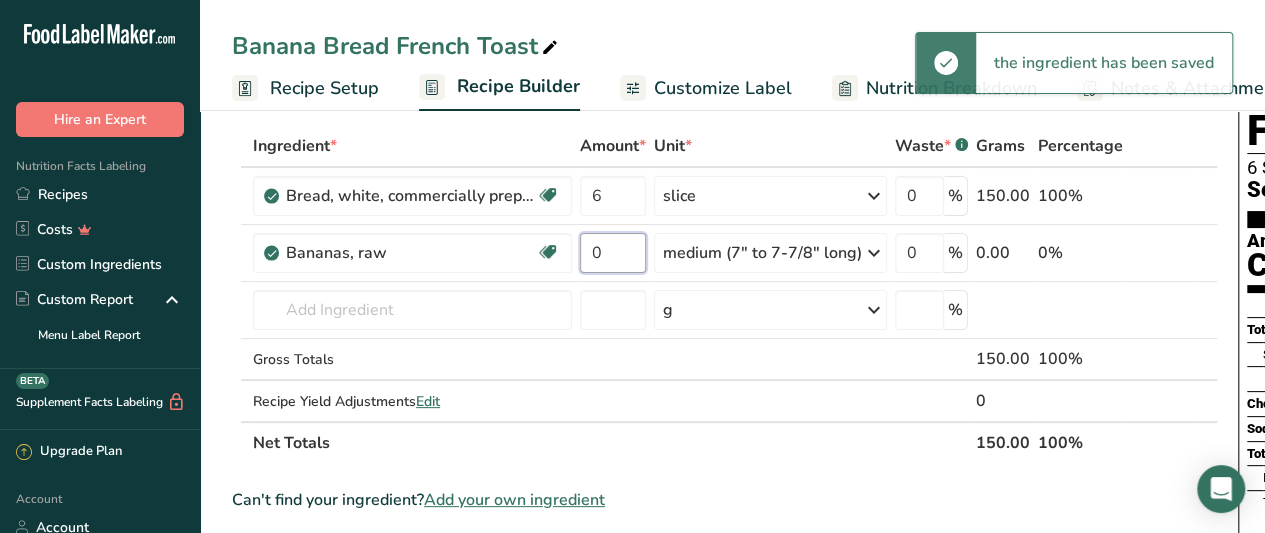 click on "0" at bounding box center (613, 253) 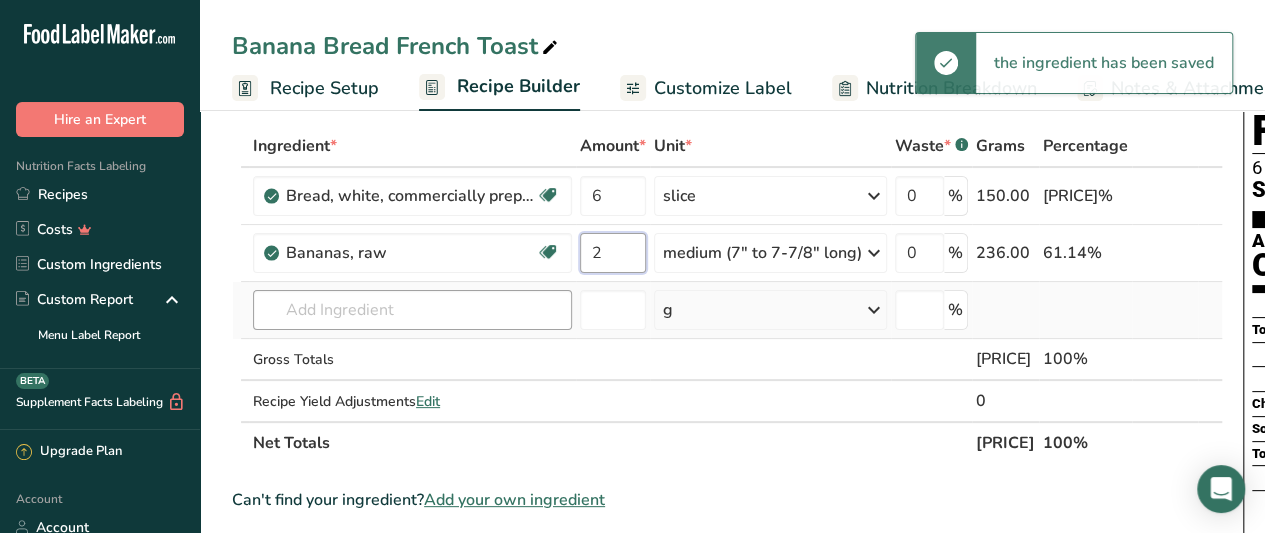 type on "2" 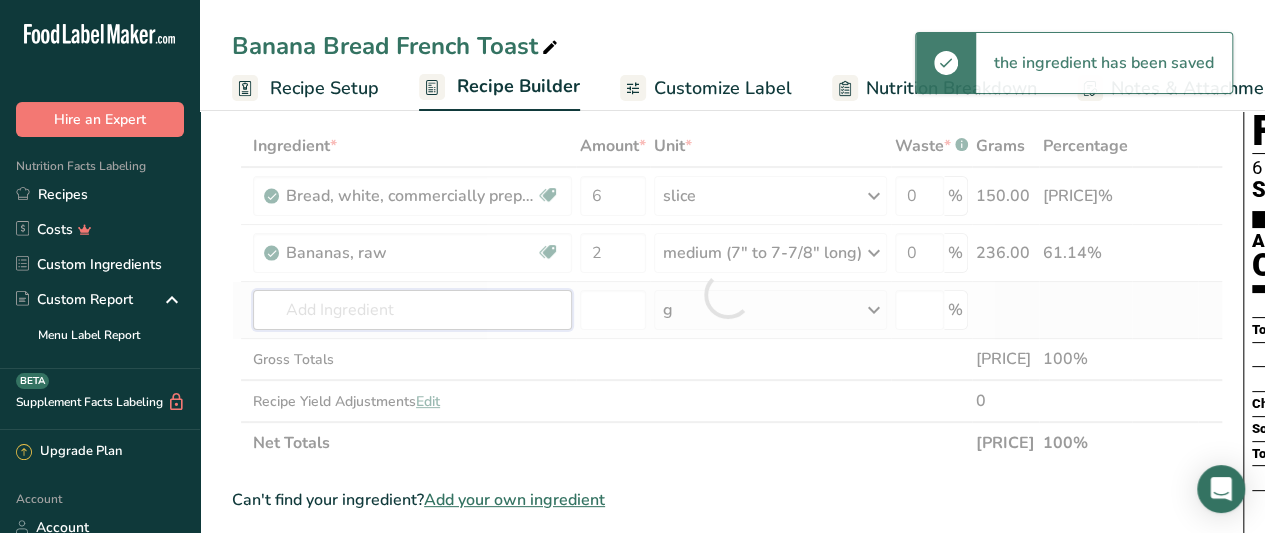 click on "Ingredient *
Amount *
Unit *
Waste *   .a-a{fill:#347362;}.b-a{fill:#fff;}          Grams
Percentage
Bread, white, commercially prepared, low sodium, no salt
Dairy free
Vegan
Vegetarian
Soy free
6
slice
Portions
1 oz
1 cup, crumbs
1 cup, cubes
1 slice, large
1 slice
1 slice, thin
See less
Weight Units
g
kg
mg
See more
Volume Units
l
Volume units require a density conversion. If you know your ingredient's density enter it below. Otherwise, click on "RIA" our AI Regulatory bot - she will be able to help you
lb/ft3
mL" at bounding box center (727, 294) 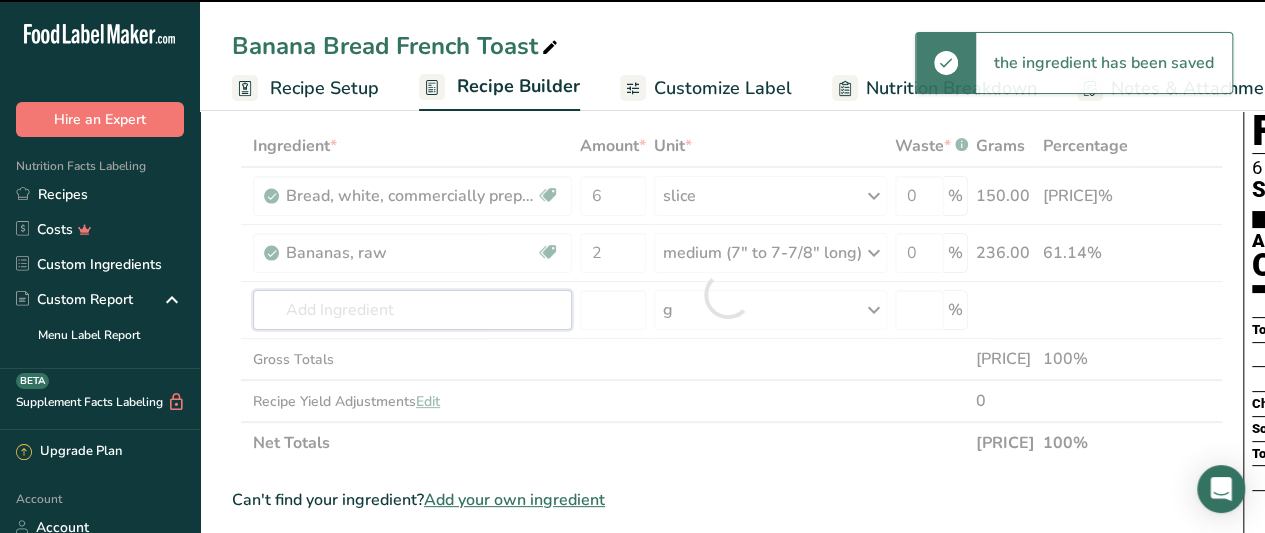scroll, scrollTop: 0, scrollLeft: 278, axis: horizontal 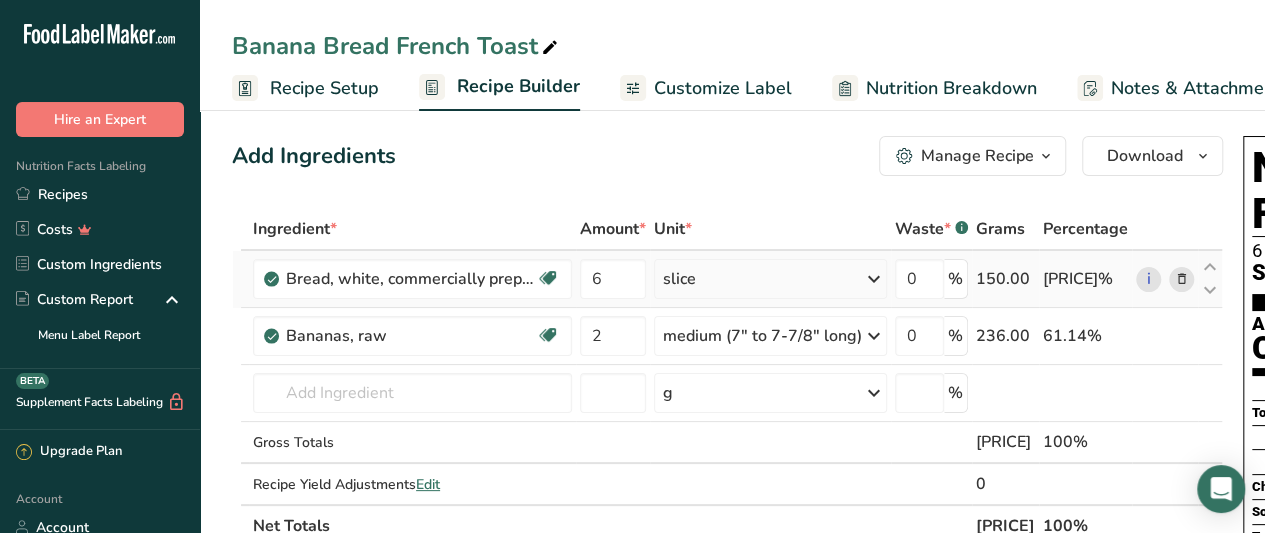 click at bounding box center (1182, 279) 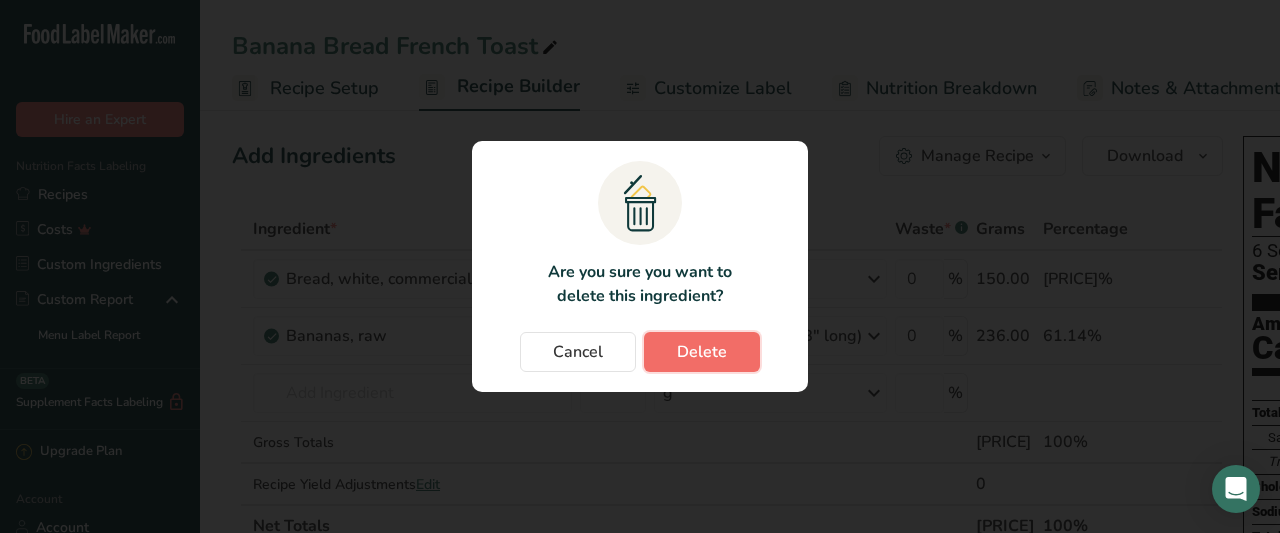 click on "Delete" at bounding box center [702, 352] 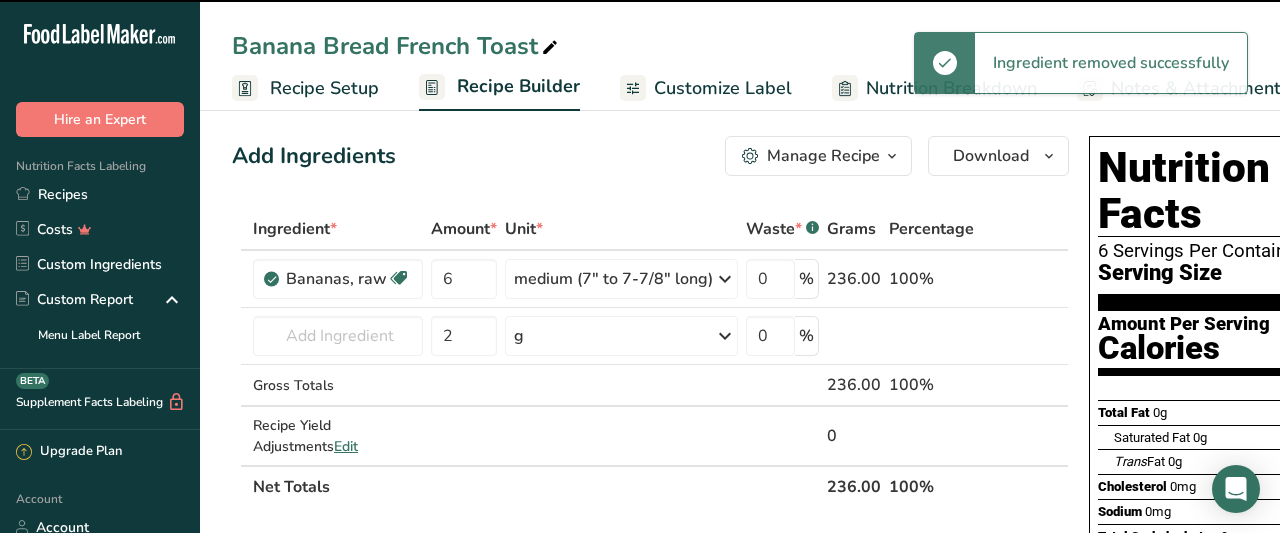 type on "2" 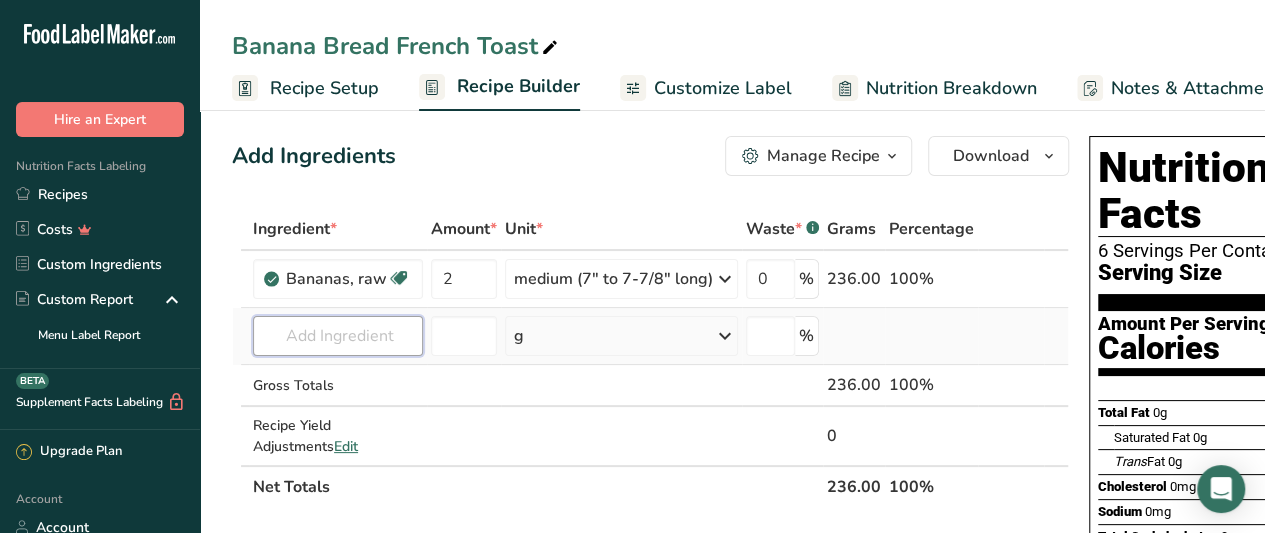 click at bounding box center [338, 336] 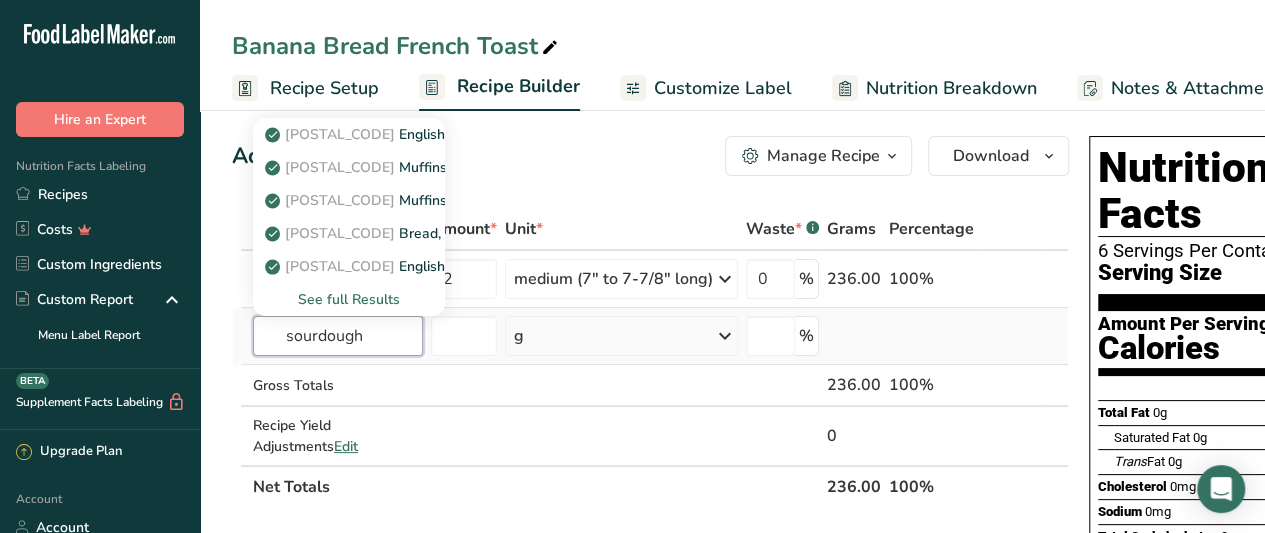 type on "sourdough" 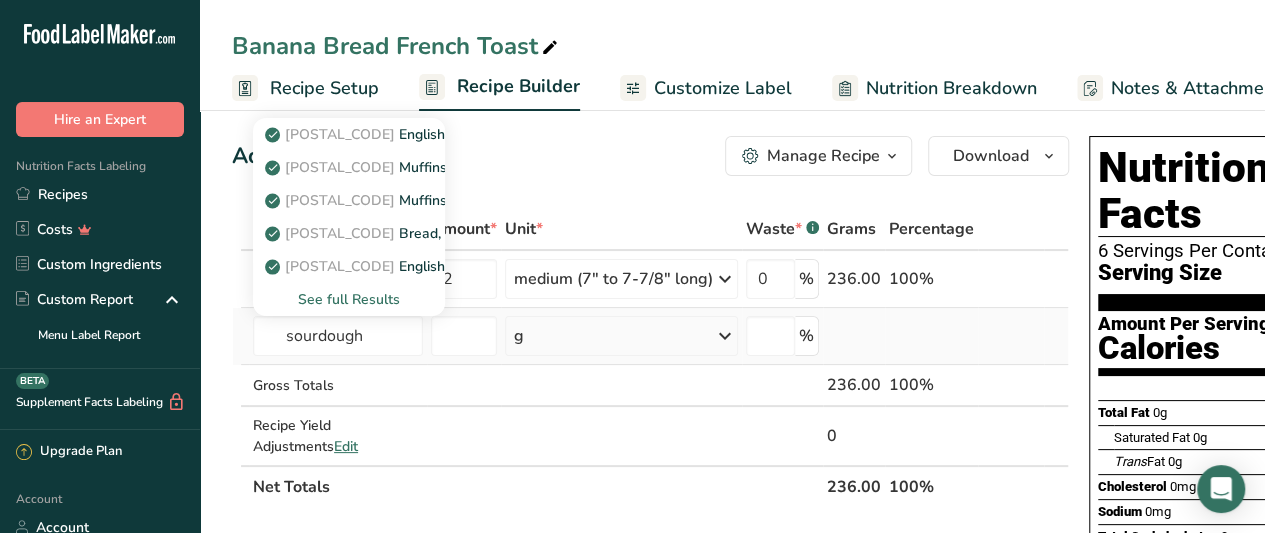 type 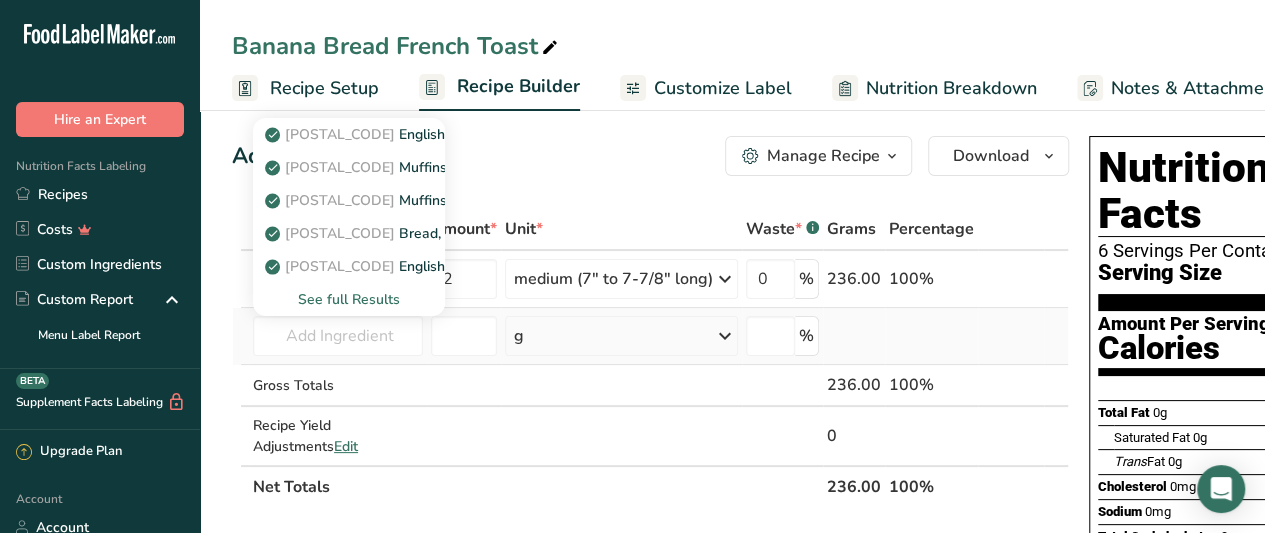 click on "See full Results" at bounding box center [349, 299] 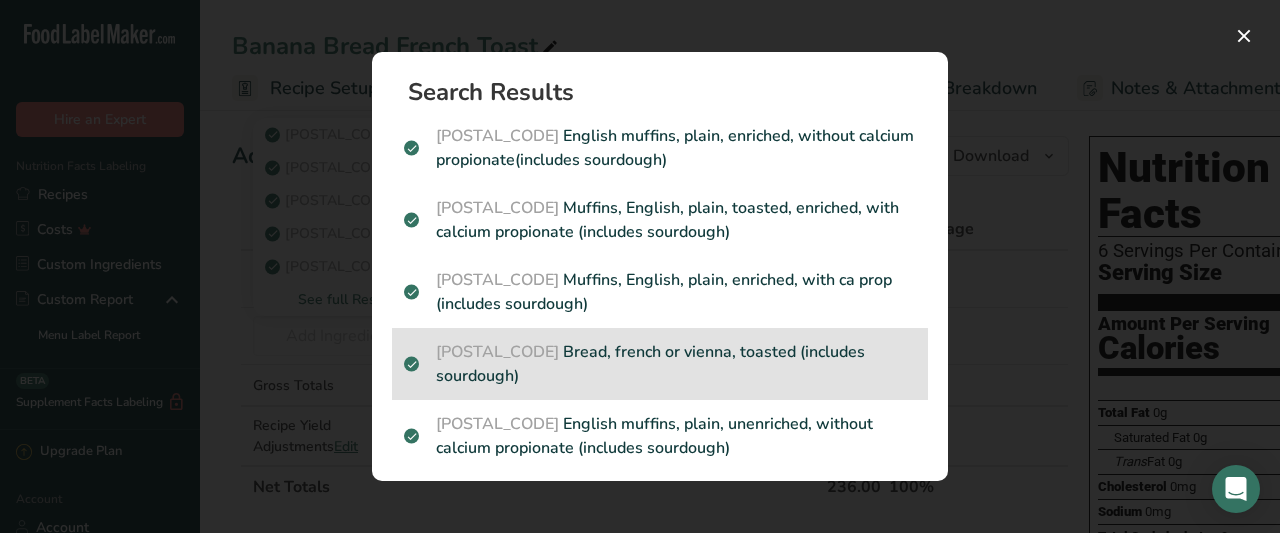 click on "[POSTAL_CODE]
Bread, french or vienna, toasted (includes sourdough)" at bounding box center [660, 364] 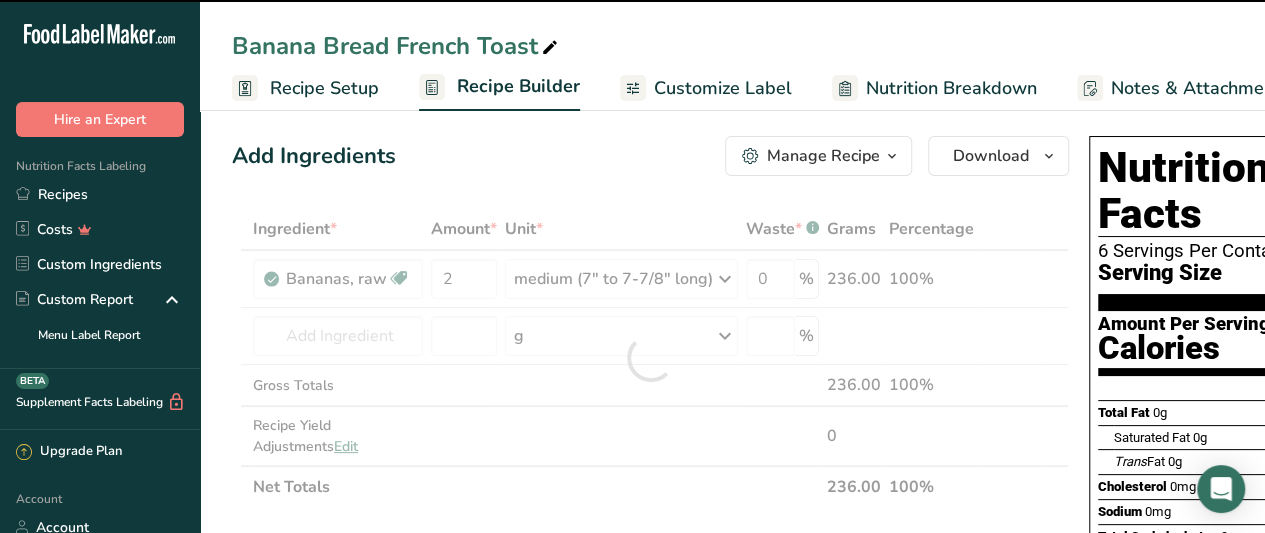 type on "0" 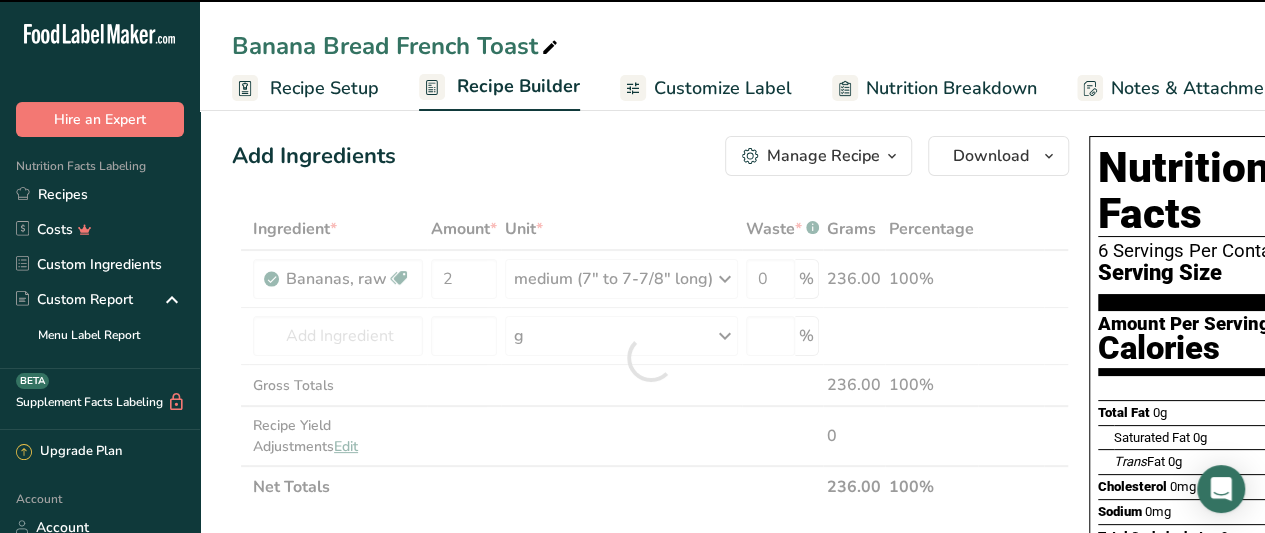 type on "0" 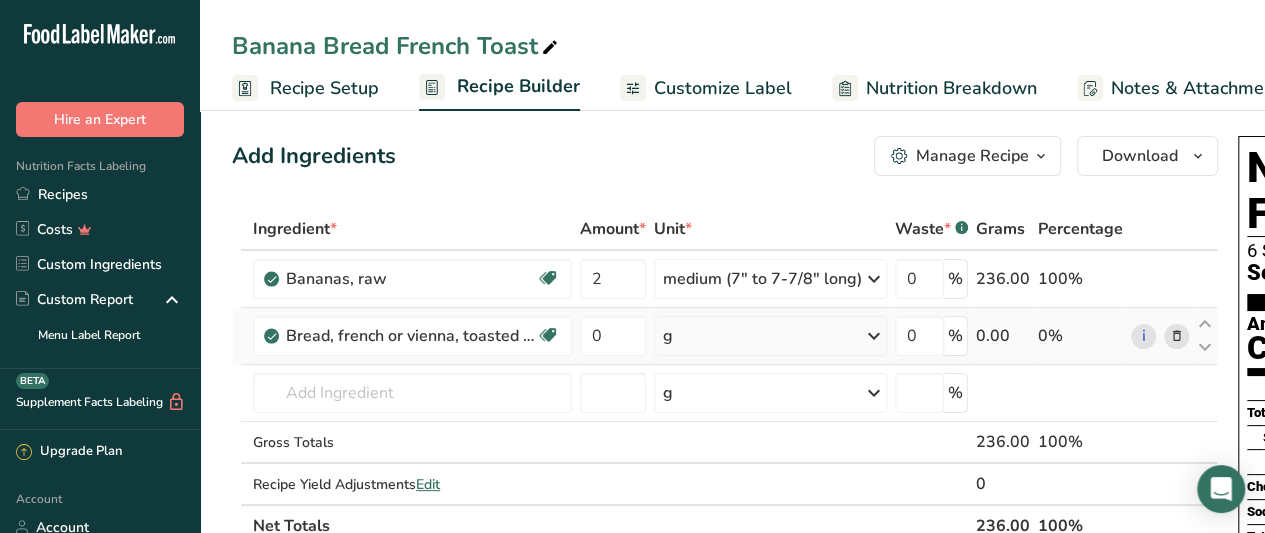 click on "g" at bounding box center (770, 336) 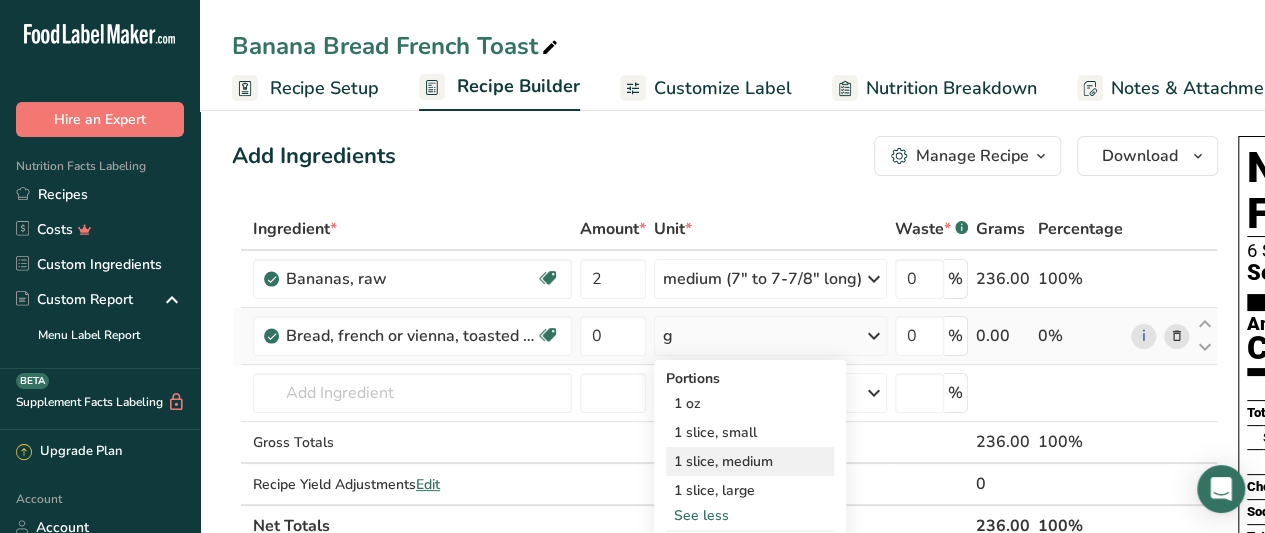 scroll, scrollTop: 105, scrollLeft: 0, axis: vertical 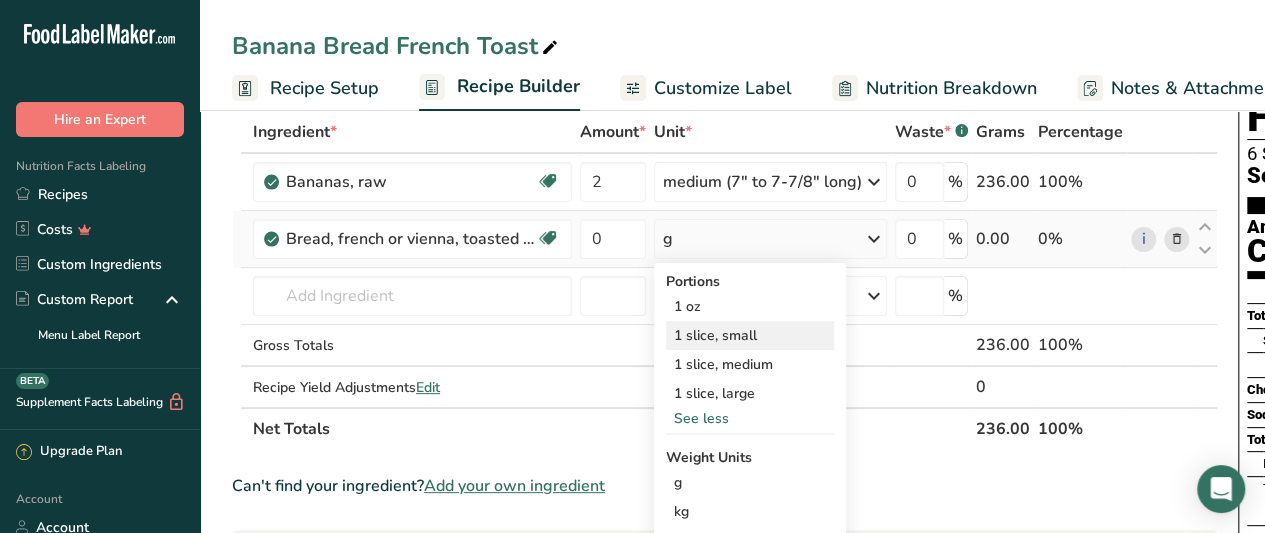 click on "1 slice, small" at bounding box center [750, 335] 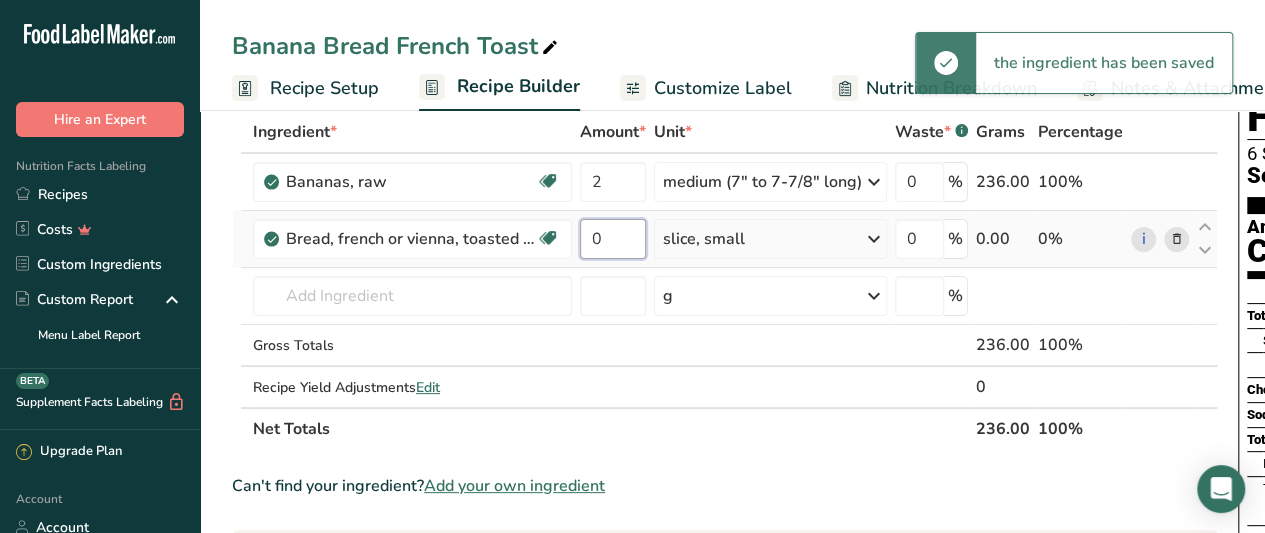 click on "0" at bounding box center (613, 239) 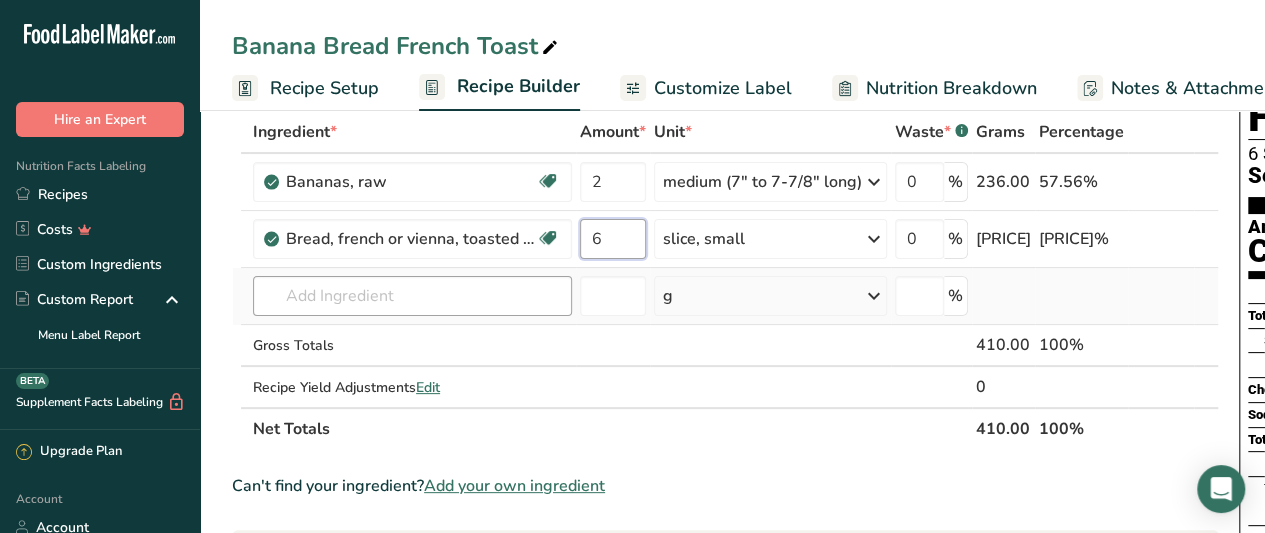 type on "6" 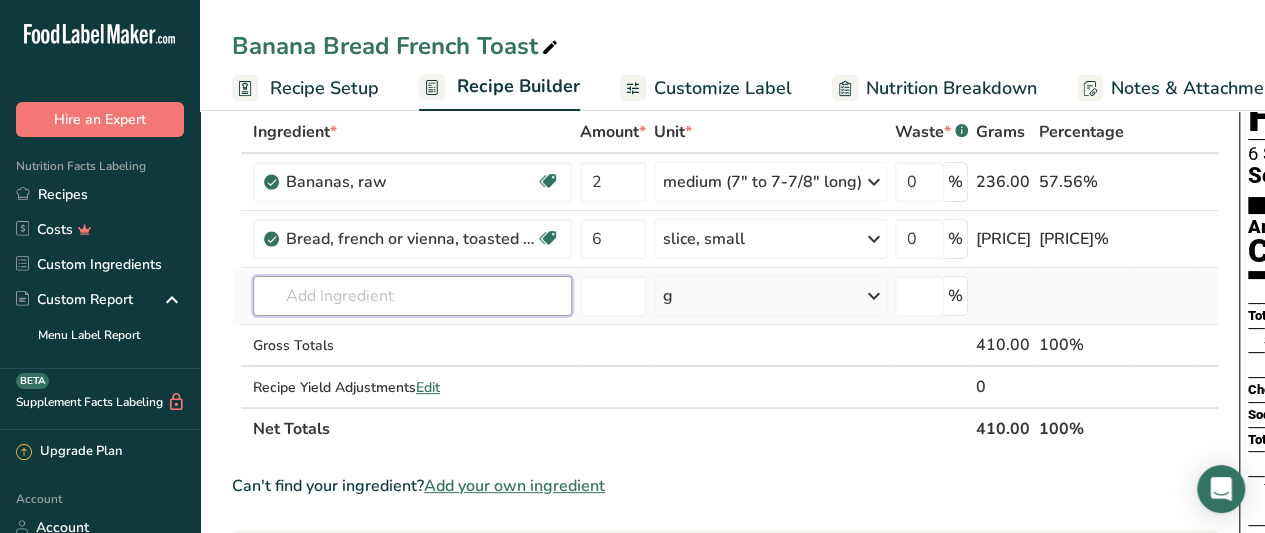 click on "Ingredient *
Amount *
Unit *
Waste *   .a-a{fill:#347362;}.b-a{fill:#fff;}          Grams
Percentage
Bananas, raw
Dairy free
Gluten free
Vegan
Vegetarian
Soy free
2
medium (7" to 7-7/8" long)
Portions
1 cup, mashed
1 cup, sliced
1 extra small (less than 6" long)
1 small (6" to 6-7/8" long)
1 medium (7" to 7-7/8" long)
1 large (8" to 8-7/8" long)
1 extra large (9" or longer)
1 NLEA serving
See less
Weight Units
g
kg
mg
See more
Volume Units
l
lb/ft3
g/cm3
Confirm" at bounding box center [725, 280] 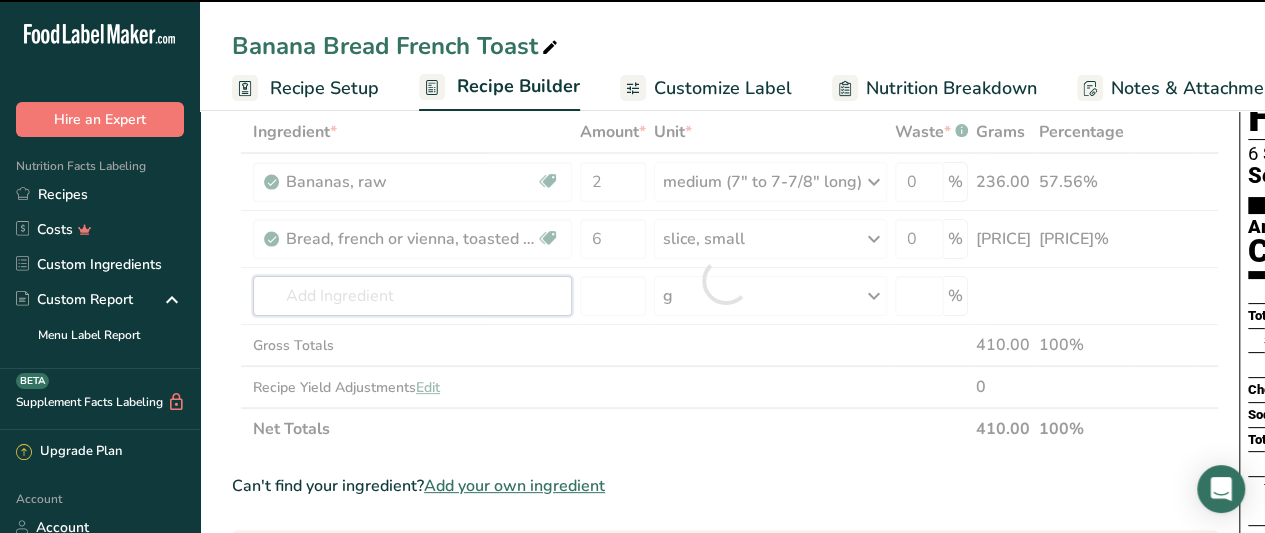 scroll, scrollTop: 0, scrollLeft: 278, axis: horizontal 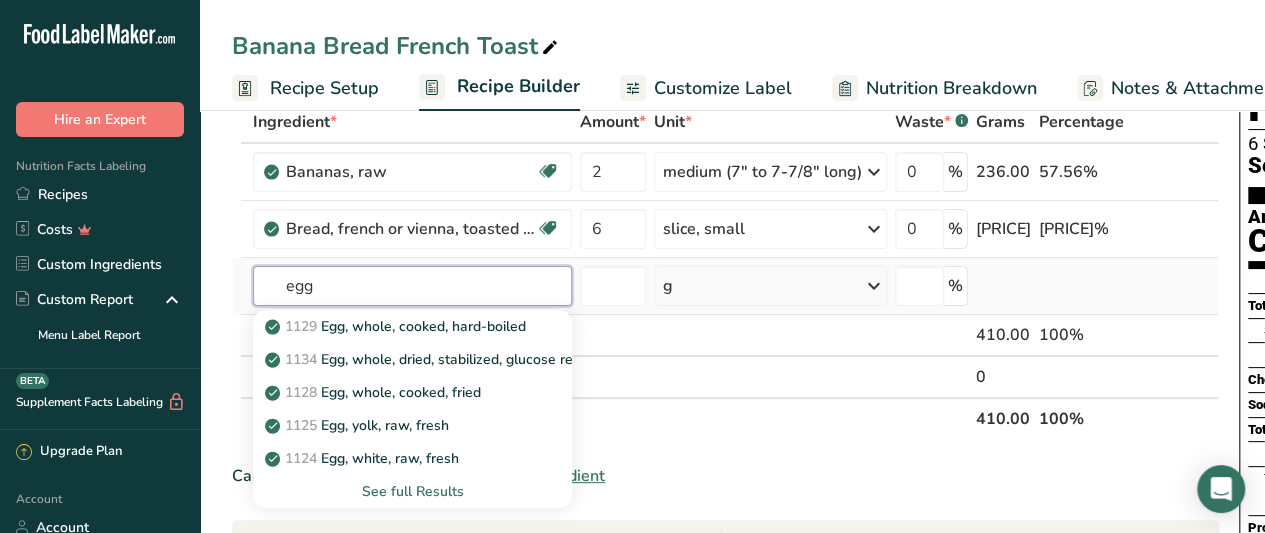 type on "egg" 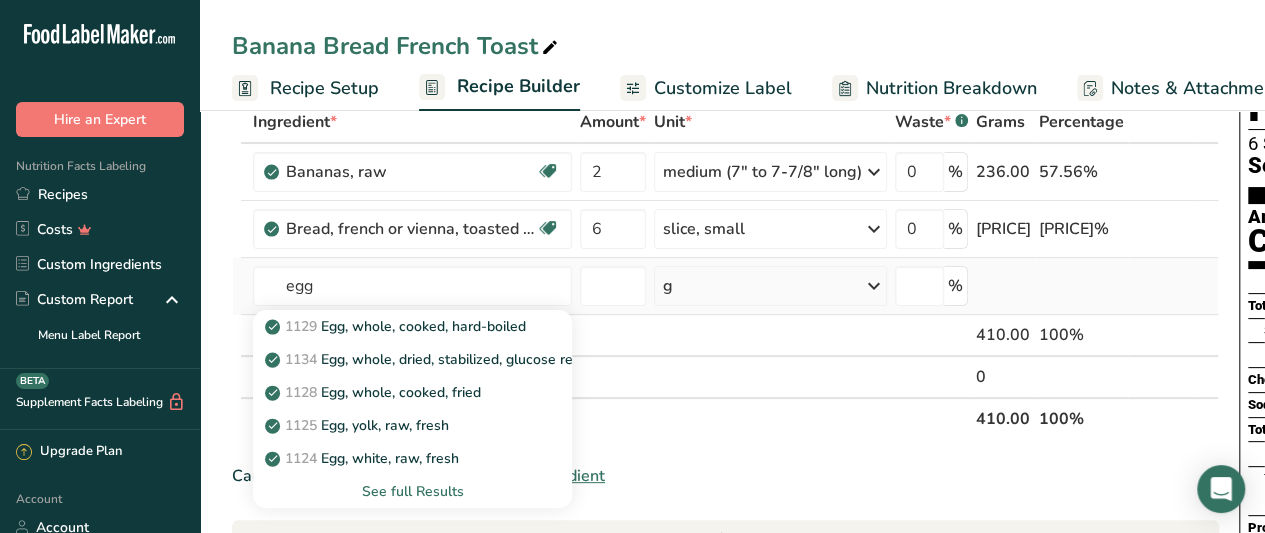 type 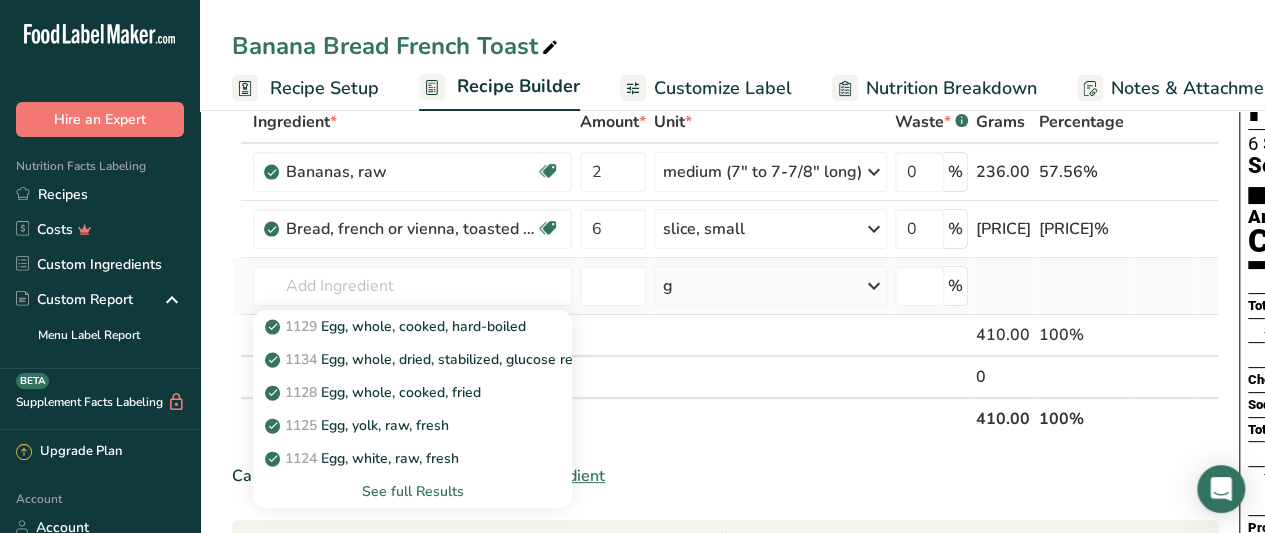 click on "See full Results" at bounding box center (412, 491) 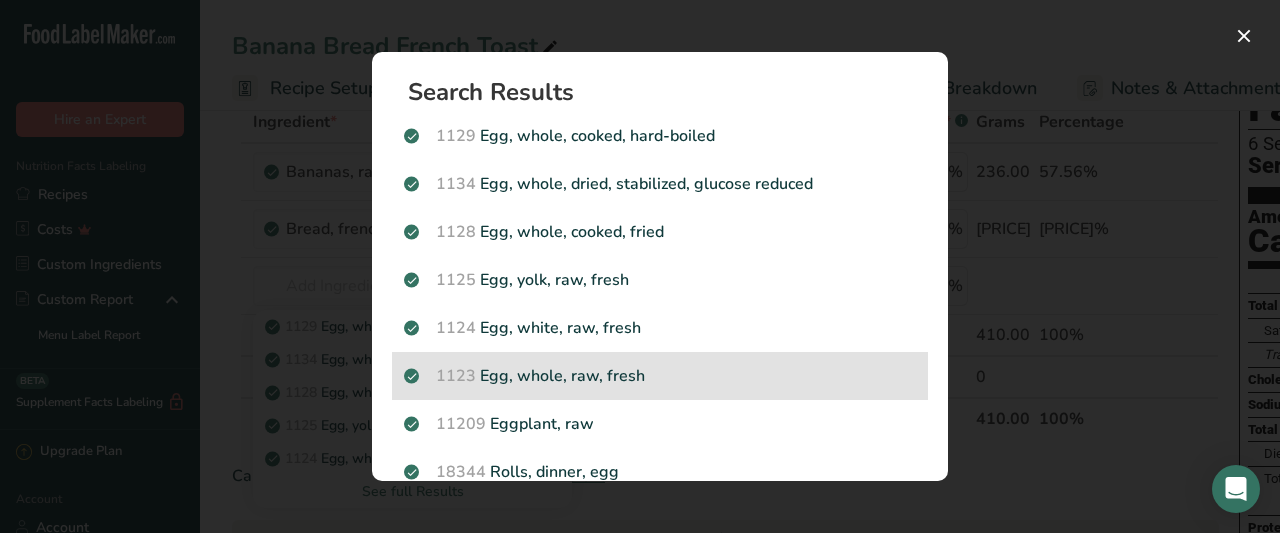 click on "[DATE]
Egg, whole, raw, fresh" at bounding box center [660, 376] 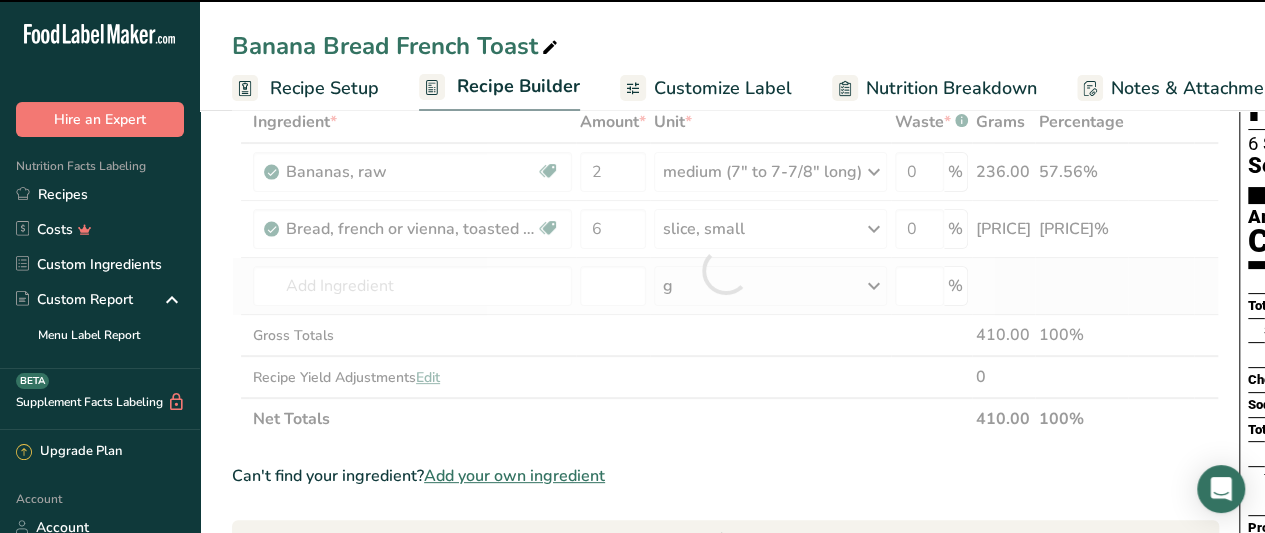 type on "0" 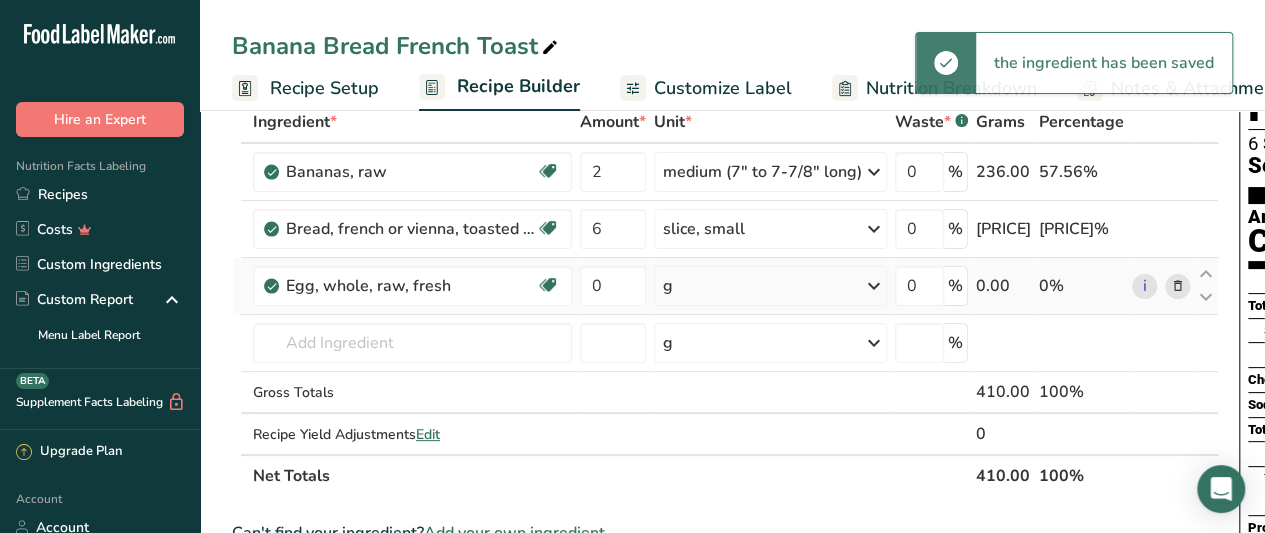 click on "g" at bounding box center (770, 286) 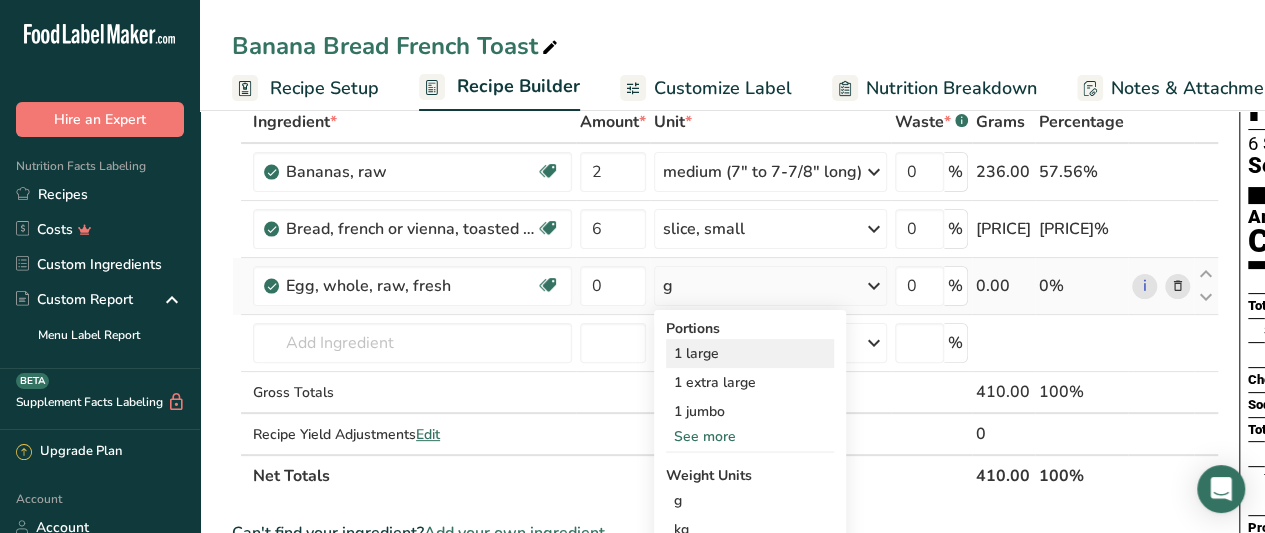 click on "1 large" at bounding box center [750, 353] 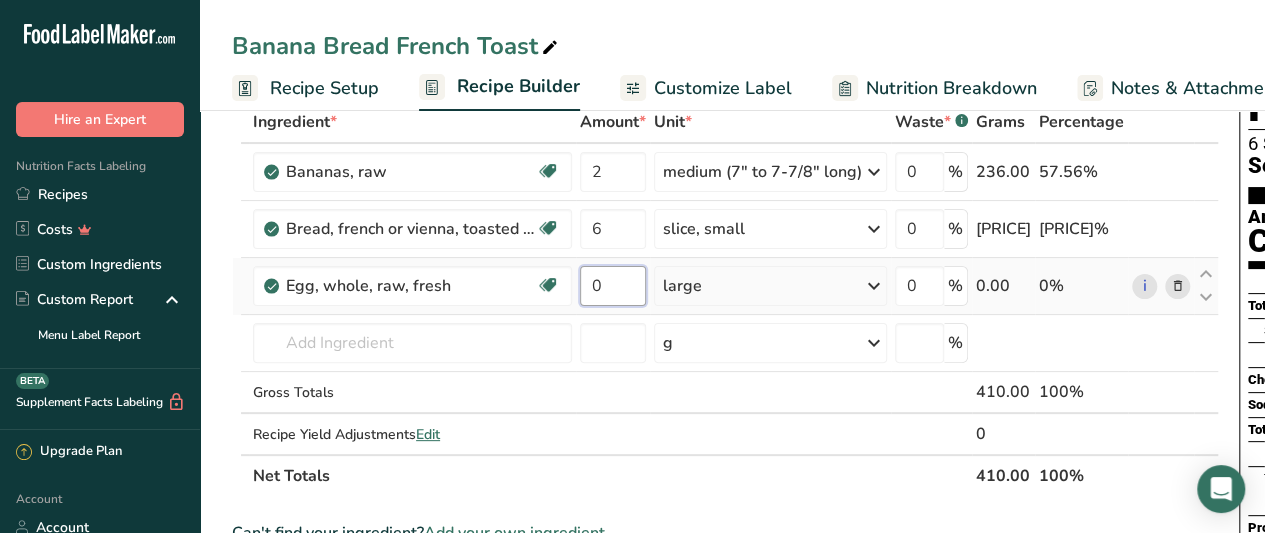 click on "0" at bounding box center (613, 286) 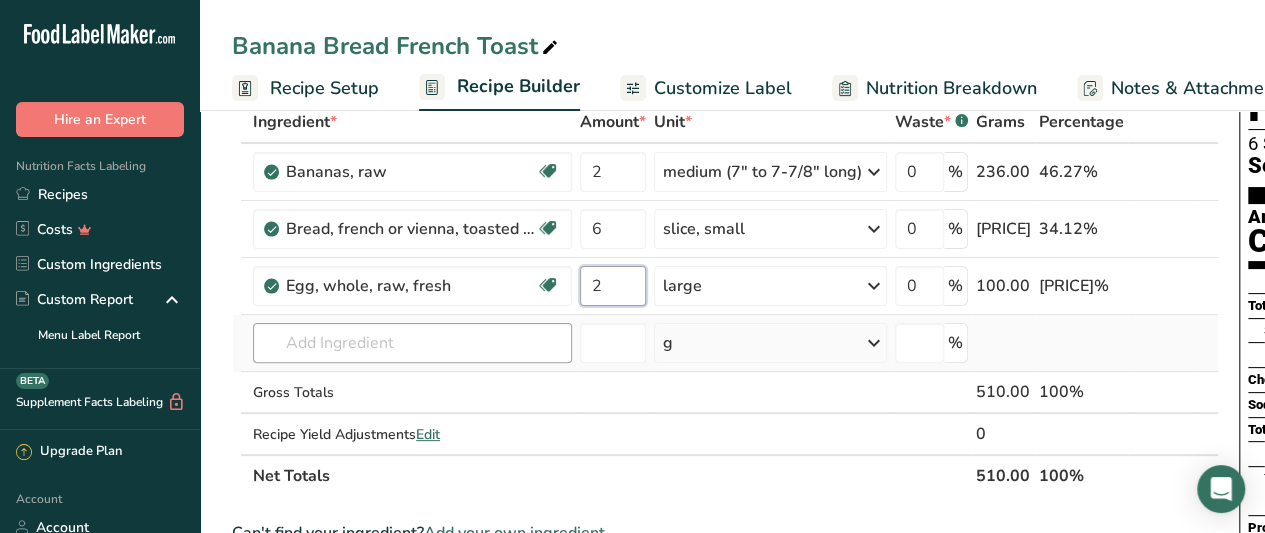 type on "2" 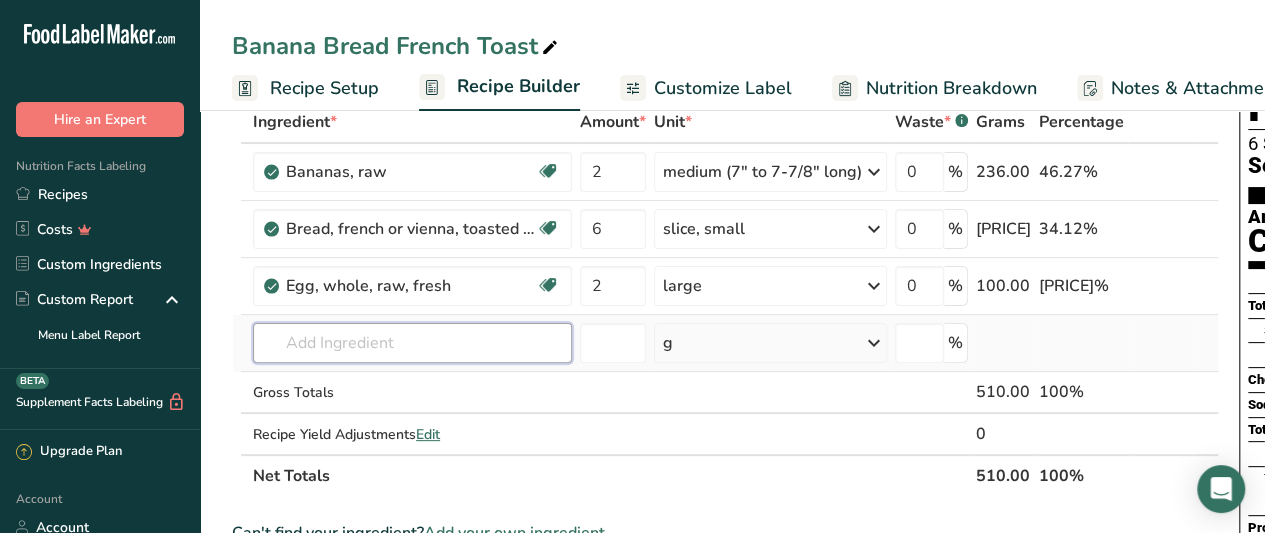 click on "Ingredient *
Amount *
Unit *
Waste *   .a-a{fill:#347362;}.b-a{fill:#fff;}          Grams
Percentage
Bananas, raw
Dairy free
Gluten free
Vegan
Vegetarian
Soy free
2
medium (7" to 7-7/8" long)
Portions
1 cup, mashed
1 cup, sliced
1 extra small (less than 6" long)
1 small (6" to 6-7/8" long)
1 medium (7" to 7-7/8" long)
1 large (8" to 8-7/8" long)
1 extra large (9" or longer)
1 NLEA serving
See less
Weight Units
g
kg
mg
See more
Volume Units
l
lb/ft3
g/cm3
Confirm" at bounding box center (725, 299) 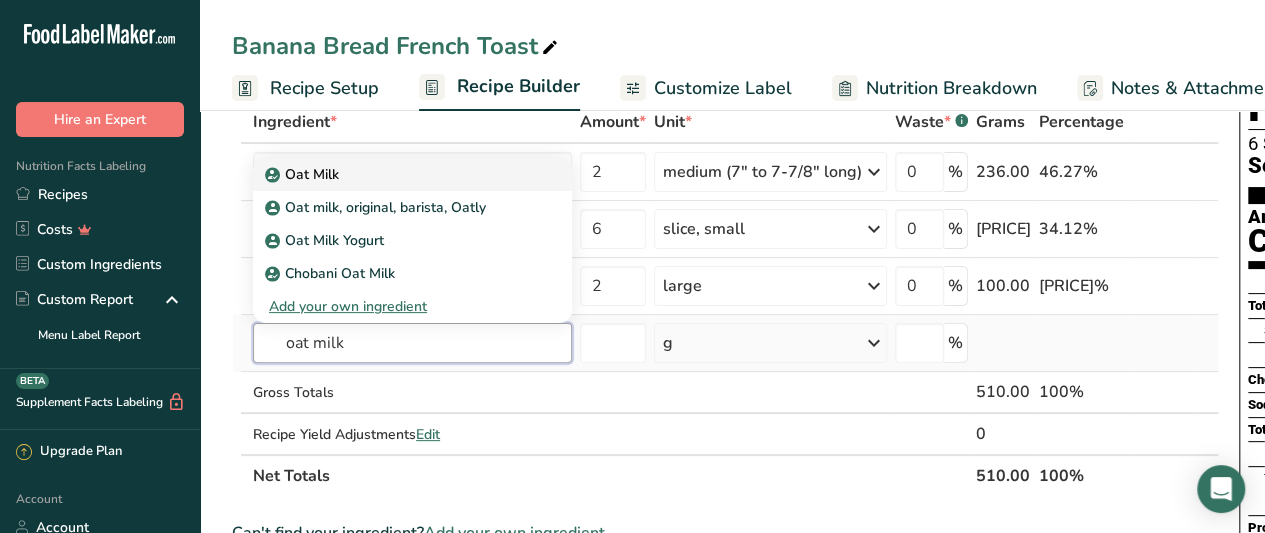 type on "oat milk" 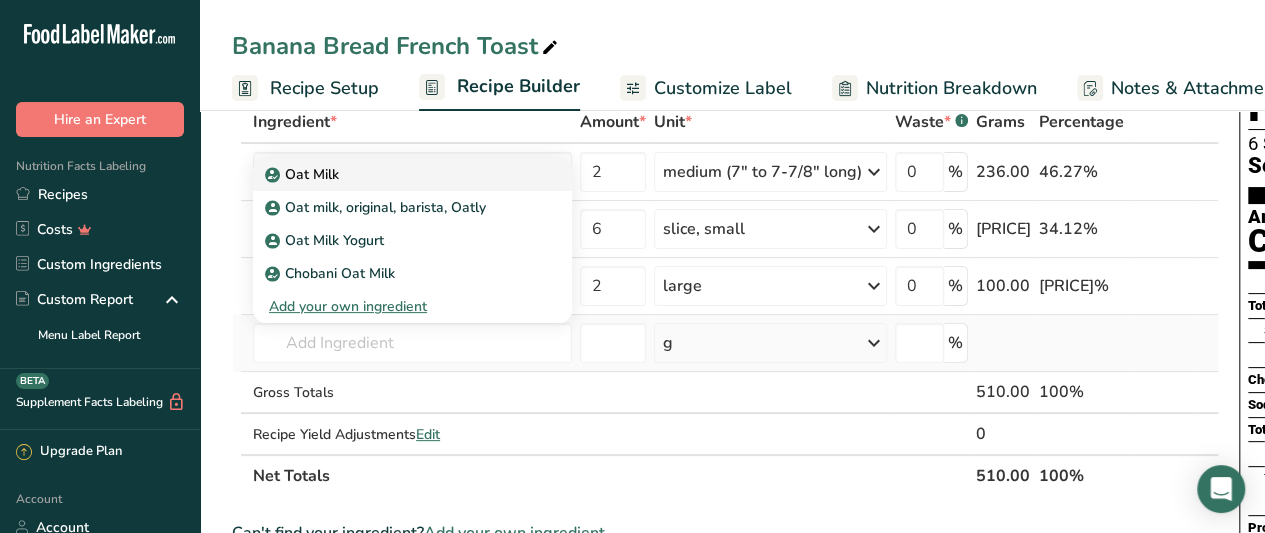 click on "Oat Milk" at bounding box center (412, 174) 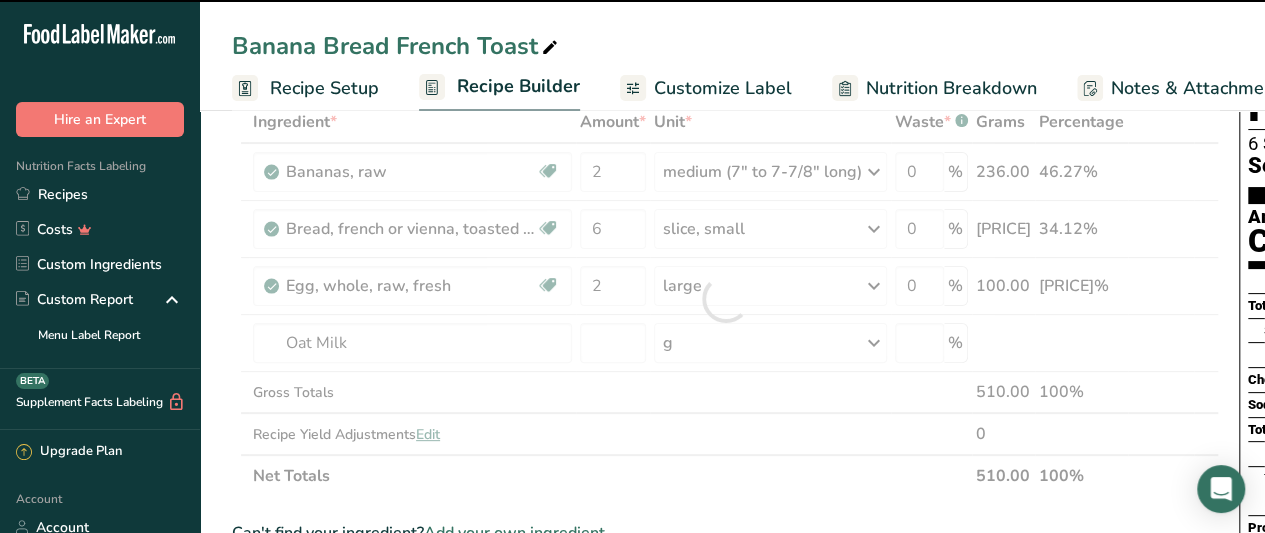 scroll, scrollTop: 0, scrollLeft: 278, axis: horizontal 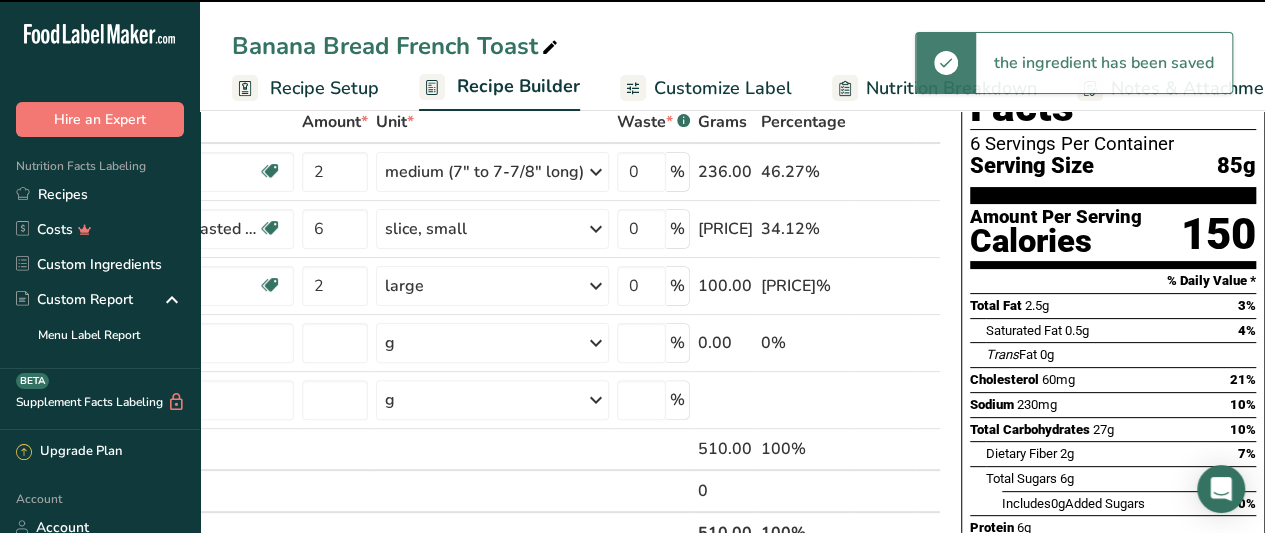 type on "0" 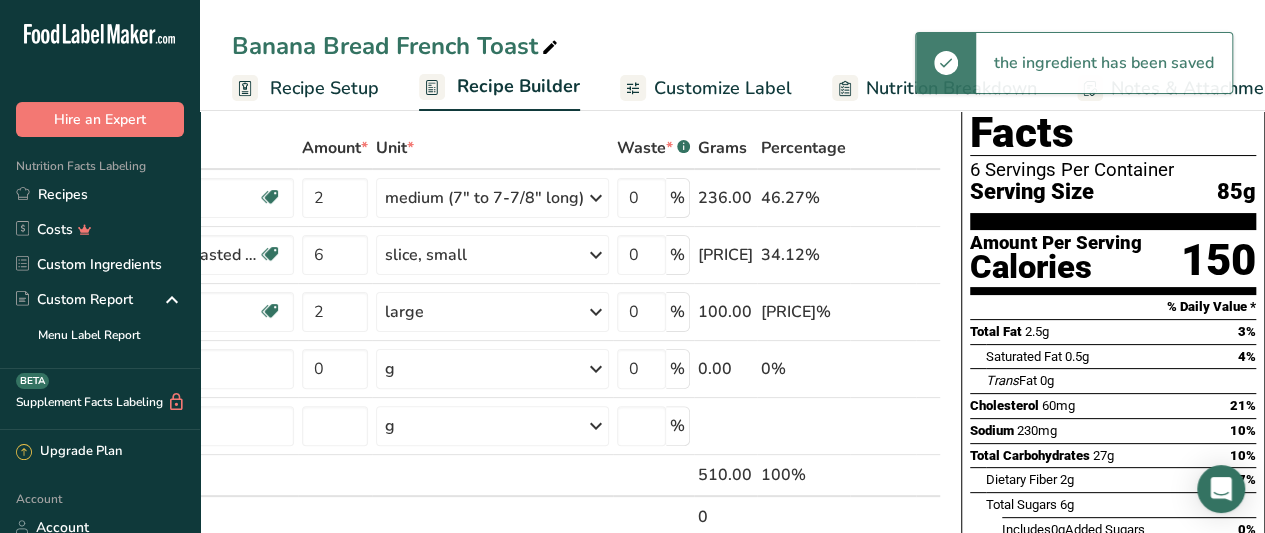 scroll, scrollTop: 94, scrollLeft: 0, axis: vertical 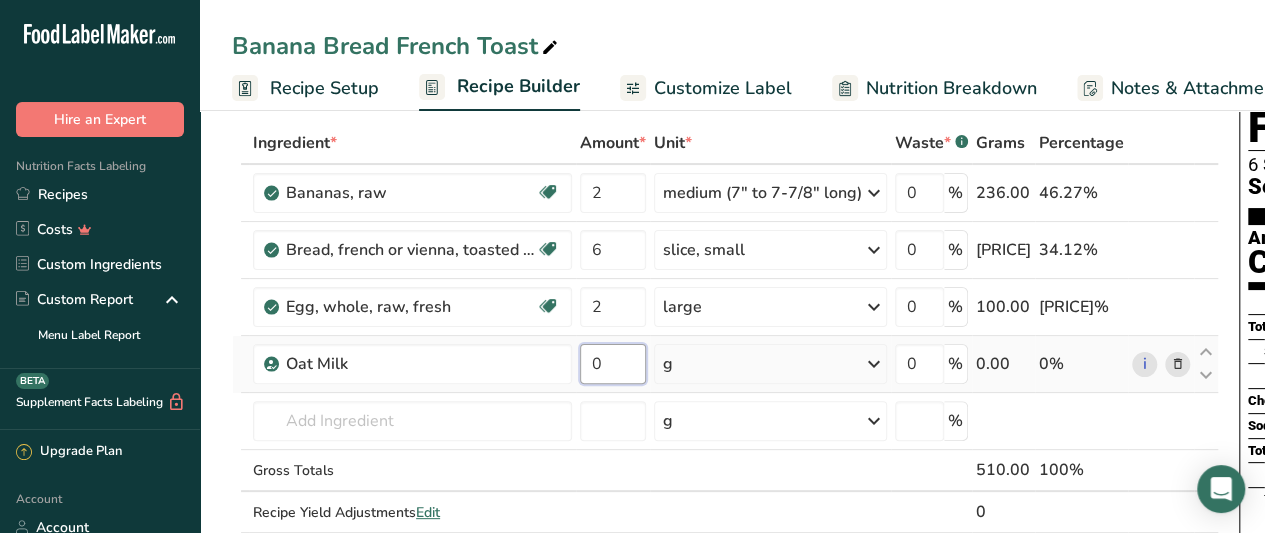 click on "0" at bounding box center (613, 364) 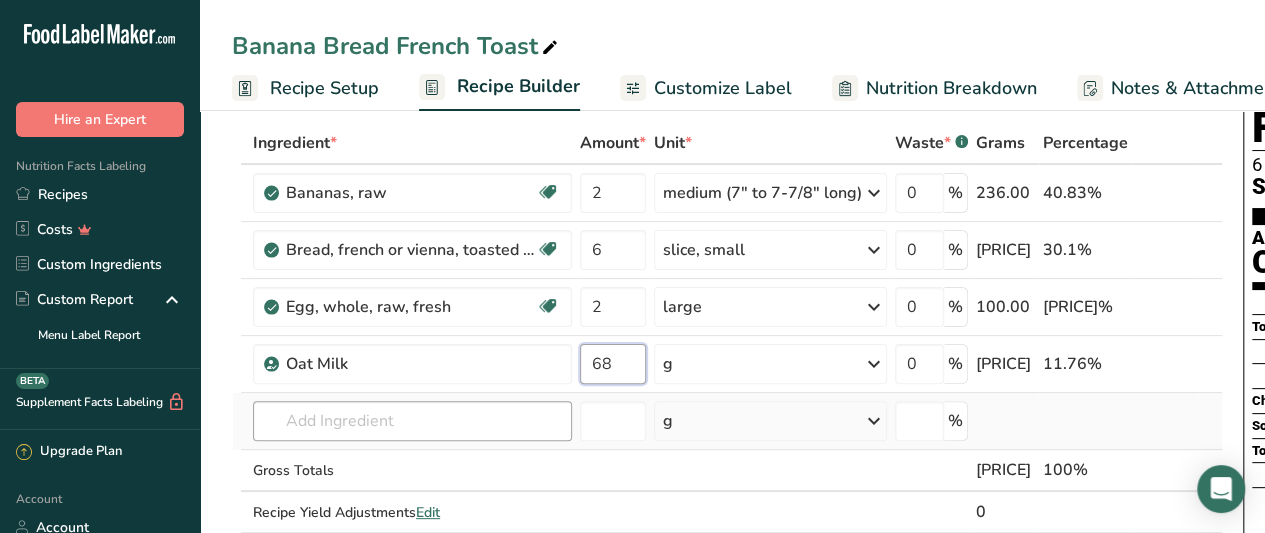 type on "68" 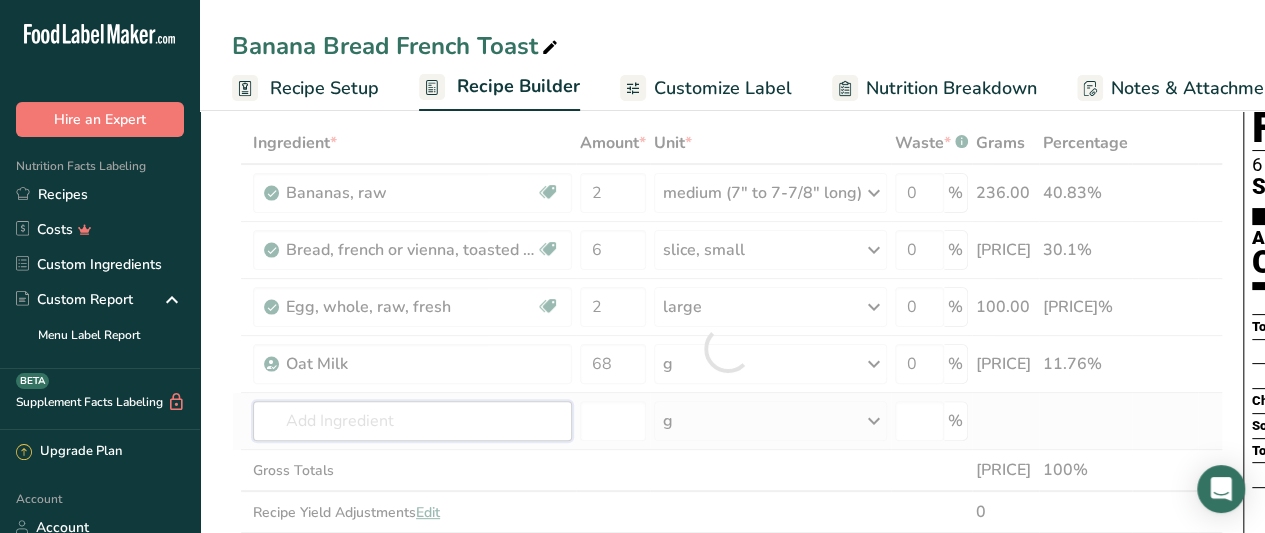 click on "Ingredient *
Amount *
Unit *
Waste *   .a-a{fill:#347362;}.b-a{fill:#fff;}          Grams
Percentage
Bananas, raw
Dairy free
Gluten free
Vegan
Vegetarian
Soy free
2
medium (7" to 7-7/8" long)
Portions
1 cup, mashed
1 cup, sliced
1 extra small (less than 6" long)
1 small (6" to 6-7/8" long)
1 medium (7" to 7-7/8" long)
1 large (8" to 8-7/8" long)
1 extra large (9" or longer)
1 NLEA serving
See less
Weight Units
g
kg
mg
See more
Volume Units
l
lb/ft3
g/cm3
Confirm" at bounding box center (727, 348) 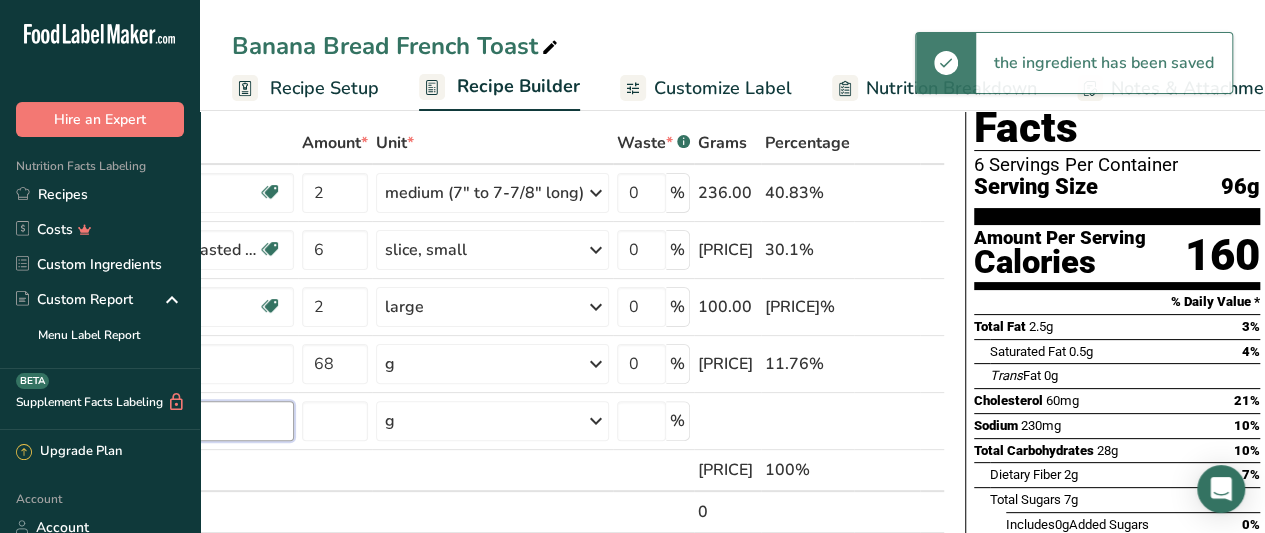 scroll, scrollTop: 0, scrollLeft: 0, axis: both 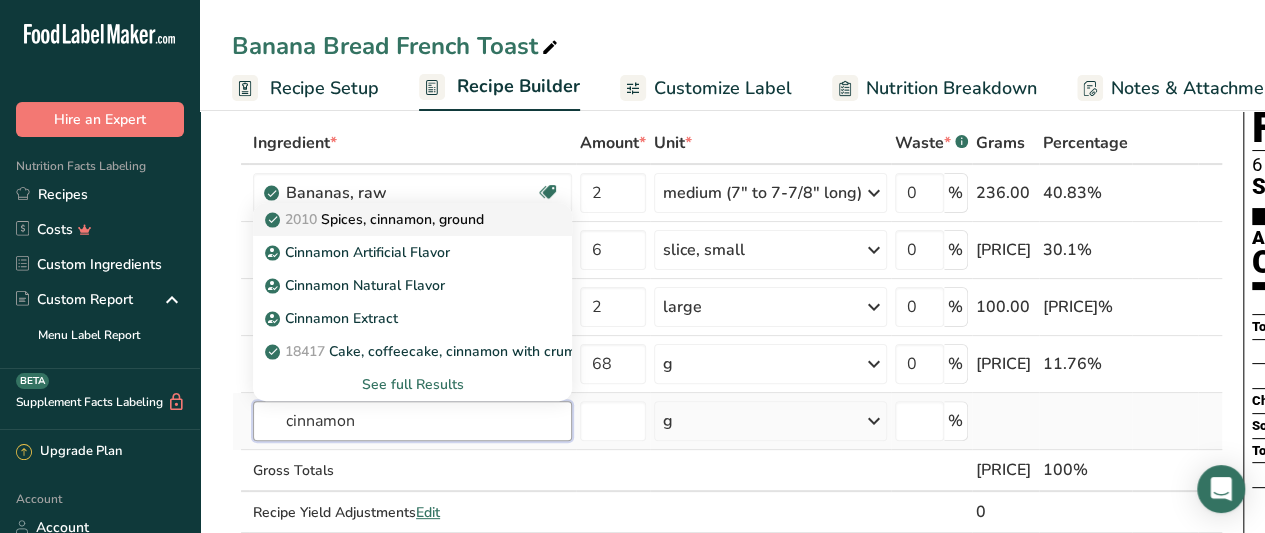 type on "cinnamon" 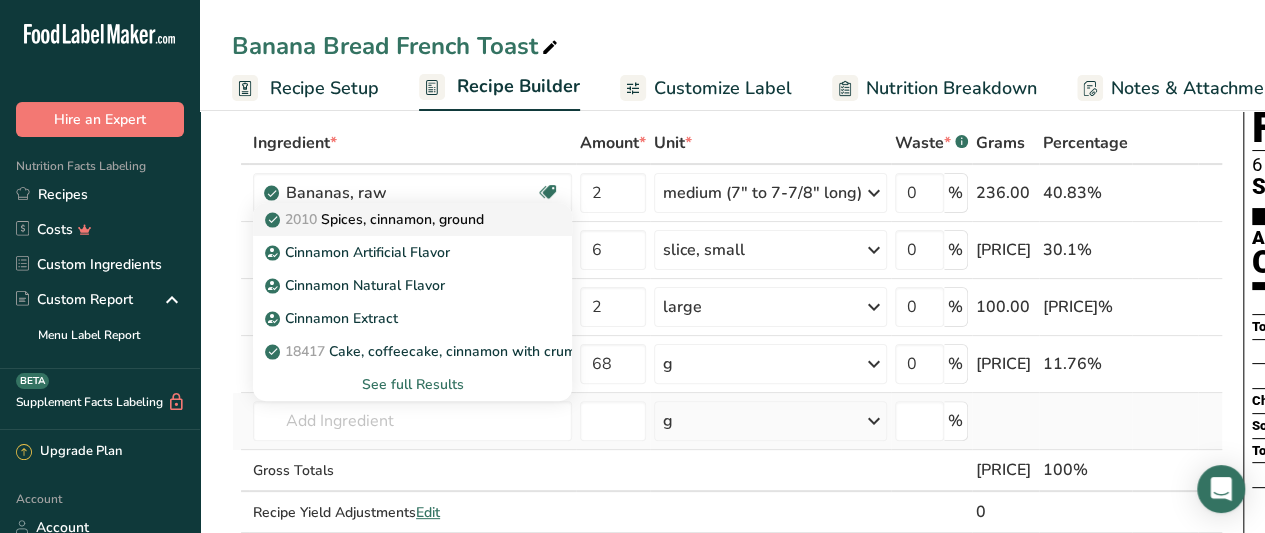 click on "2010
Spices, cinnamon, ground" at bounding box center [396, 219] 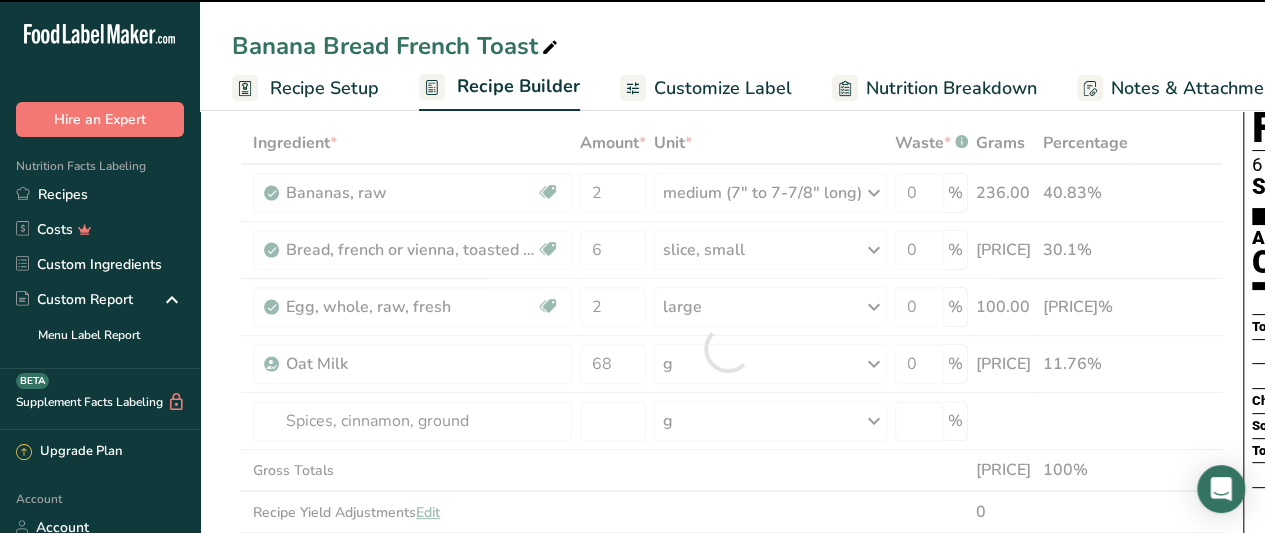 type on "0" 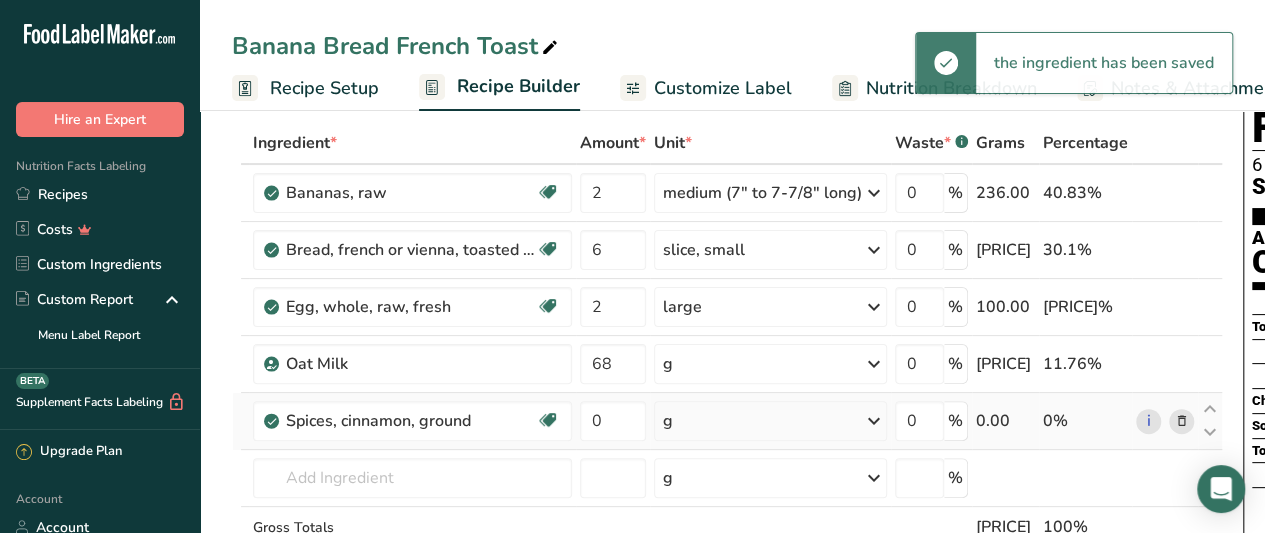 click on "g" at bounding box center [770, 421] 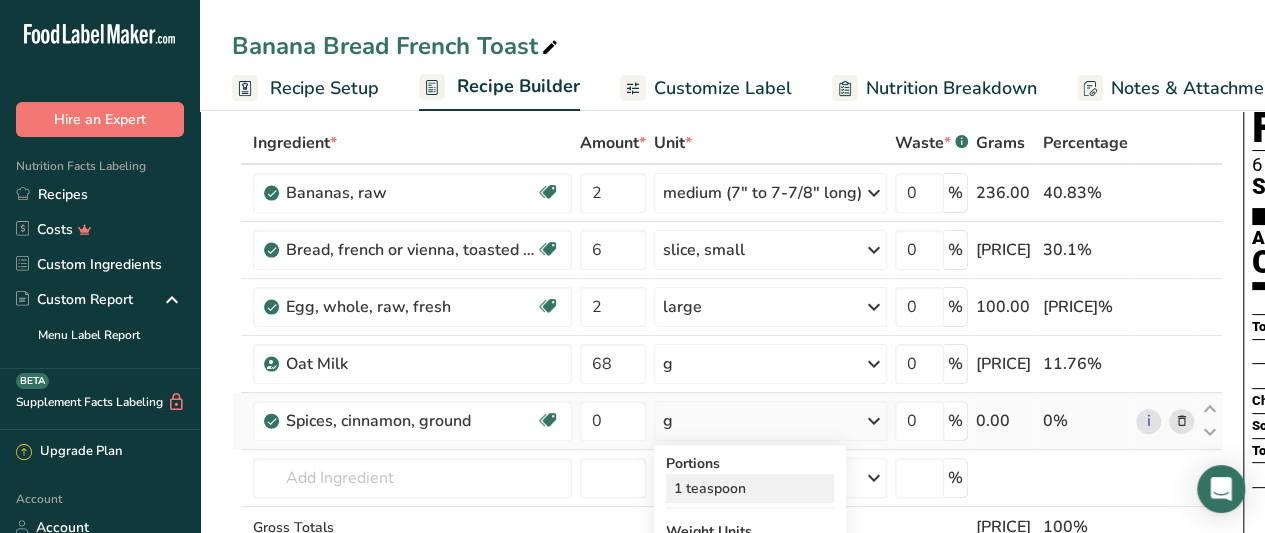 click on "1 teaspoon" at bounding box center [750, 488] 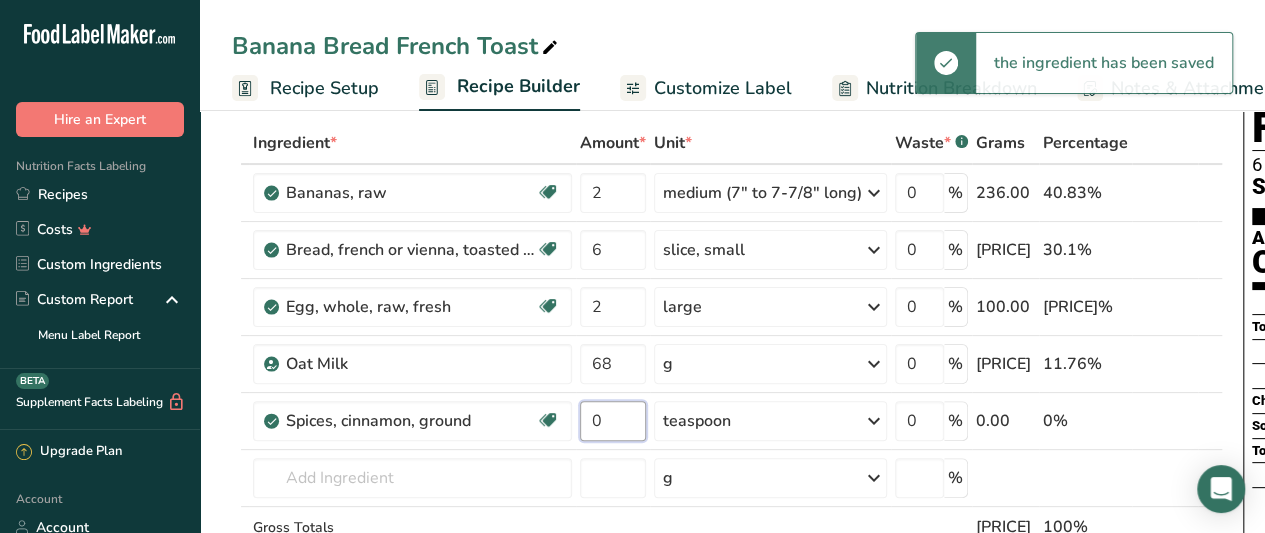 click on "0" at bounding box center (613, 421) 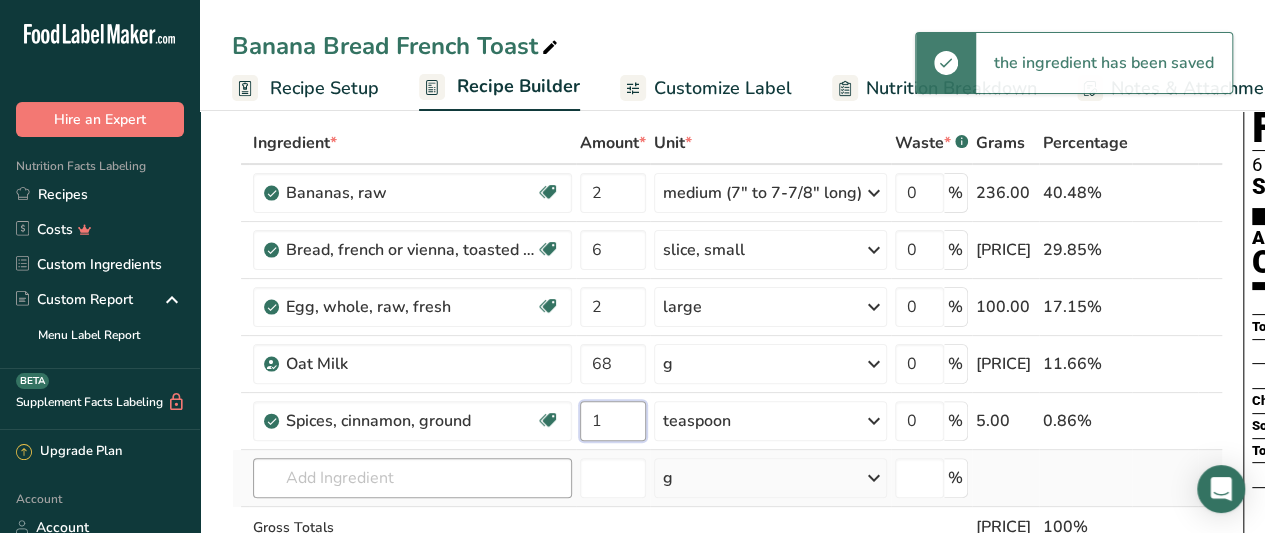 type on "1" 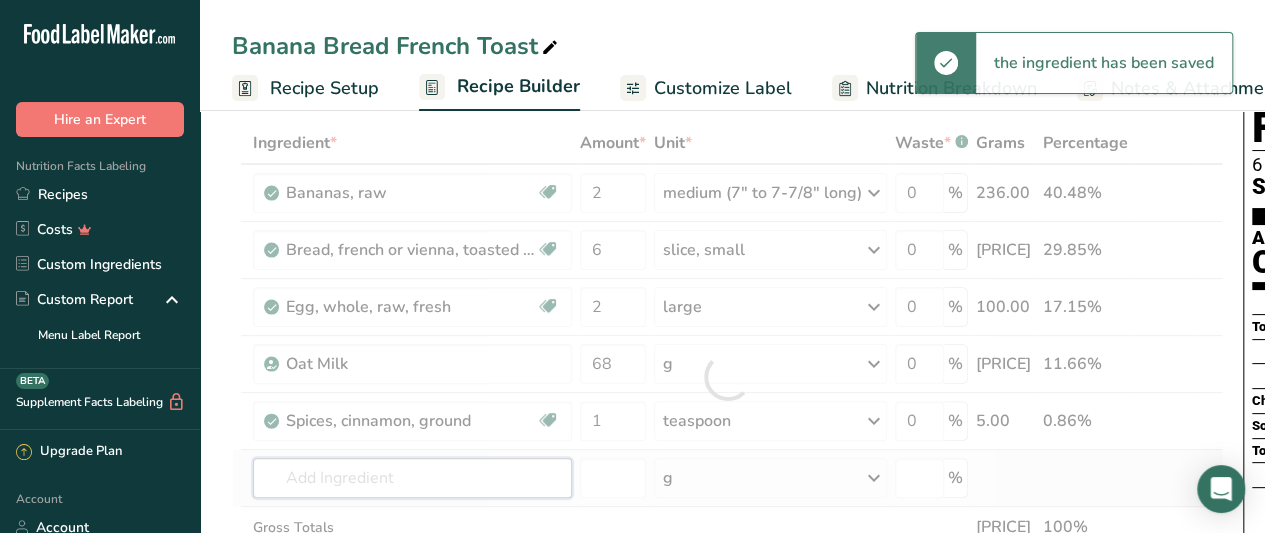 click on "Ingredient *
Amount *
Unit *
Waste *   .a-a{fill:#347362;}.b-a{fill:#fff;}          Grams
Percentage
Bananas, raw
Dairy free
Gluten free
Vegan
Vegetarian
Soy free
2
medium (7" to 7-7/8" long)
Portions
1 cup, mashed
1 cup, sliced
1 extra small (less than 6" long)
1 small (6" to 6-7/8" long)
1 medium (7" to 7-7/8" long)
1 large (8" to 8-7/8" long)
1 extra large (9" or longer)
1 NLEA serving
See less
Weight Units
g
kg
mg
See more
Volume Units
l
lb/ft3
g/cm3
Confirm" at bounding box center [727, 377] 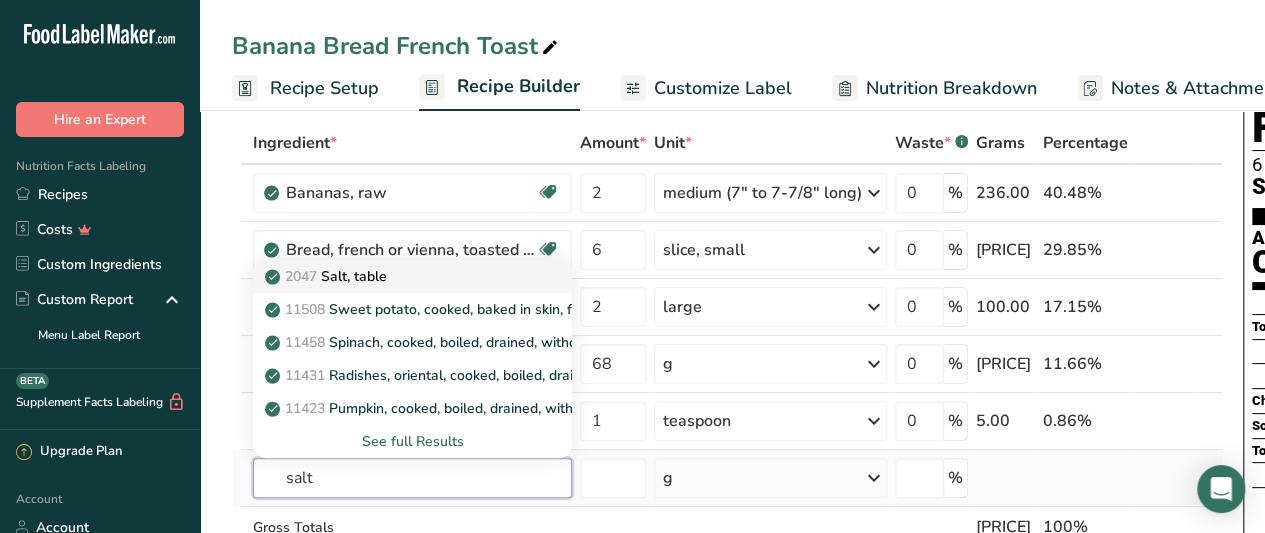type on "salt" 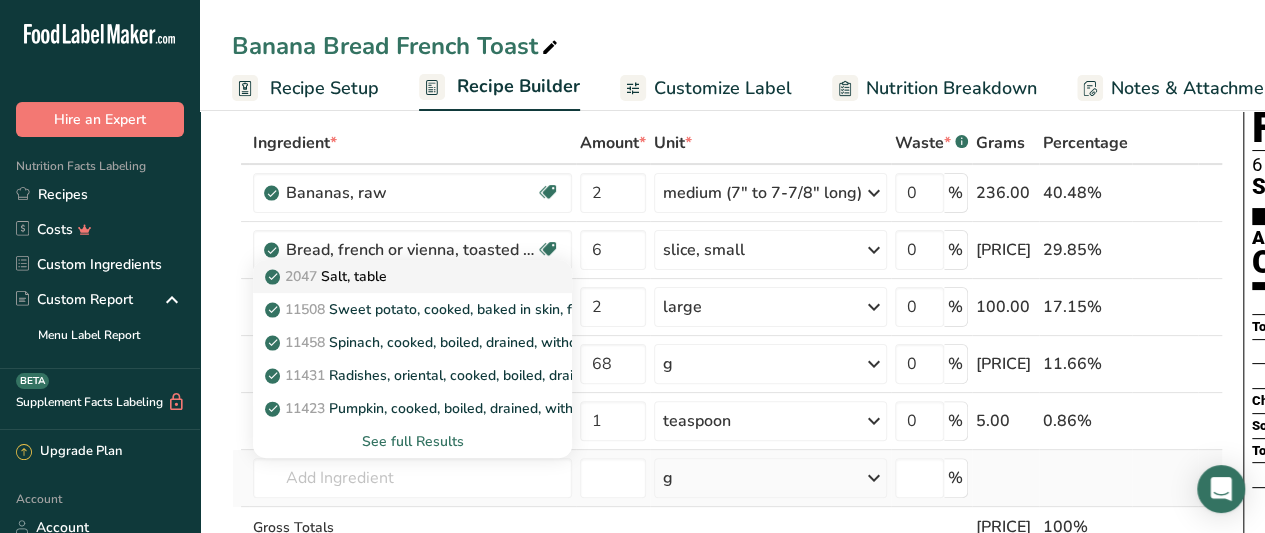 click on "2047
Salt, table" at bounding box center (396, 276) 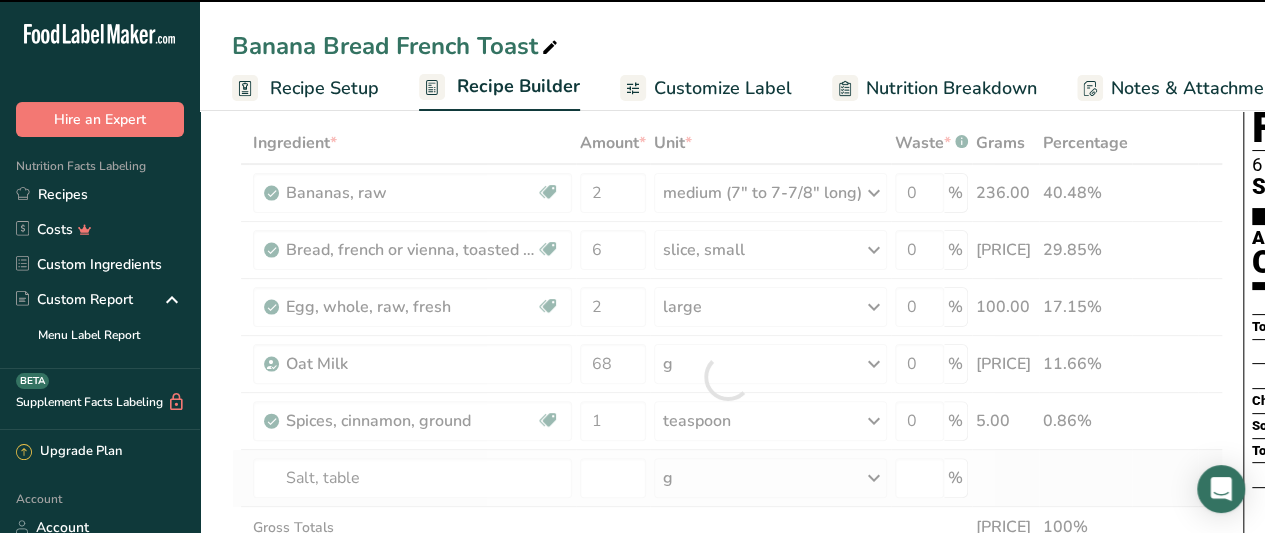 type on "0" 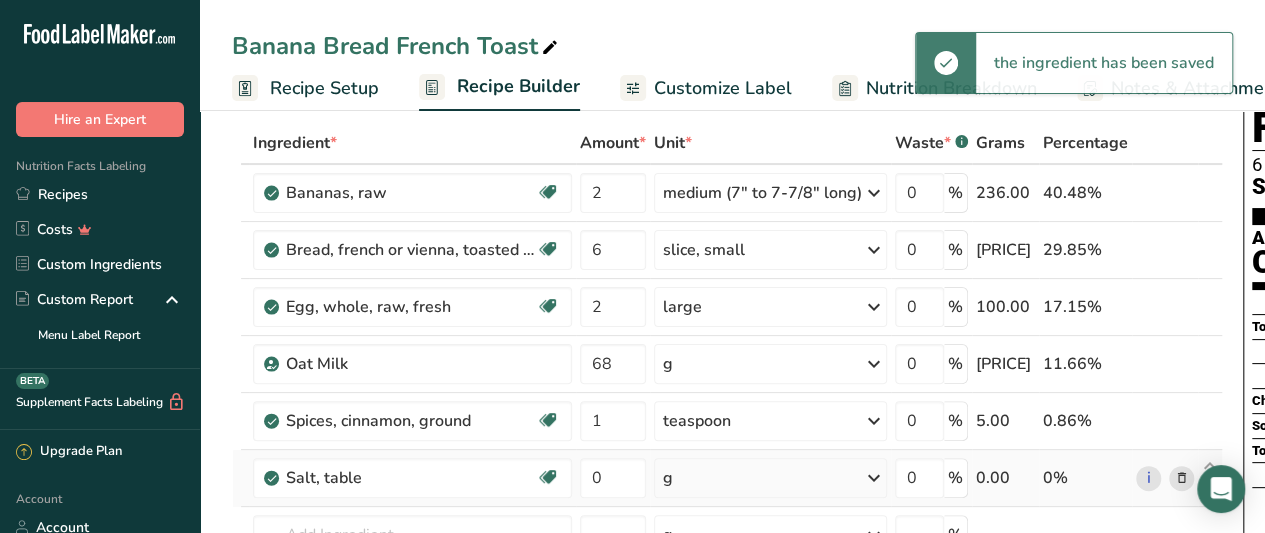 click on "g" at bounding box center [770, 478] 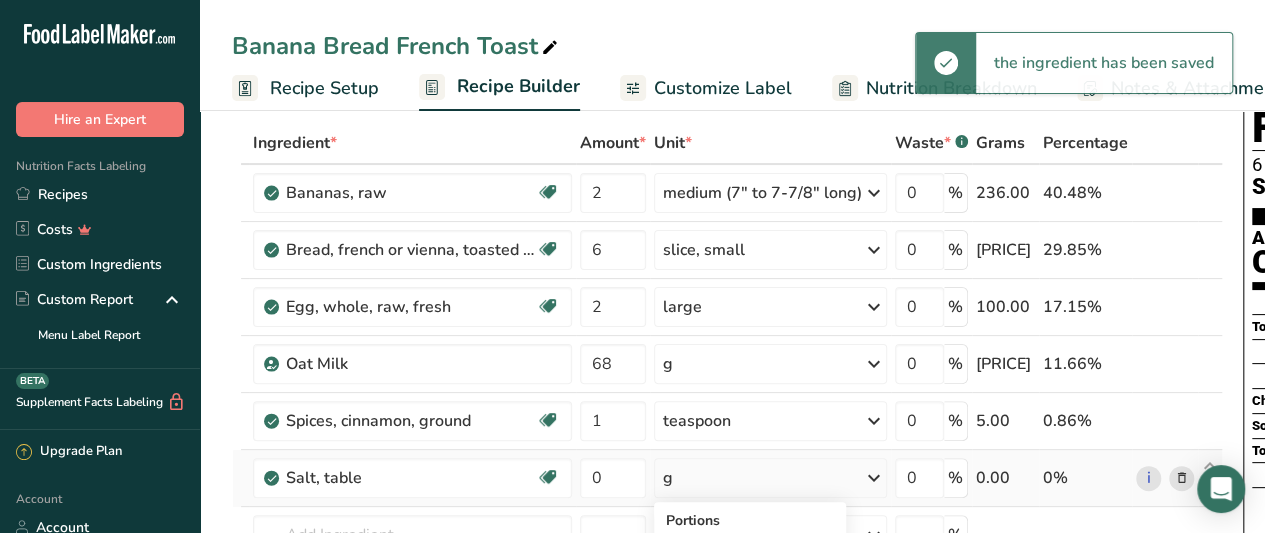 scroll, scrollTop: 274, scrollLeft: 0, axis: vertical 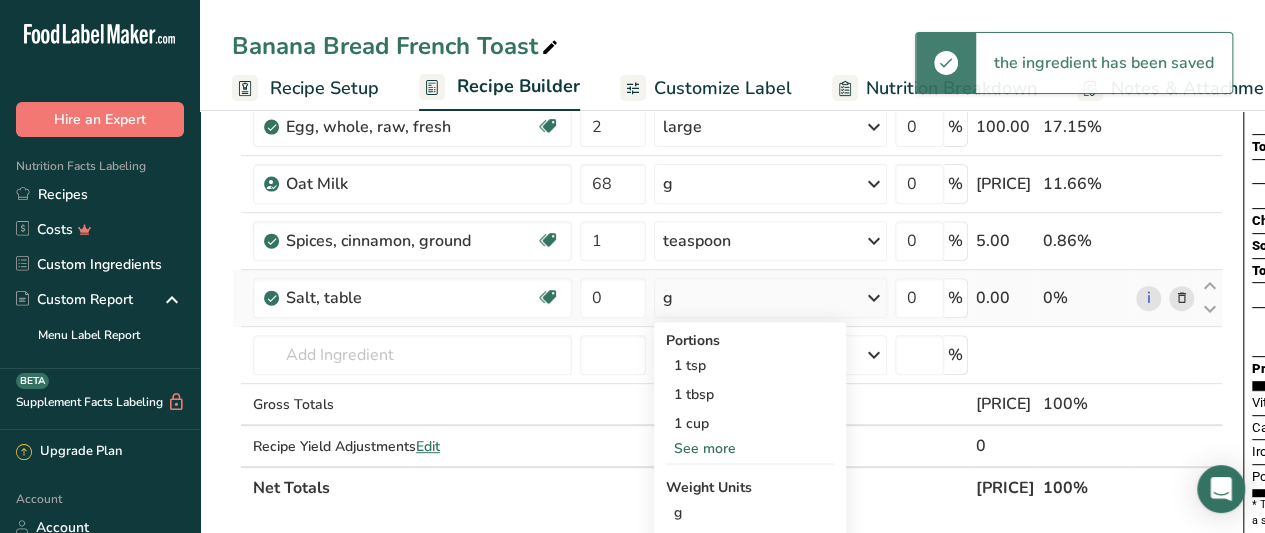 click on "See more" at bounding box center (750, 448) 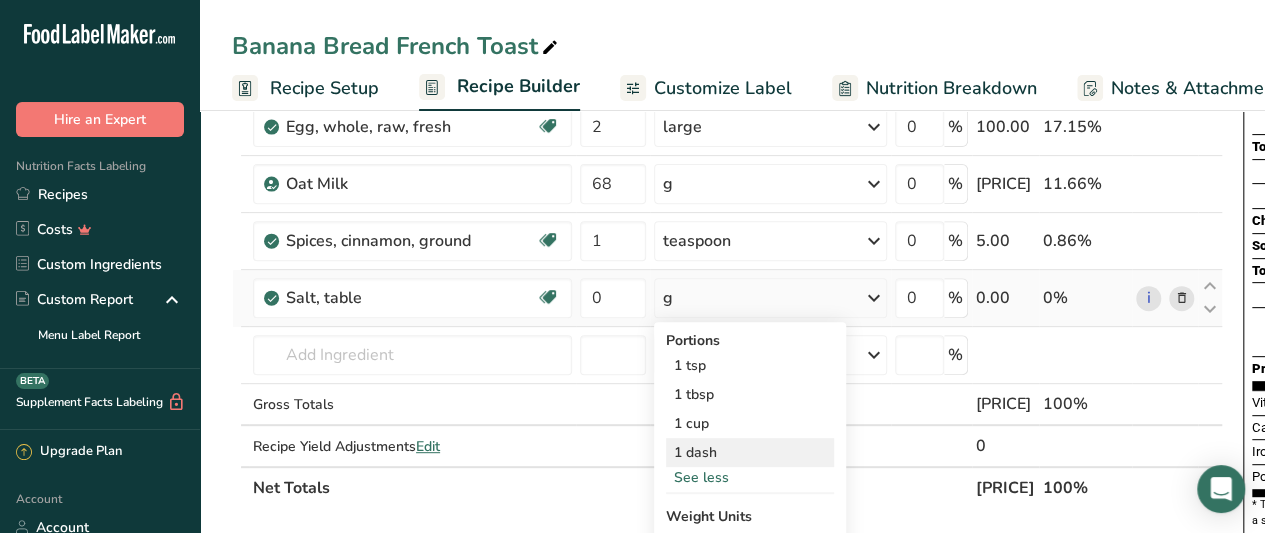 click on "1 dash" at bounding box center (750, 452) 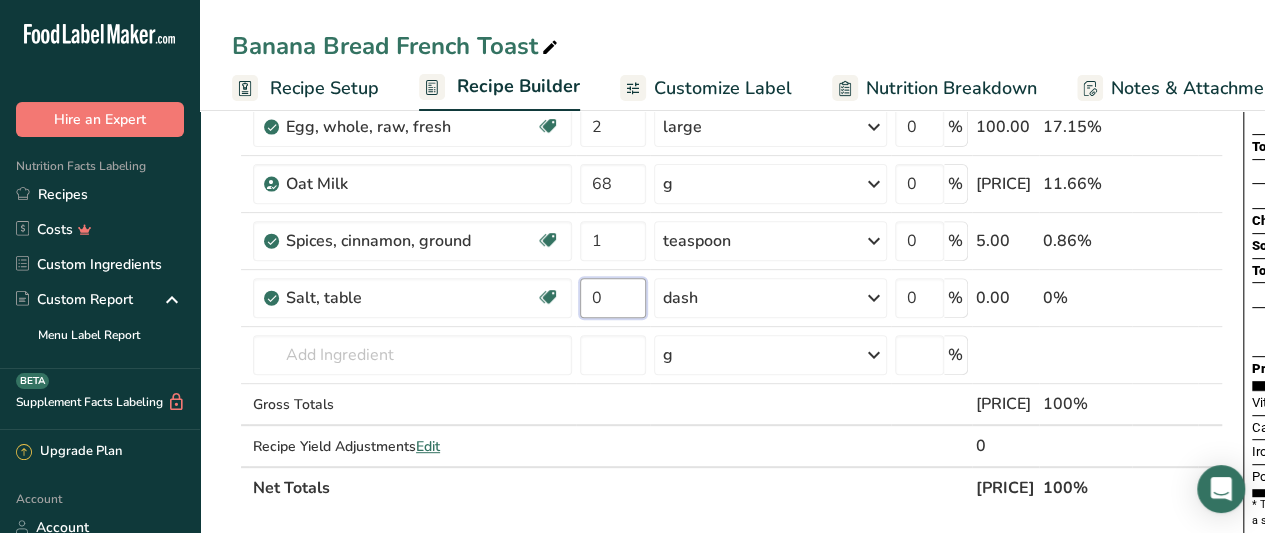 click on "0" at bounding box center [613, 298] 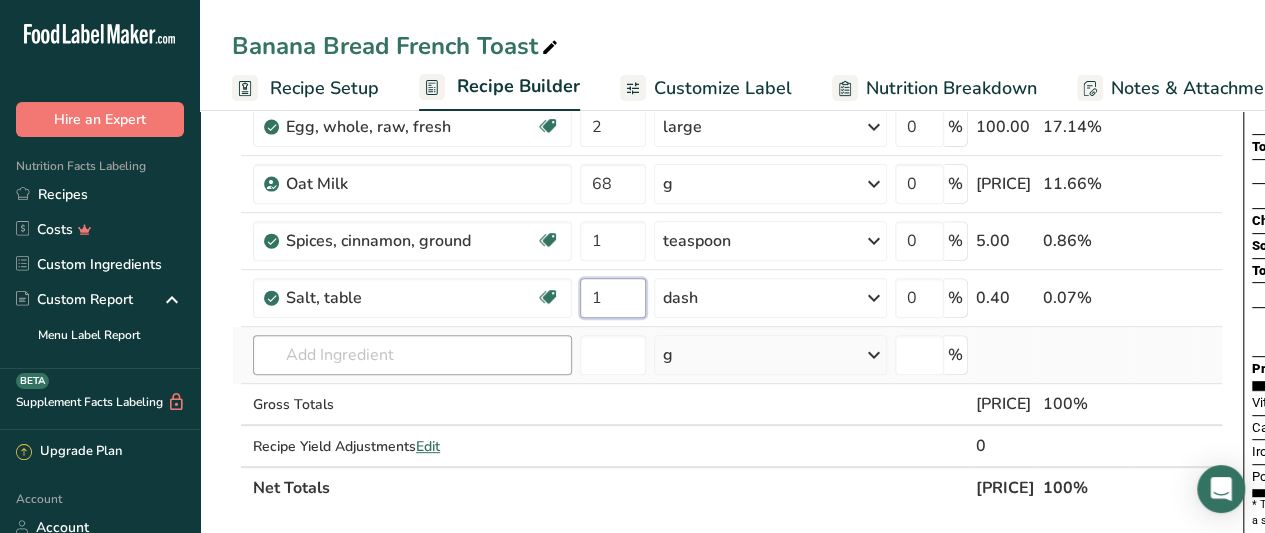 type on "1" 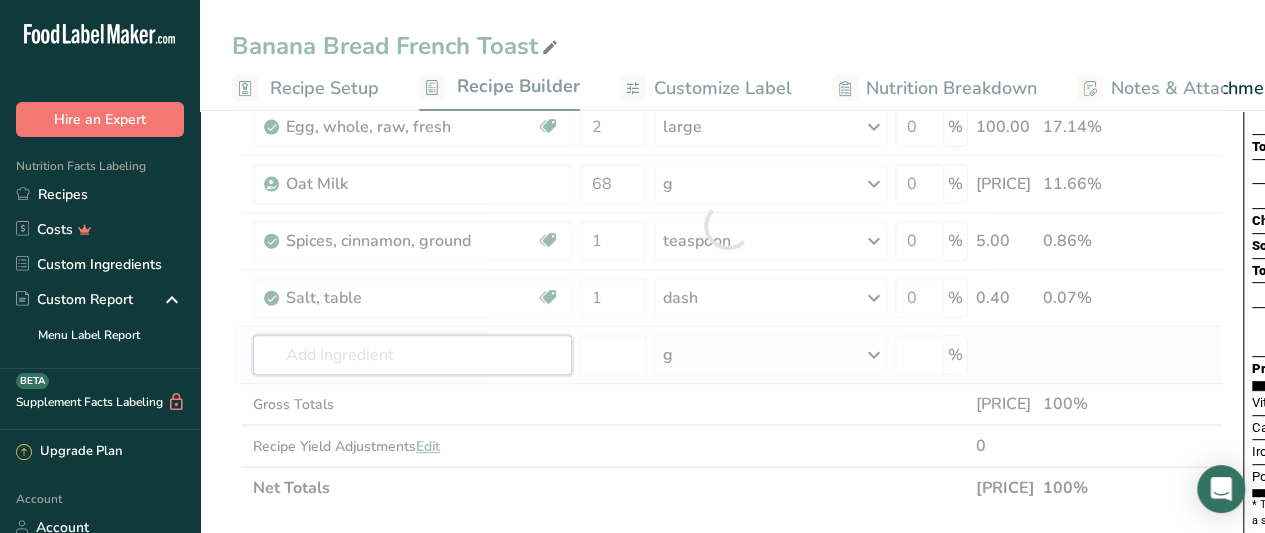 click on "Ingredient *
Amount *
Unit *
Waste *   .a-a{fill:#347362;}.b-a{fill:#fff;}          Grams
Percentage
Bananas, raw
Dairy free
Gluten free
Vegan
Vegetarian
Soy free
2
medium (7" to 7-7/8" long)
Portions
1 cup, mashed
1 cup, sliced
1 extra small (less than 6" long)
1 small (6" to 6-7/8" long)
1 medium (7" to 7-7/8" long)
1 large (8" to 8-7/8" long)
1 extra large (9" or longer)
1 NLEA serving
See less
Weight Units
g
kg
mg
See more
Volume Units
l
lb/ft3
g/cm3
Confirm" at bounding box center (727, 225) 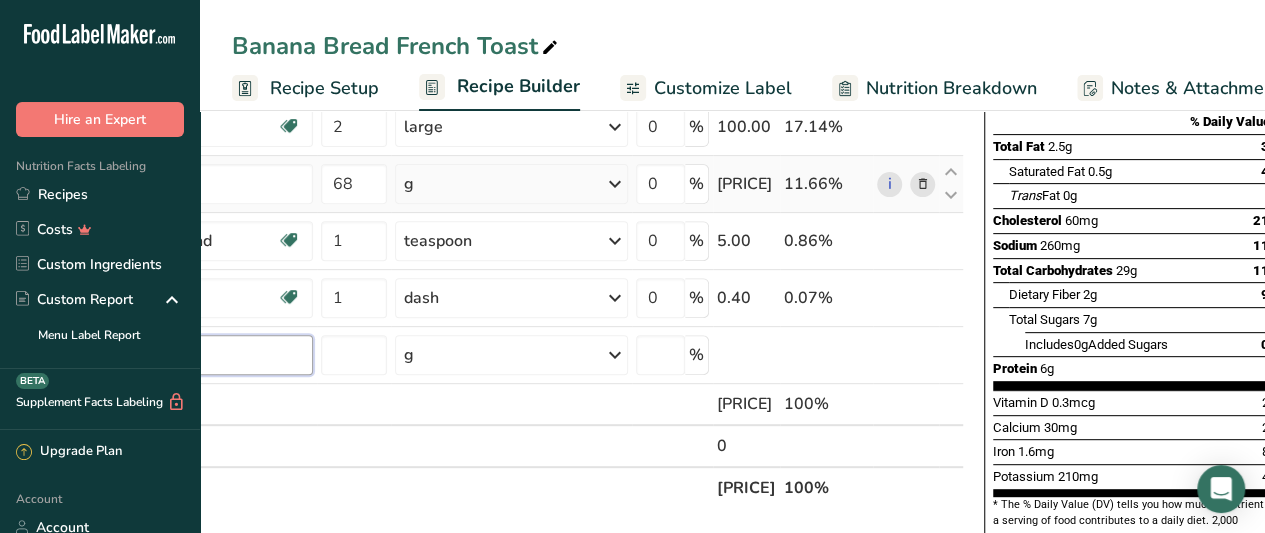 scroll, scrollTop: 0, scrollLeft: 278, axis: horizontal 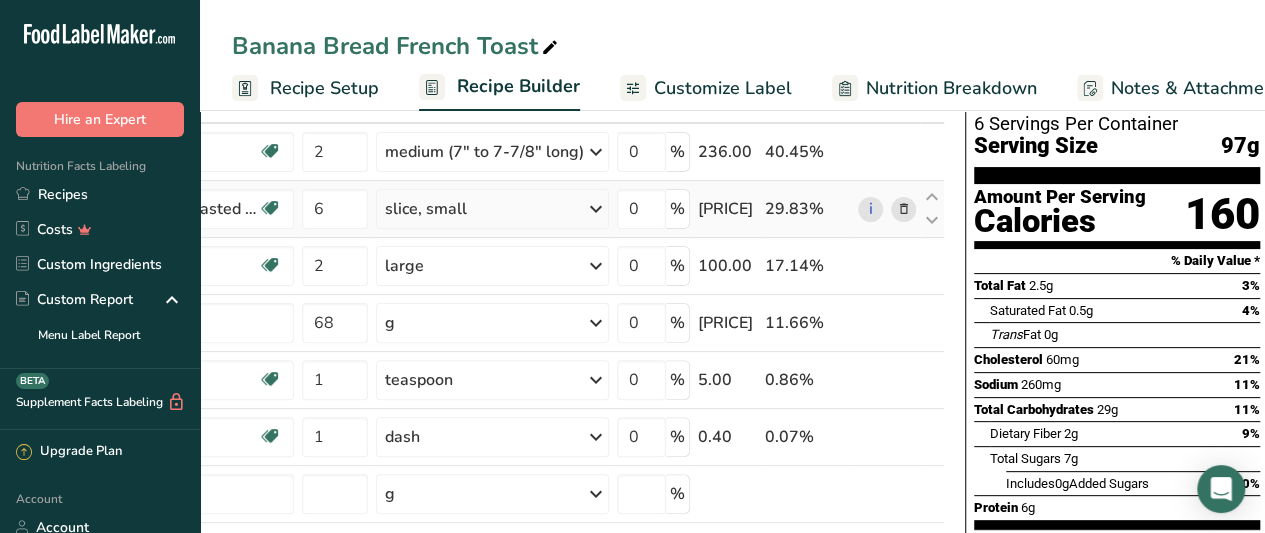 click on "slice, small" at bounding box center [492, 209] 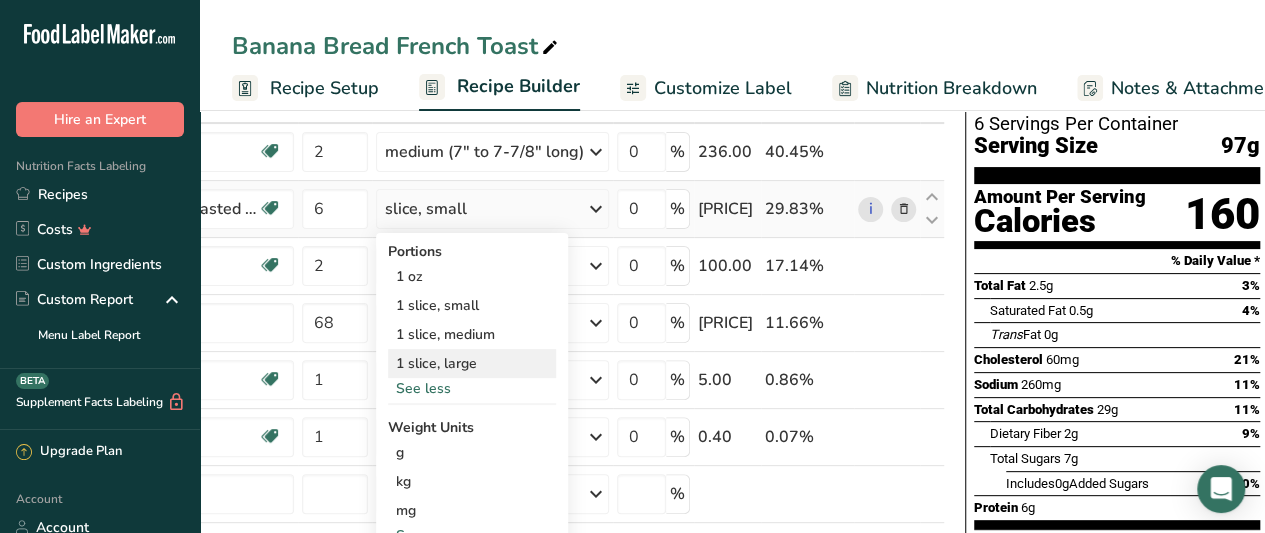 click on "1 slice, large" at bounding box center [472, 363] 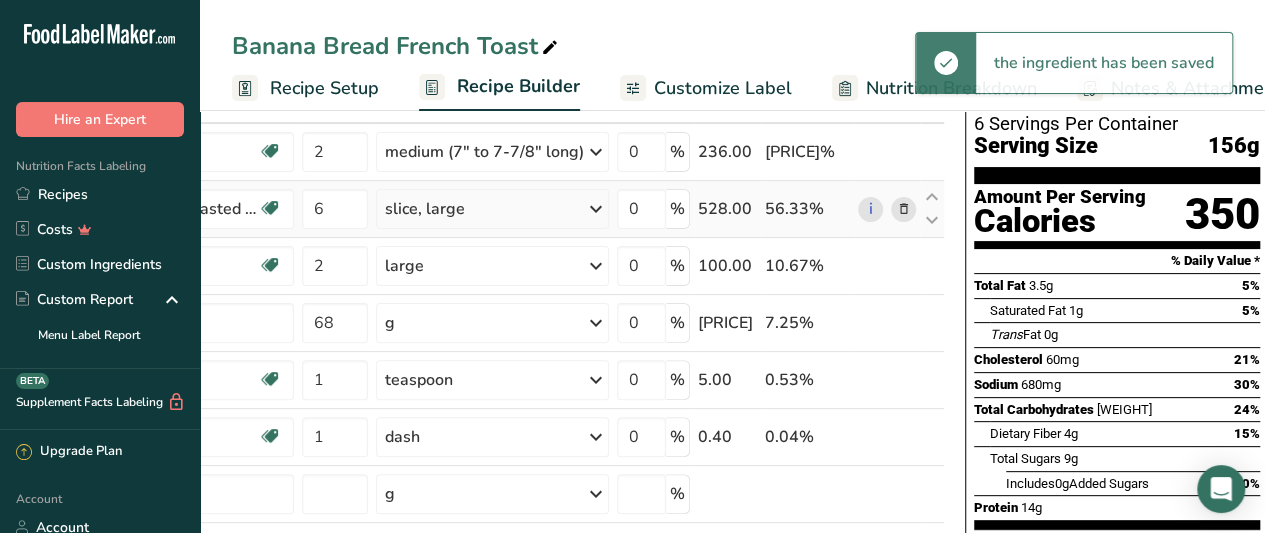 click on "slice, large" at bounding box center [492, 209] 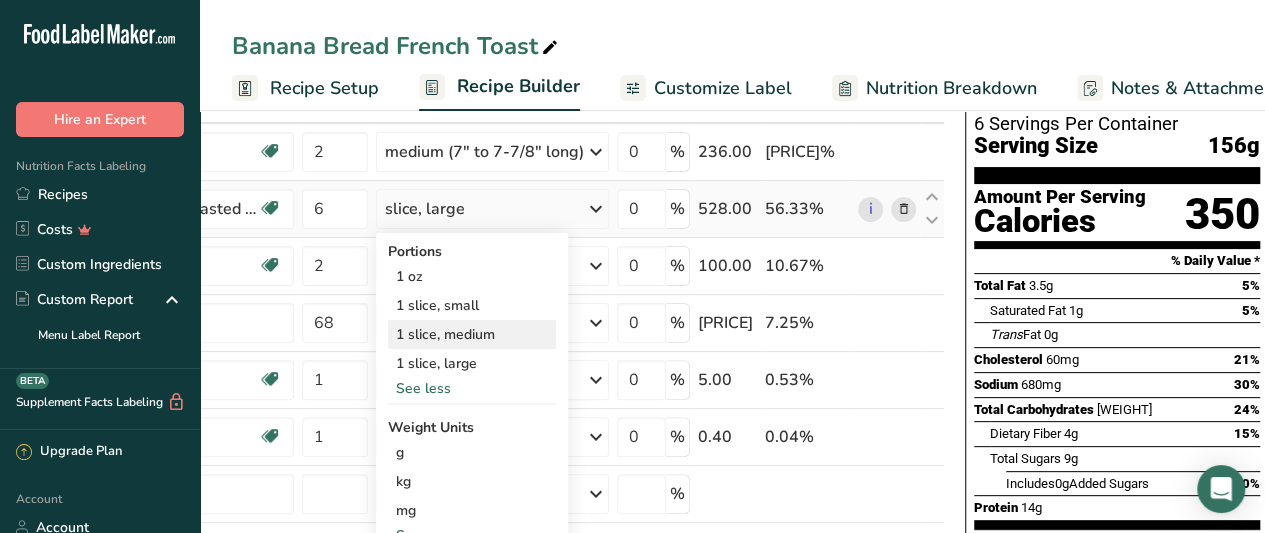 click on "1 slice, medium" at bounding box center (472, 334) 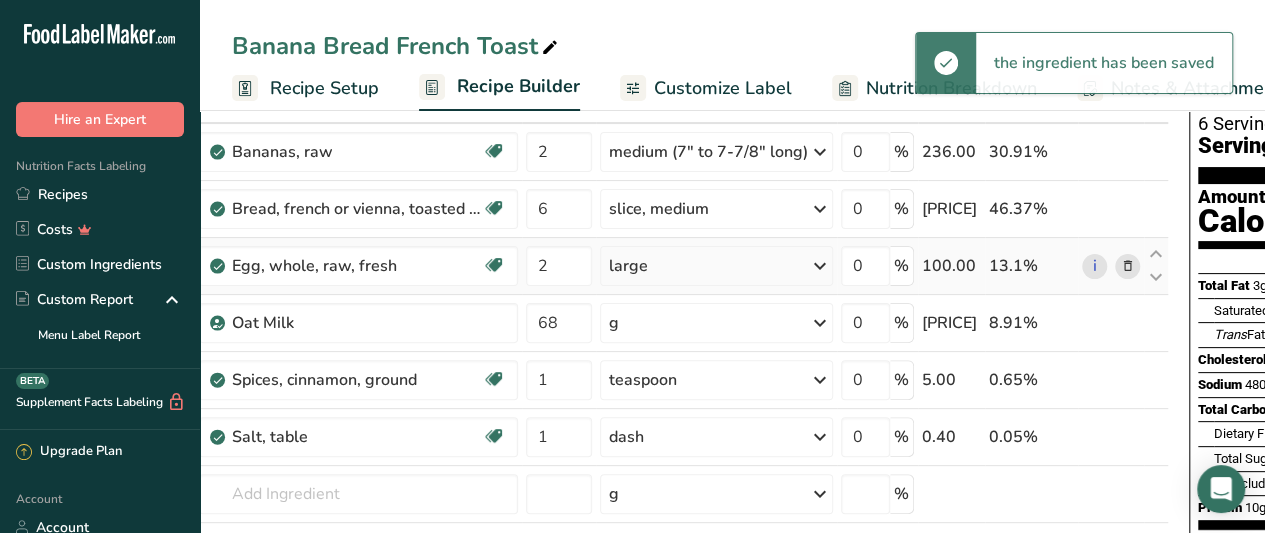 scroll, scrollTop: 0, scrollLeft: 4, axis: horizontal 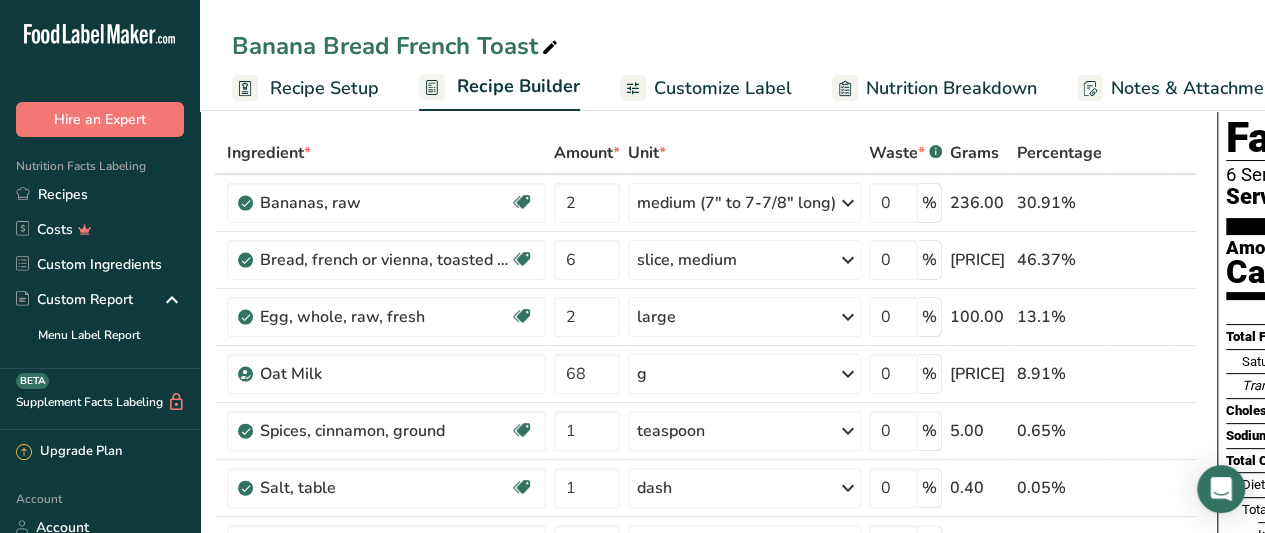 click on "Banana Bread French Toast" at bounding box center (732, 46) 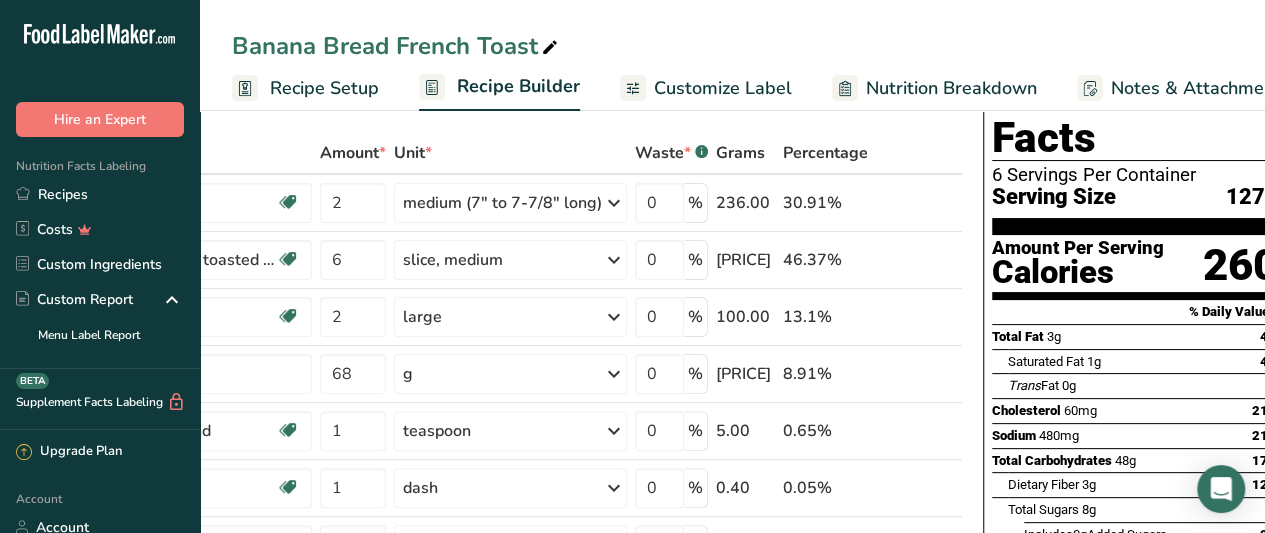 scroll, scrollTop: 0, scrollLeft: 278, axis: horizontal 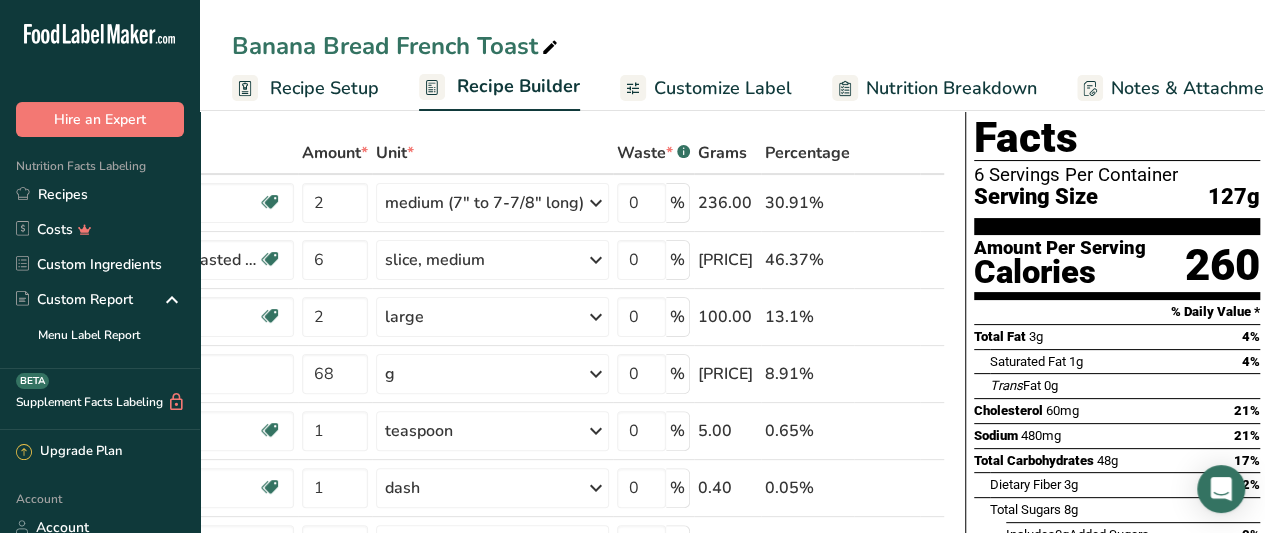 click on "Customize Label" at bounding box center [723, 88] 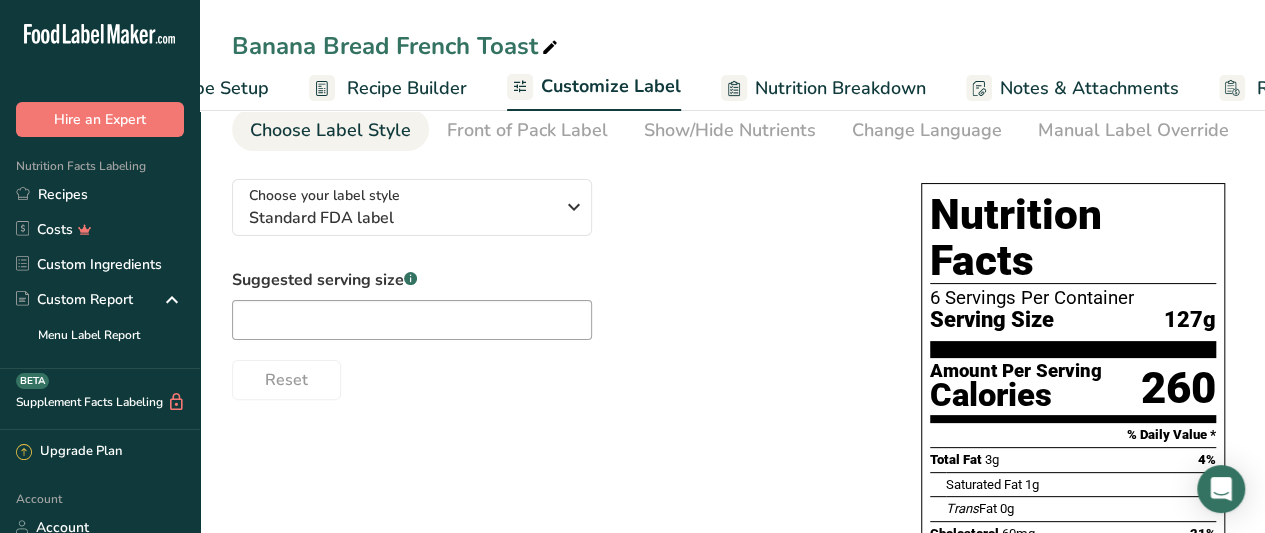 scroll, scrollTop: 0, scrollLeft: 276, axis: horizontal 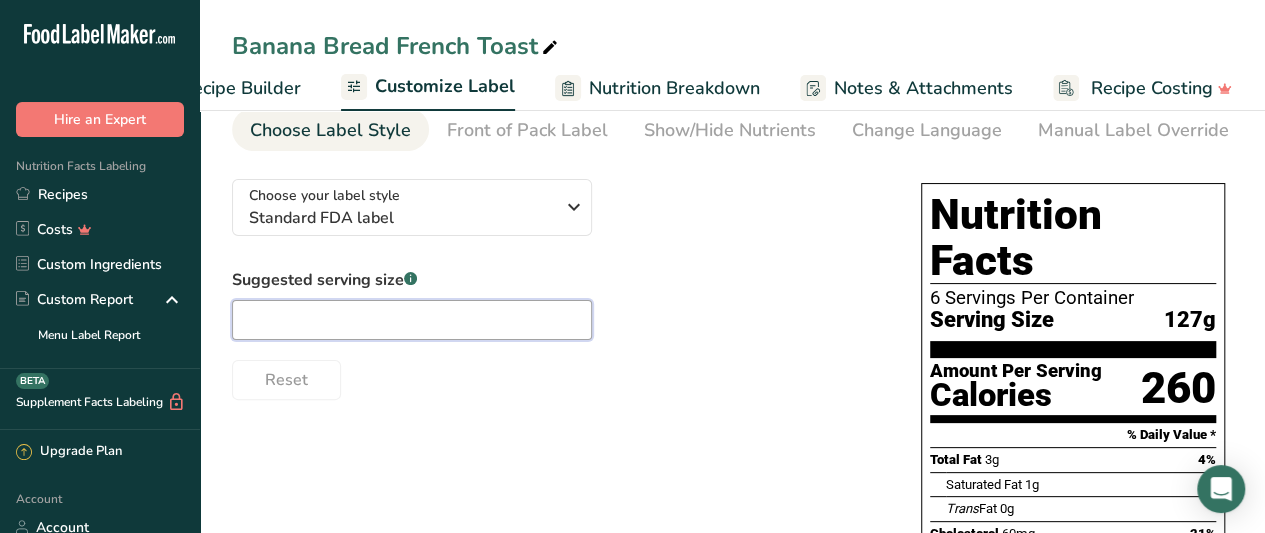 click at bounding box center [412, 320] 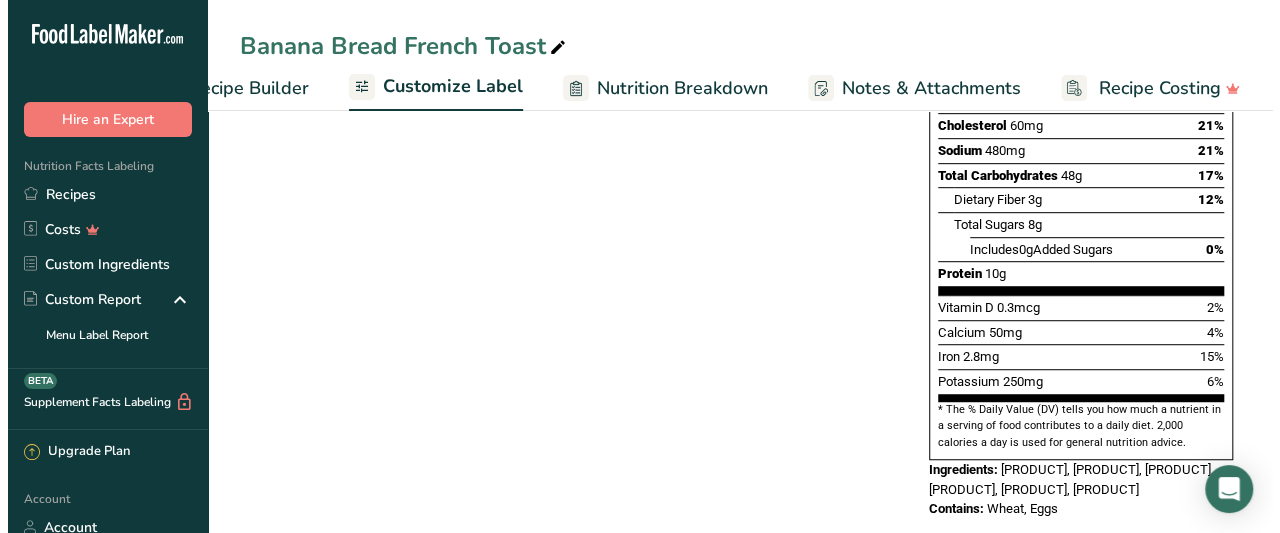 scroll, scrollTop: 0, scrollLeft: 0, axis: both 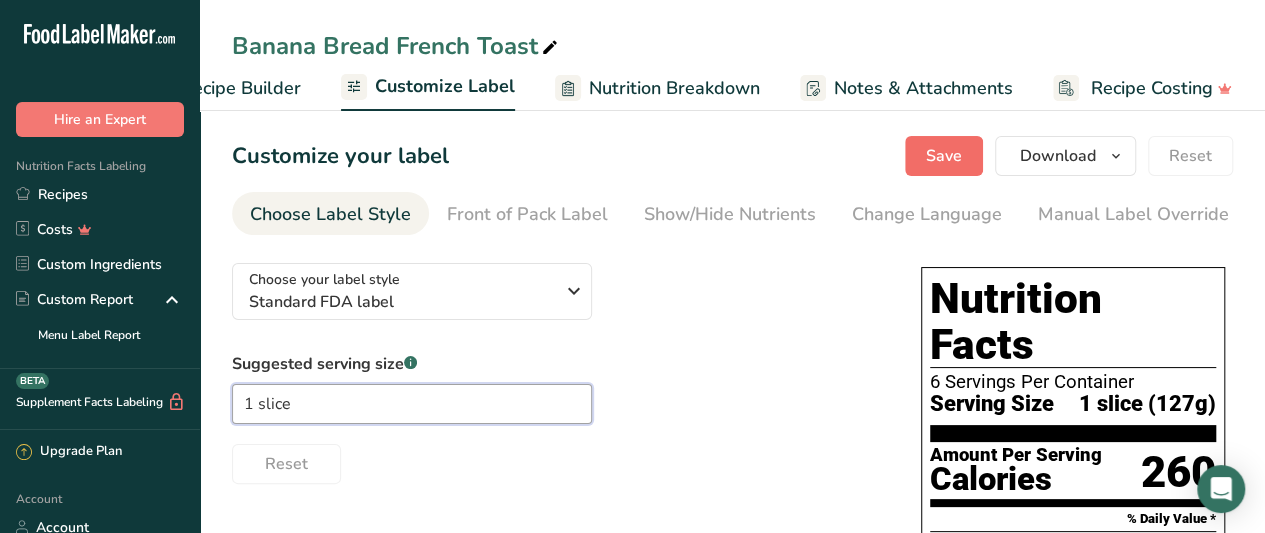 type on "1 slice" 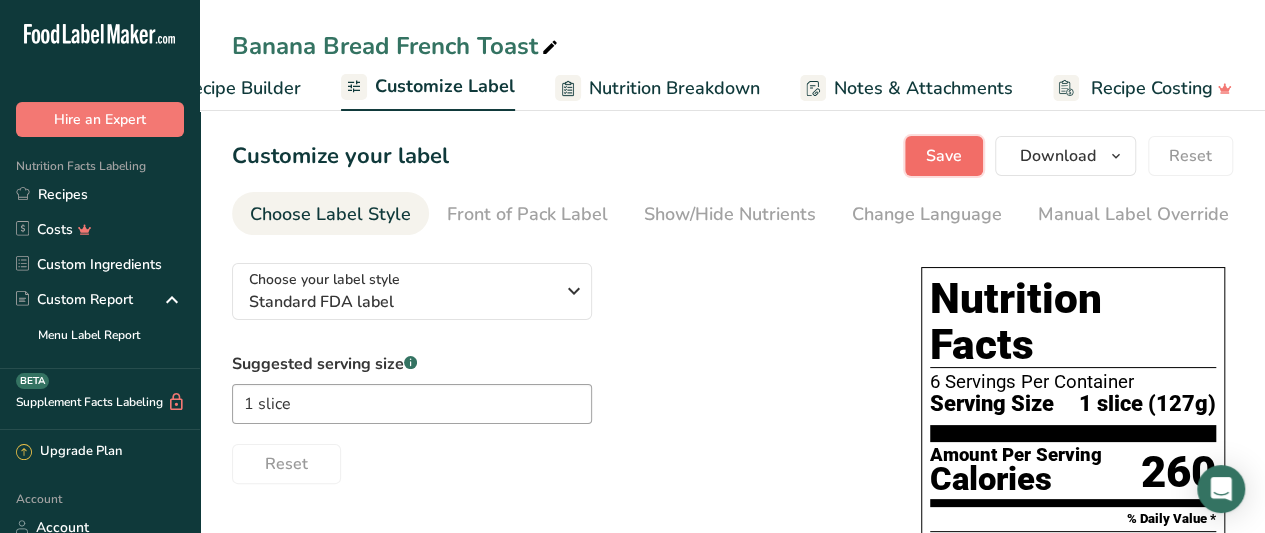 click on "Save" at bounding box center (944, 156) 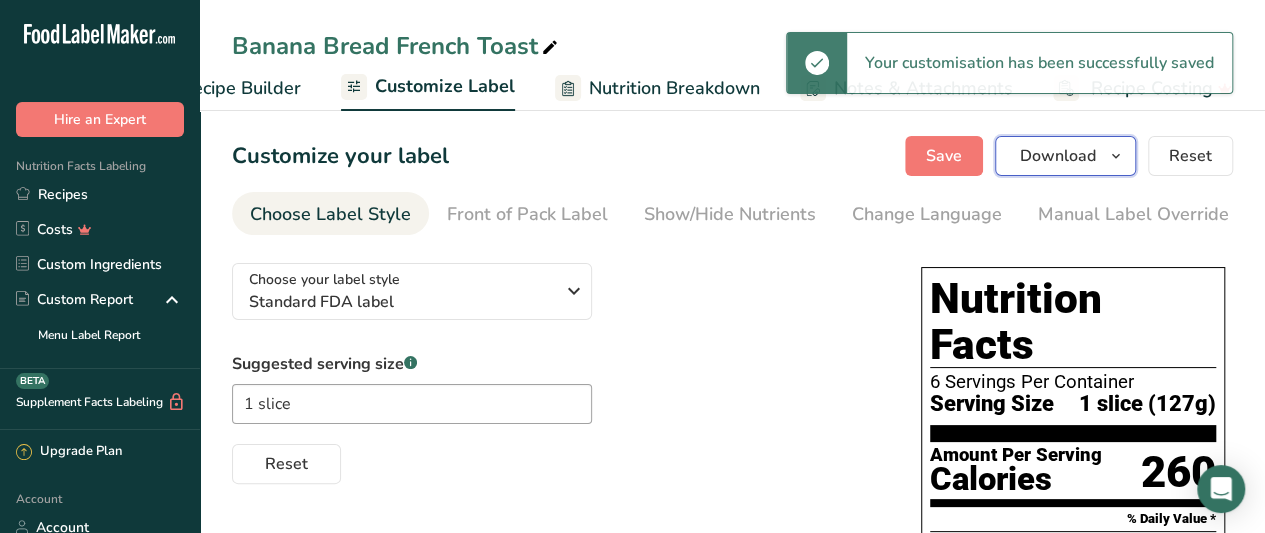 click on "Download" at bounding box center [1058, 156] 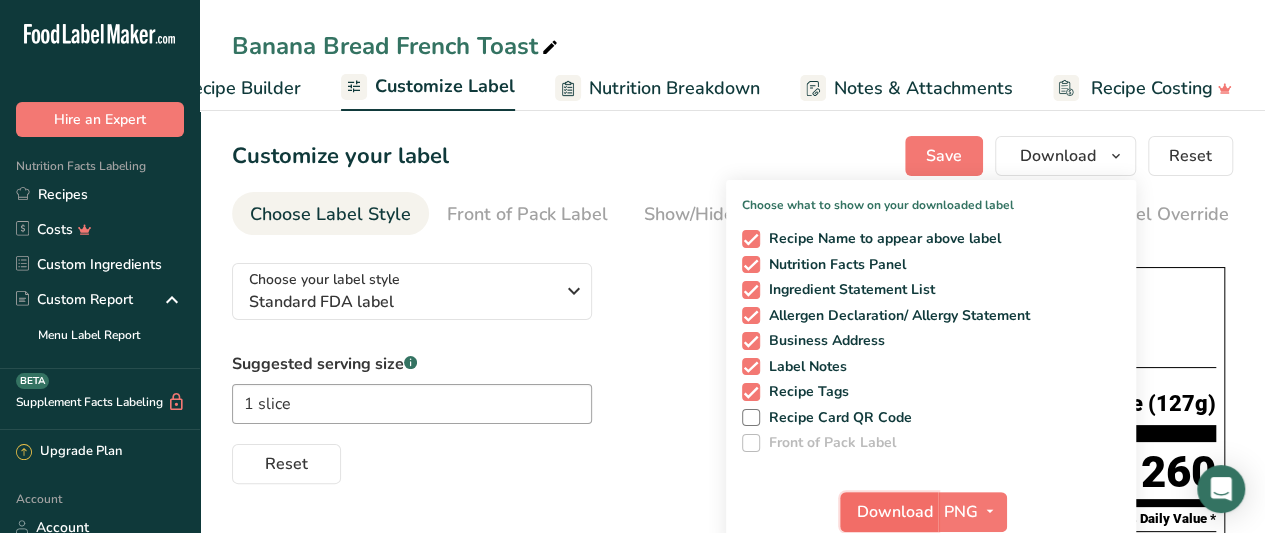 click on "Download" at bounding box center (895, 512) 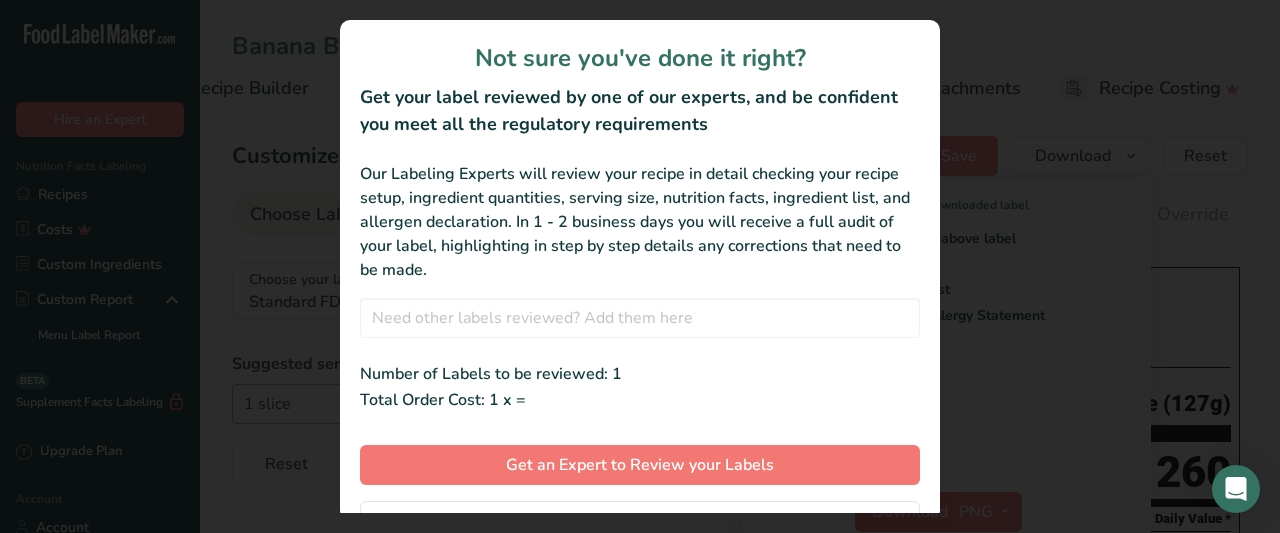 scroll, scrollTop: 0, scrollLeft: 260, axis: horizontal 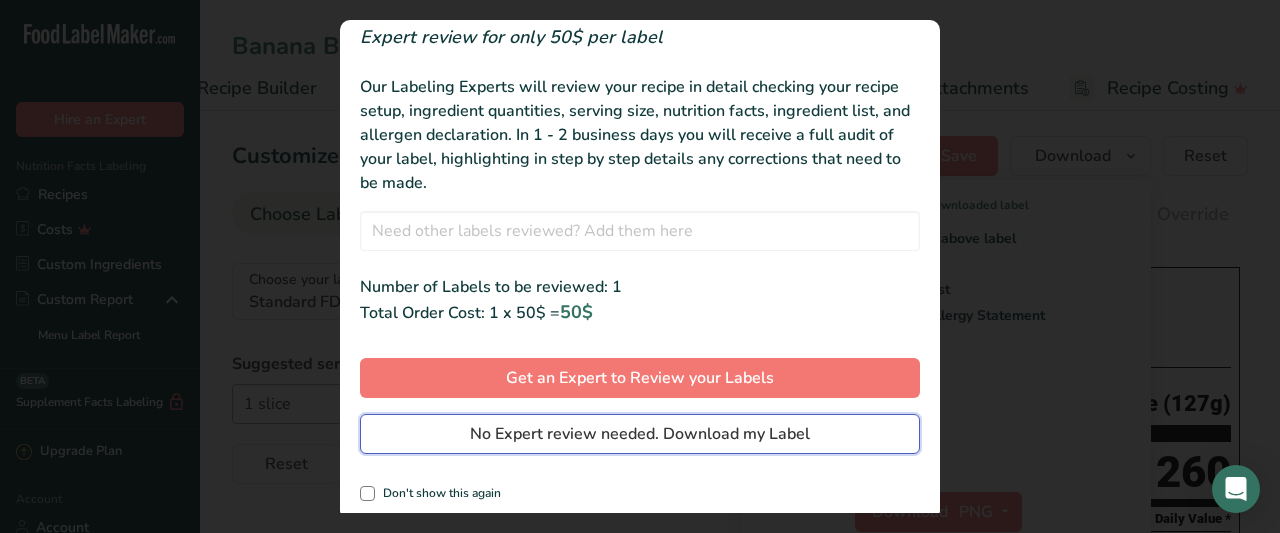 click on "No Expert review needed. Download my Label" at bounding box center (640, 434) 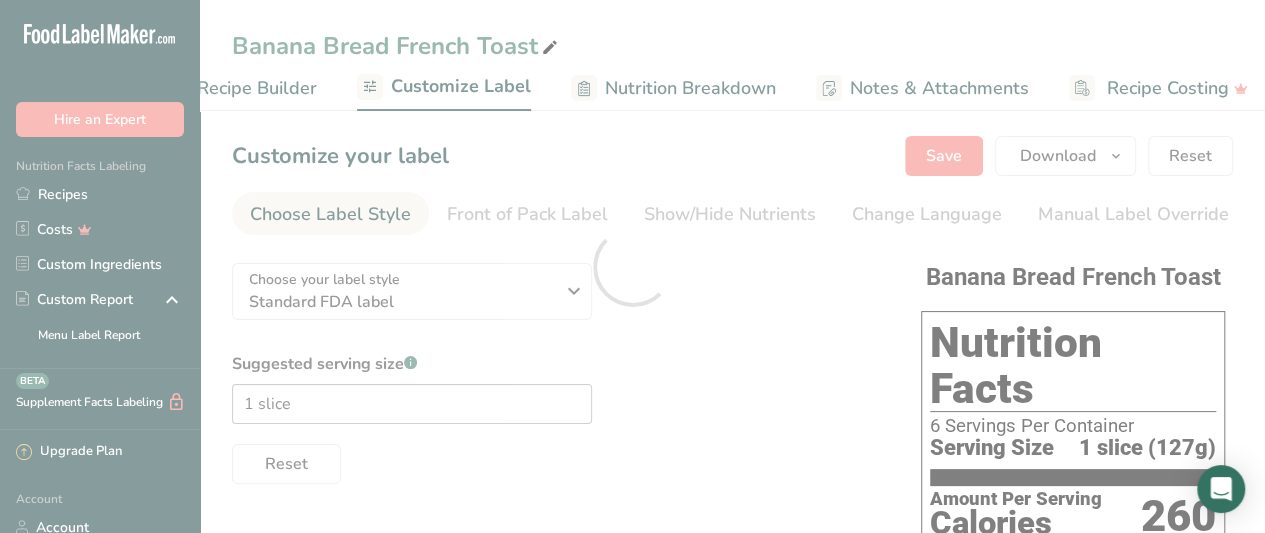 scroll, scrollTop: 0, scrollLeft: 0, axis: both 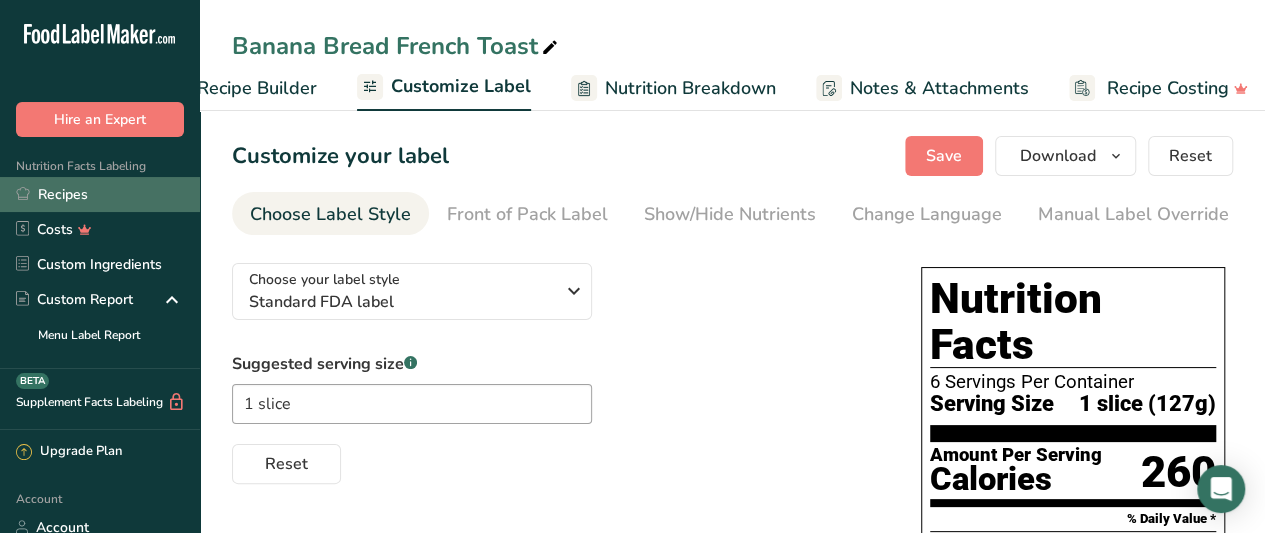 click on "Recipes" at bounding box center (100, 194) 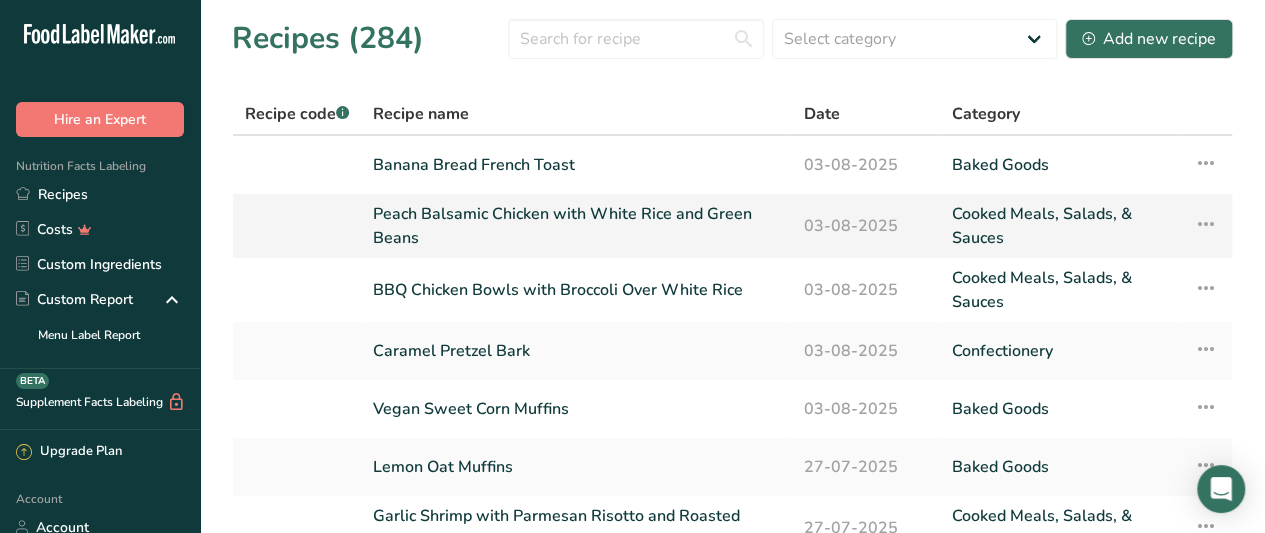 click on "Peach Balsamic Chicken with White Rice and Green Beans" at bounding box center (576, 226) 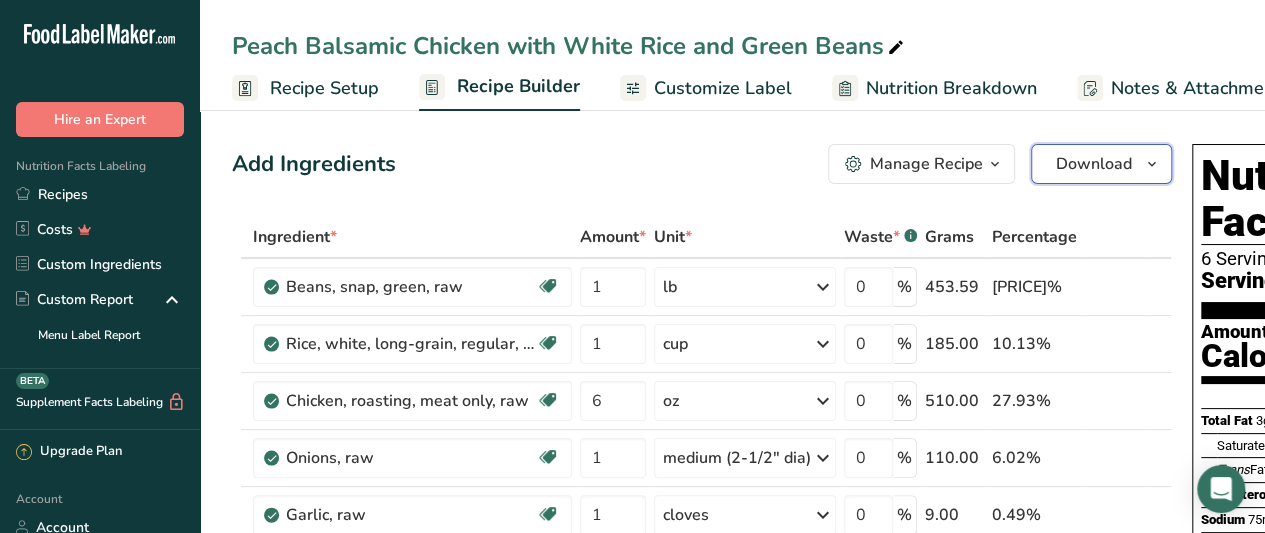 click on "Download" at bounding box center [1094, 164] 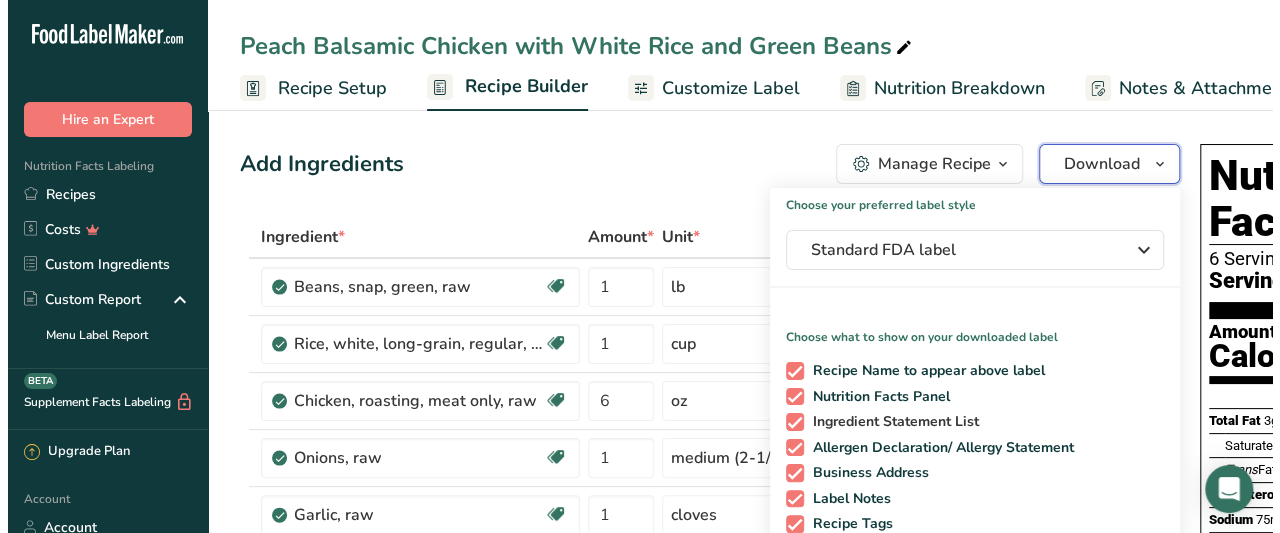scroll, scrollTop: 287, scrollLeft: 0, axis: vertical 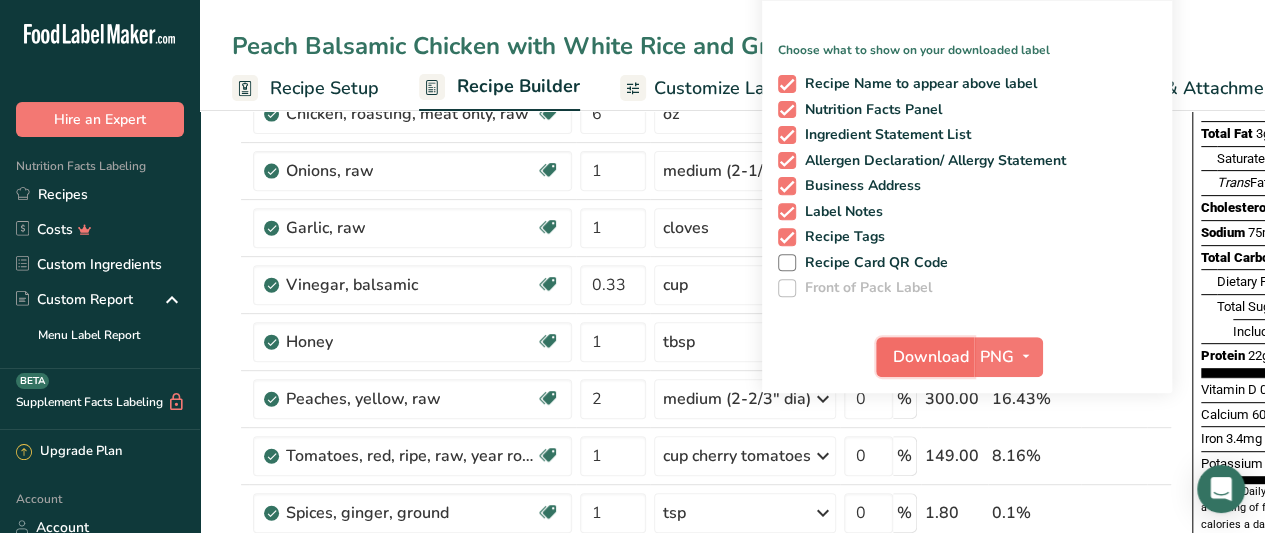 click on "Download" at bounding box center [931, 357] 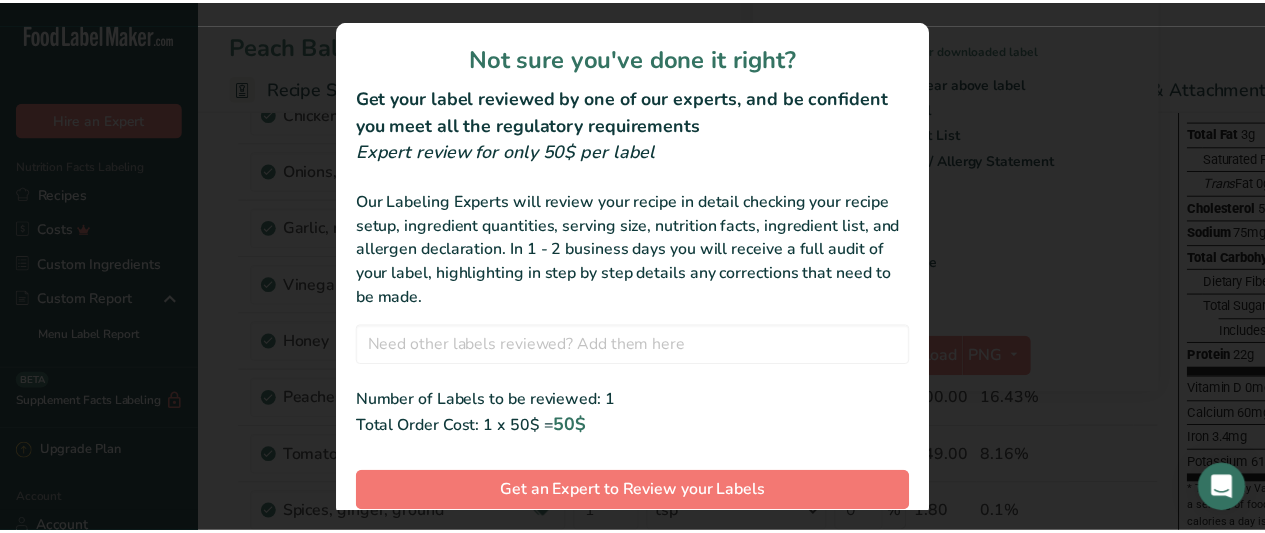 scroll, scrollTop: 114, scrollLeft: 0, axis: vertical 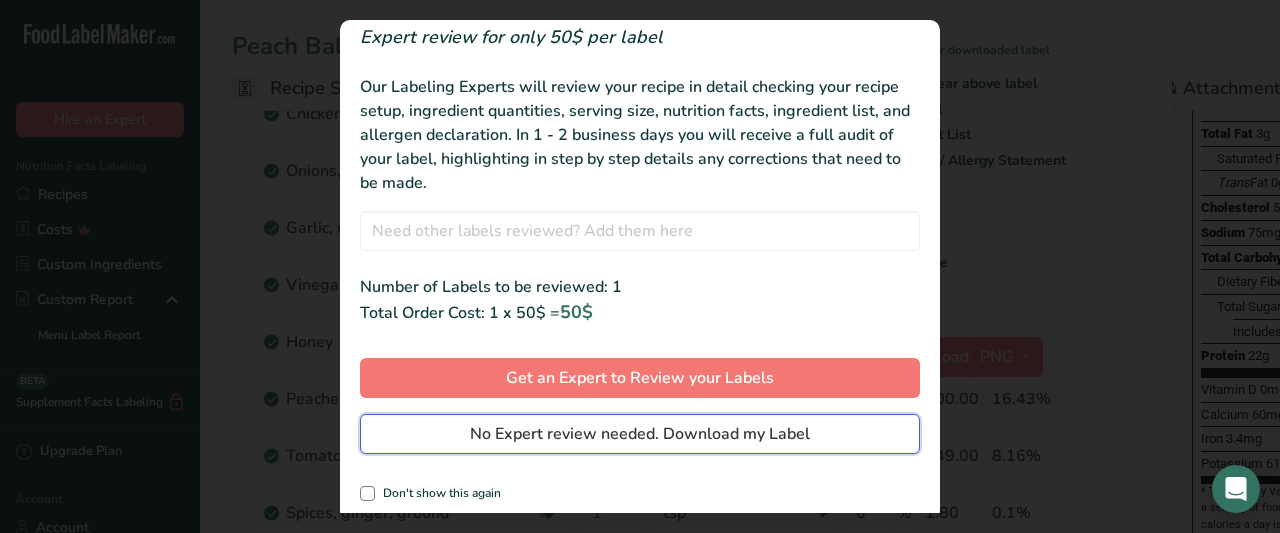 click on "No Expert review needed. Download my Label" at bounding box center (640, 434) 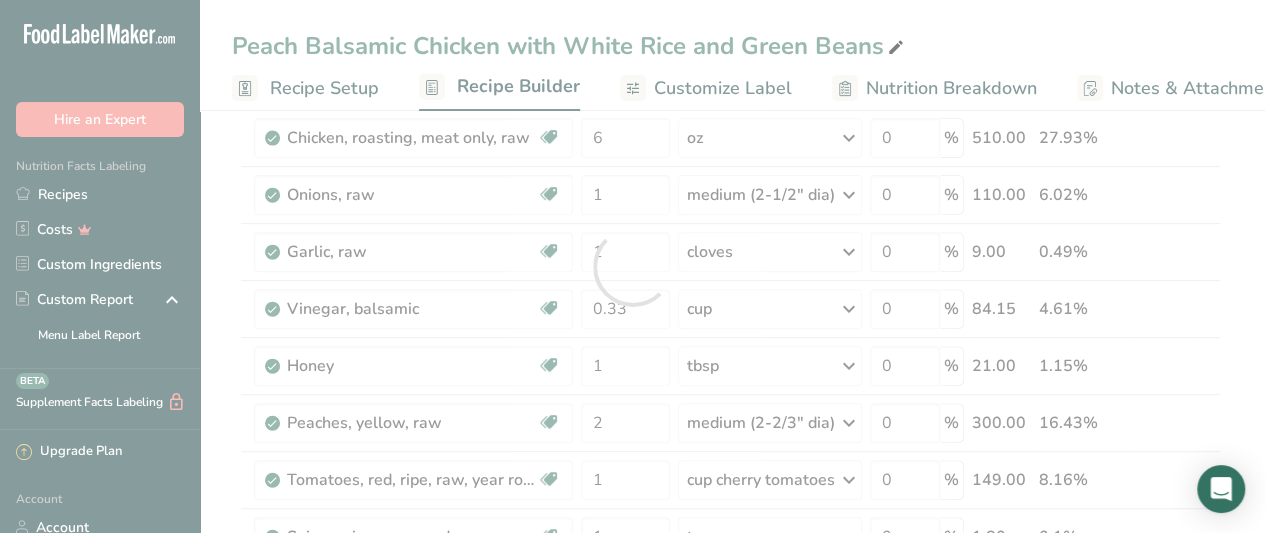 scroll, scrollTop: 0, scrollLeft: 0, axis: both 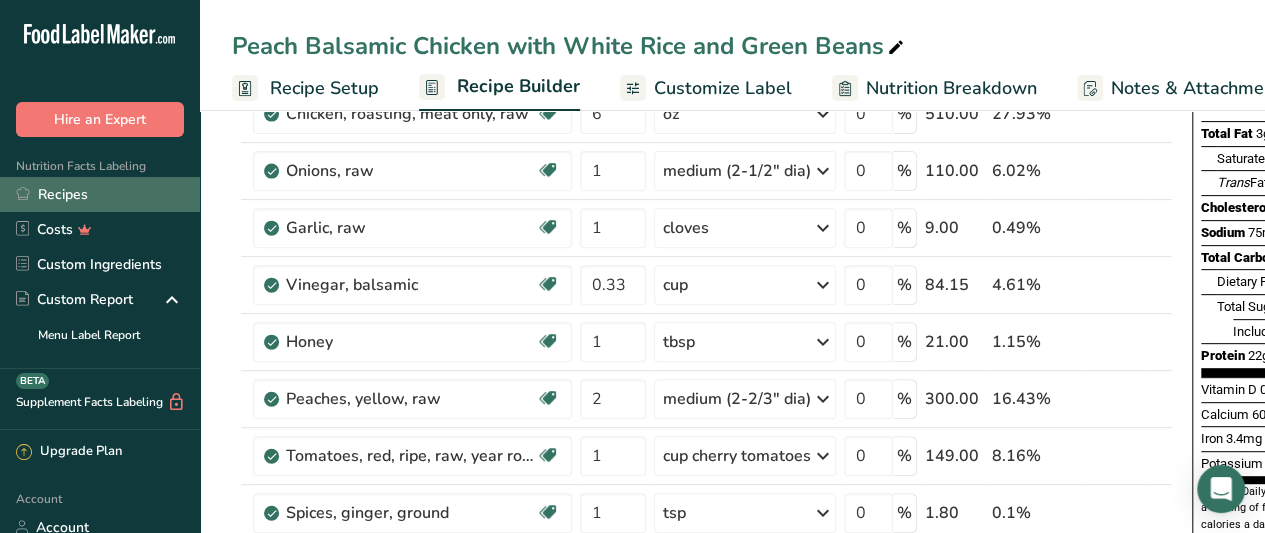 click on "Recipes" at bounding box center (100, 194) 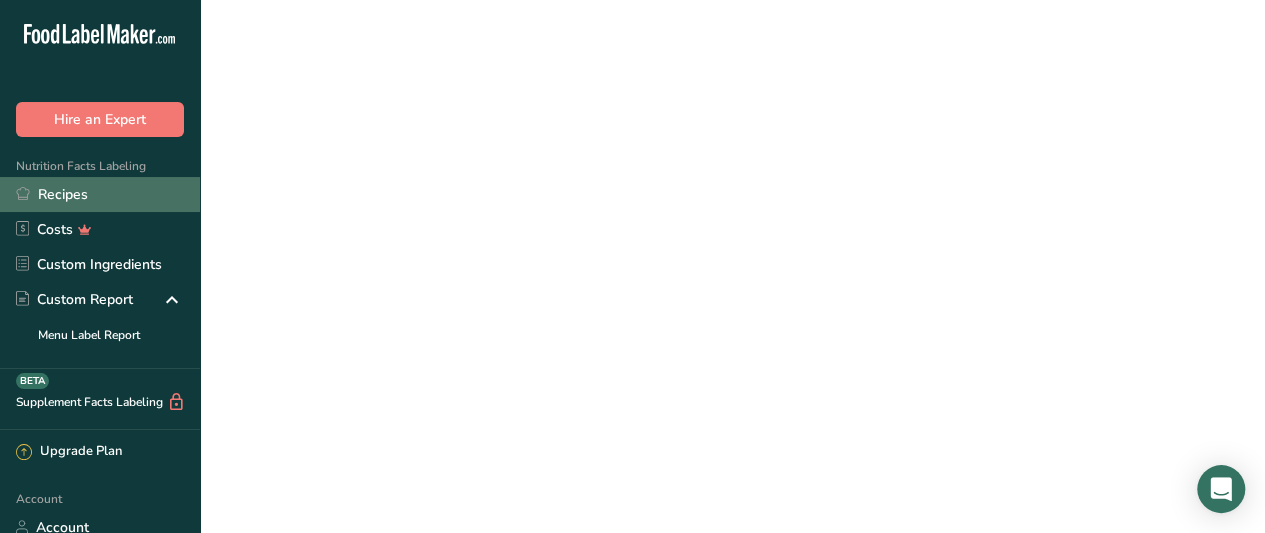 scroll, scrollTop: 0, scrollLeft: 0, axis: both 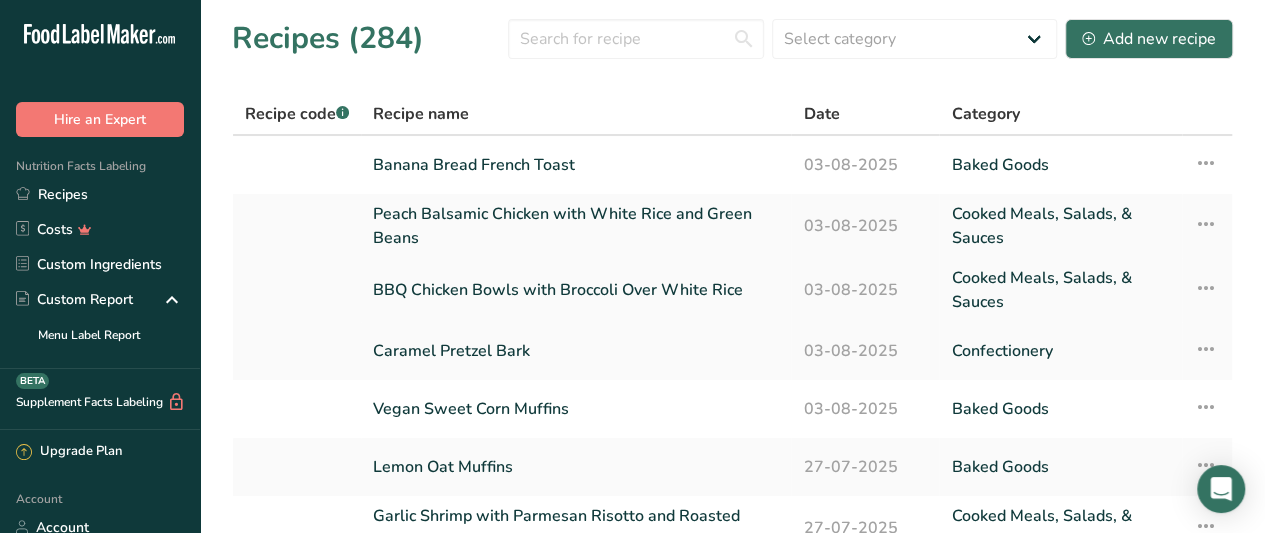 click on "BBQ Chicken Bowls with Broccoli Over White Rice" at bounding box center (576, 290) 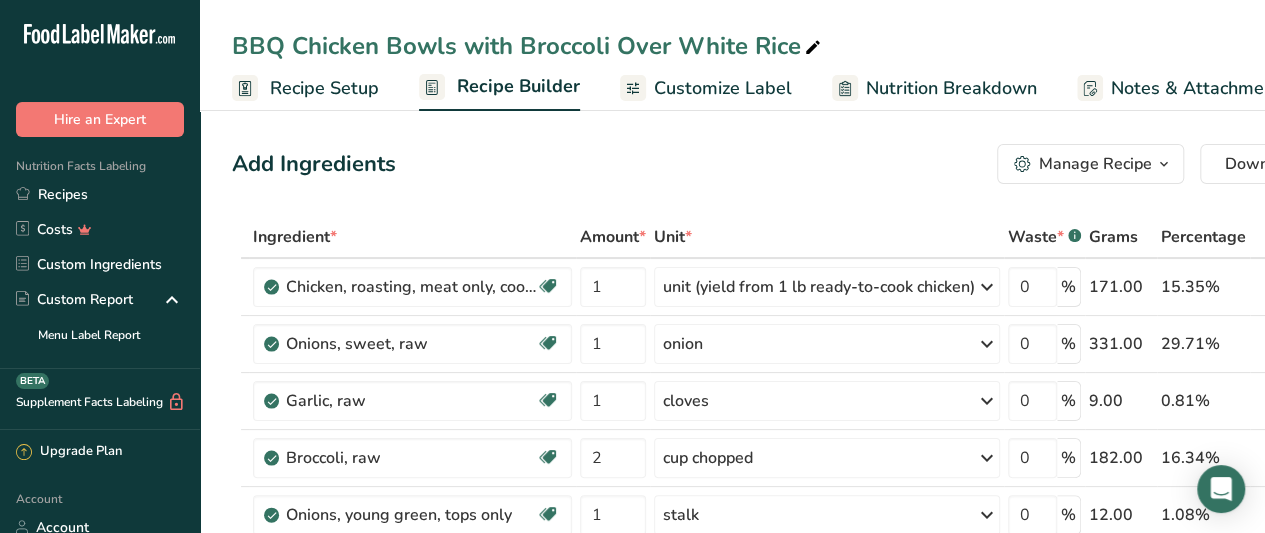 click on "Nutrition Breakdown" at bounding box center [951, 88] 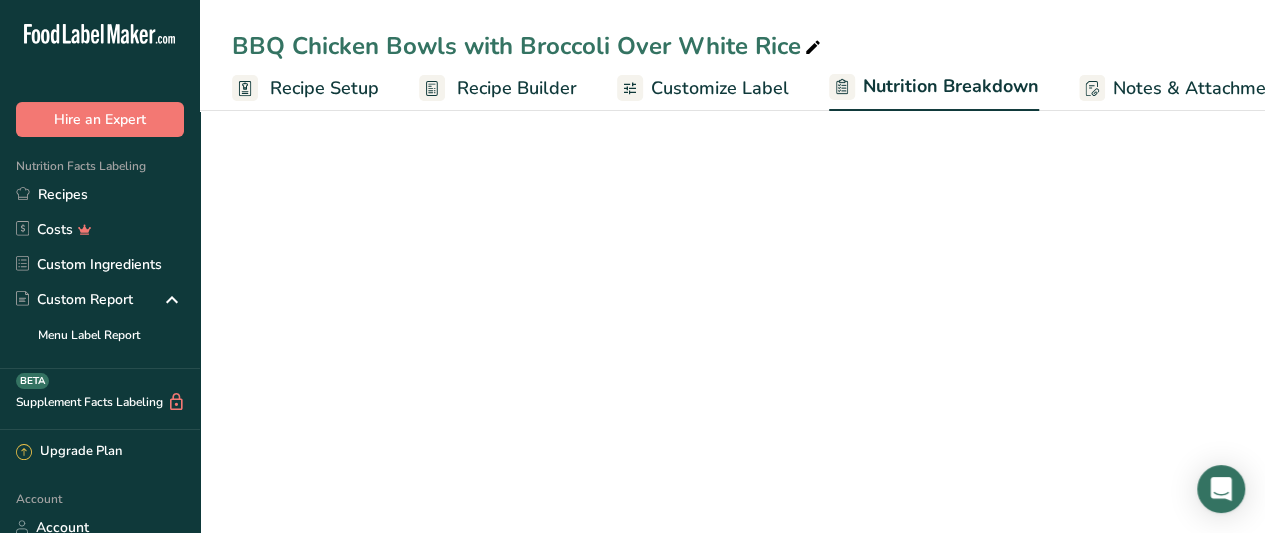 scroll, scrollTop: 0, scrollLeft: 88, axis: horizontal 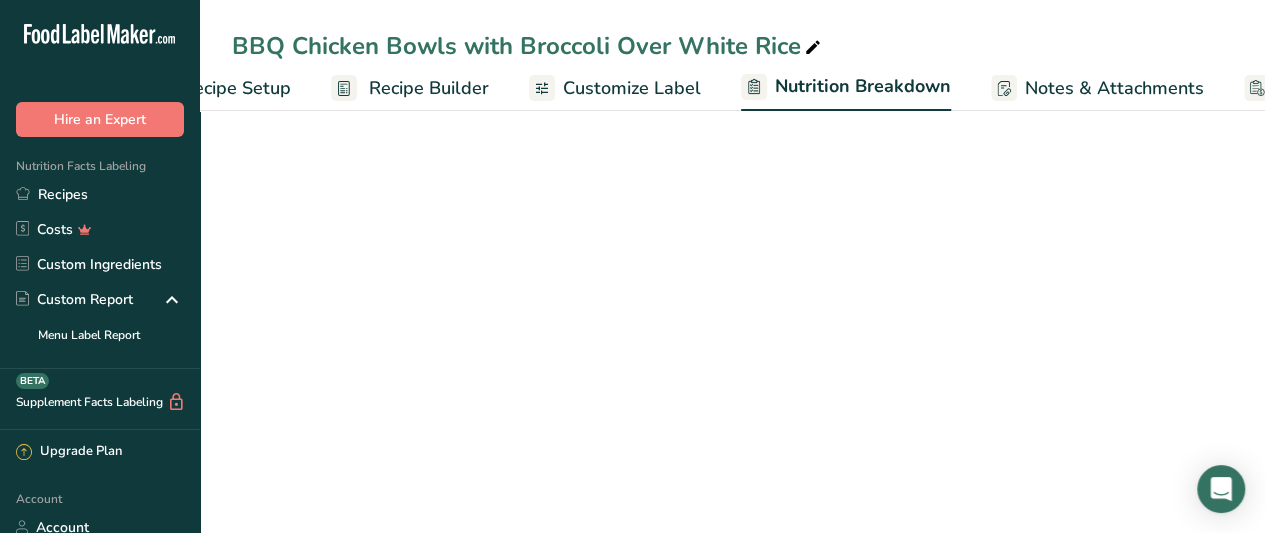 select on "Calories" 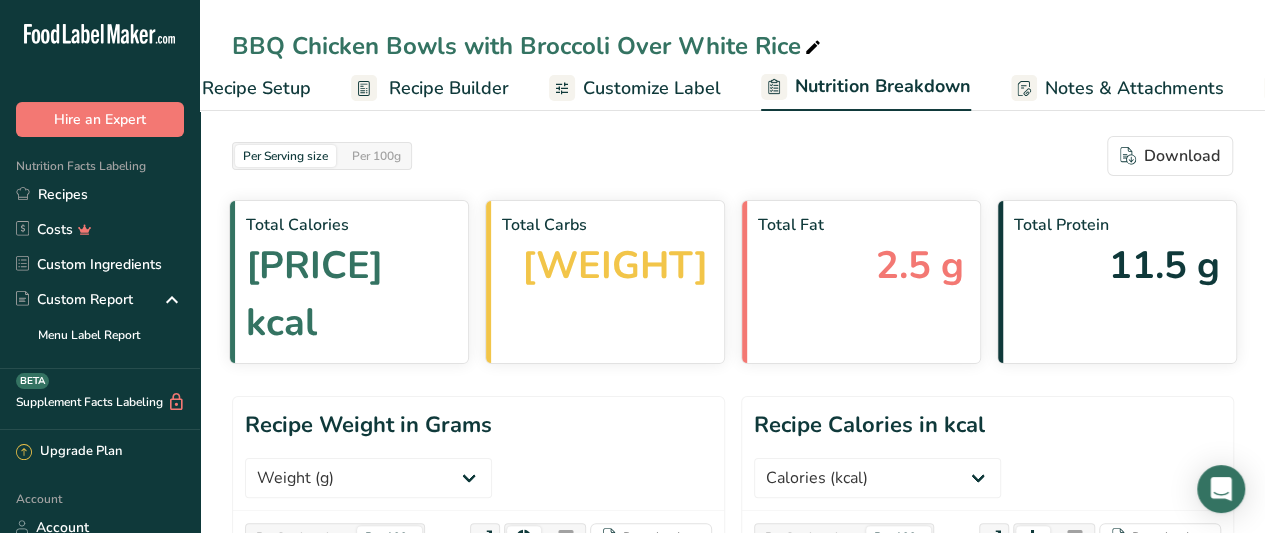 scroll, scrollTop: 0, scrollLeft: 0, axis: both 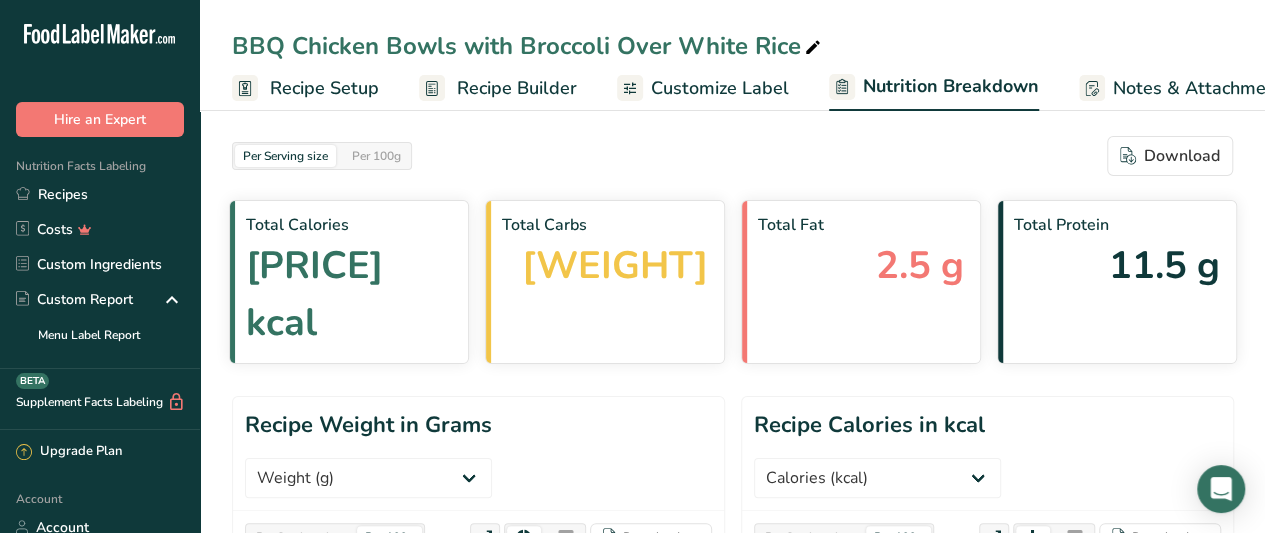 click on "Customize Label" at bounding box center (720, 88) 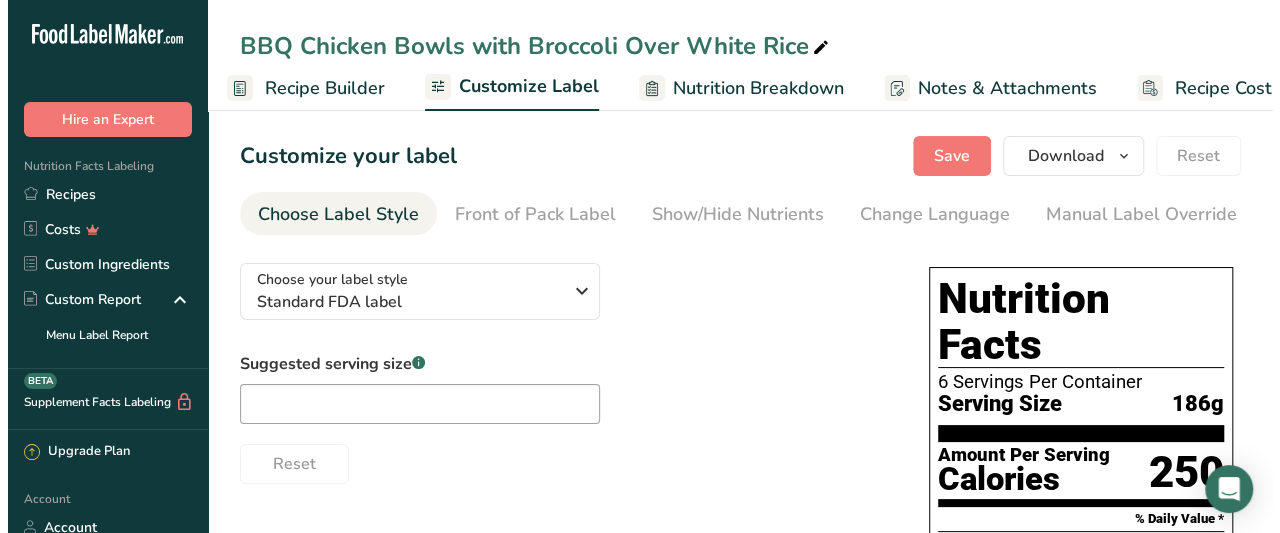 scroll, scrollTop: 0, scrollLeft: 276, axis: horizontal 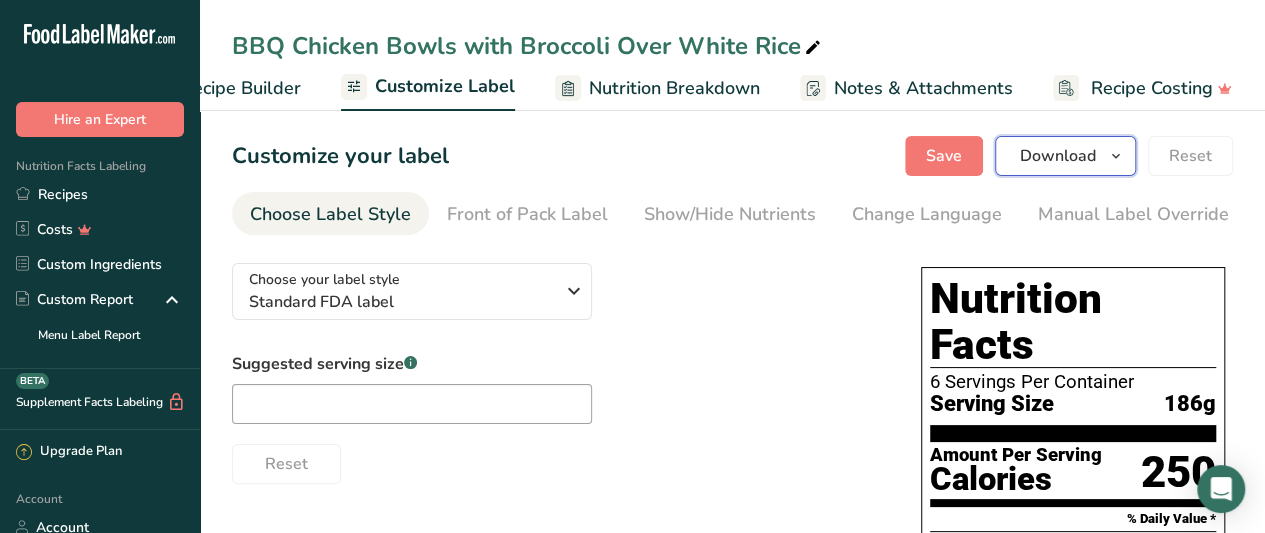 click on "Download" at bounding box center (1058, 156) 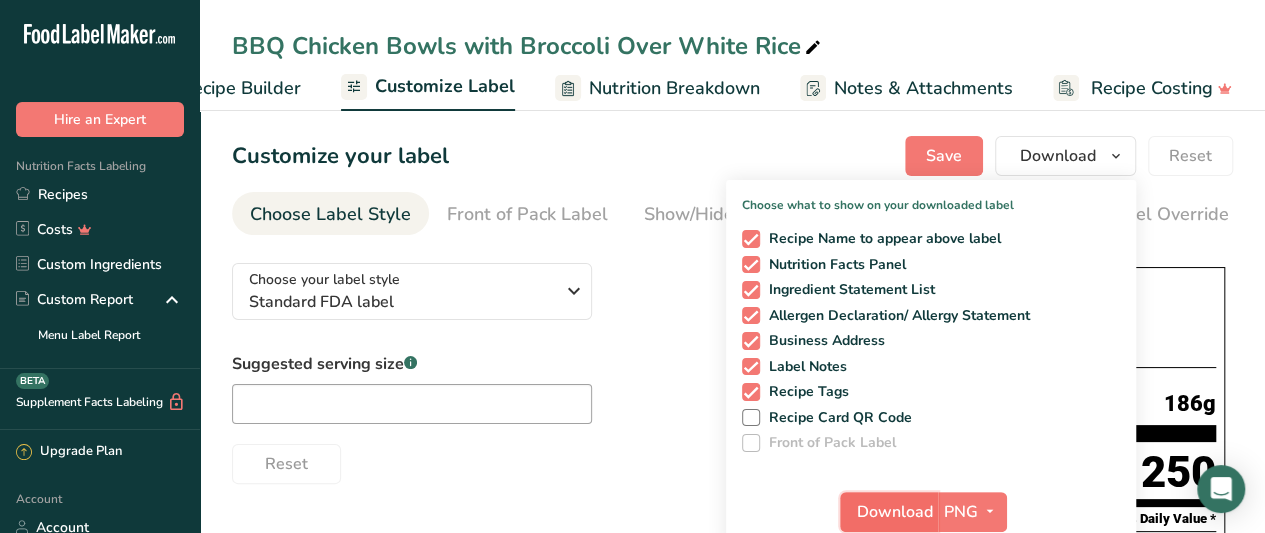 click on "Download" at bounding box center [895, 512] 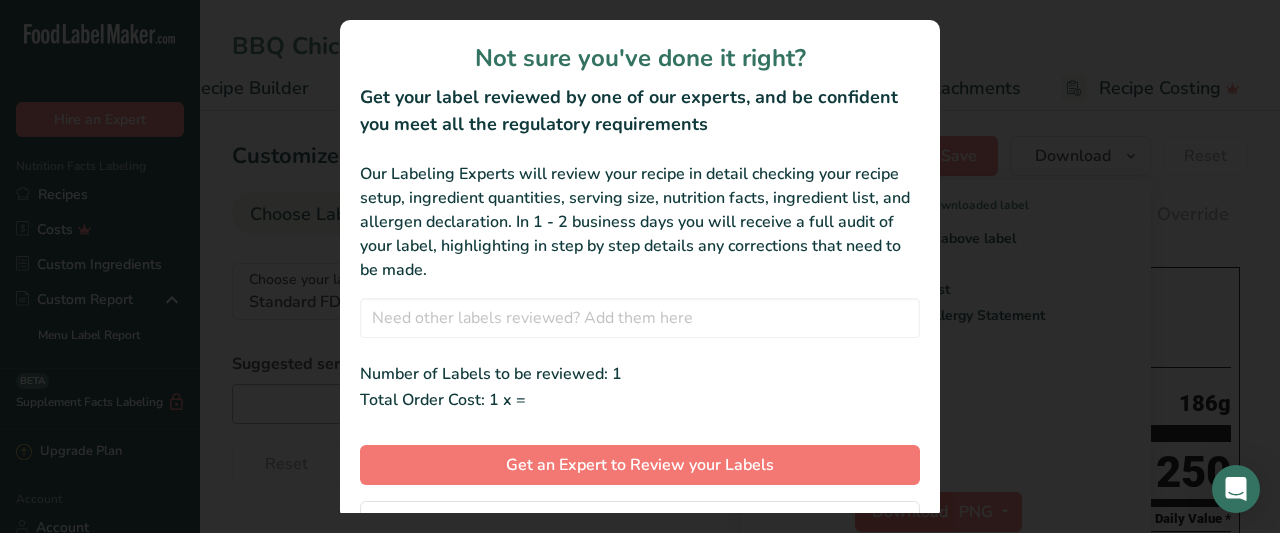scroll, scrollTop: 0, scrollLeft: 260, axis: horizontal 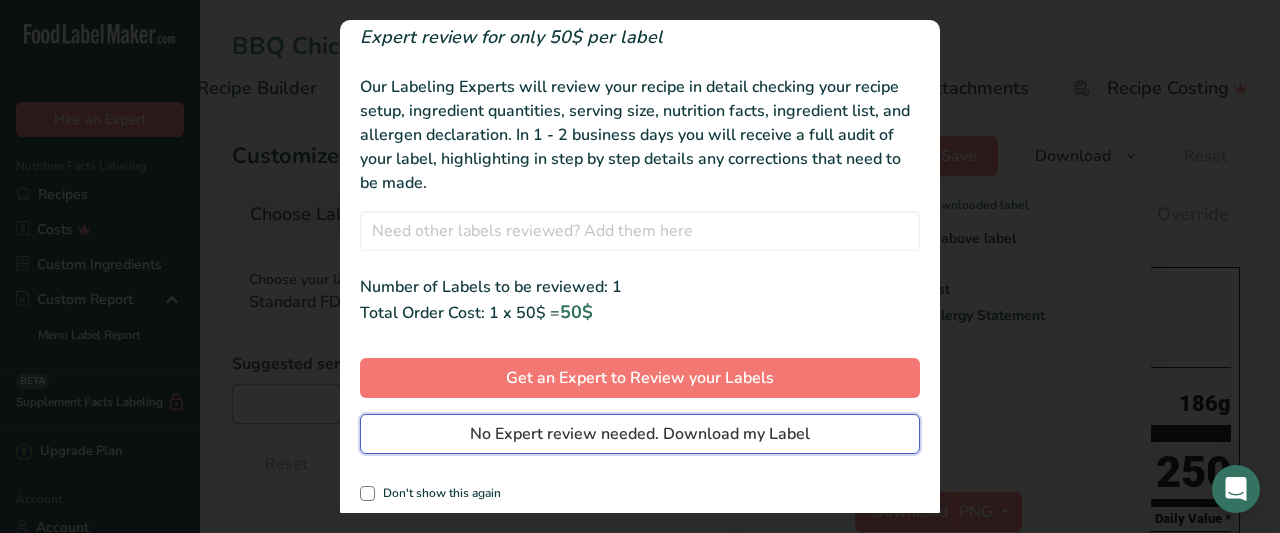 click on "No Expert review needed. Download my Label" at bounding box center [640, 434] 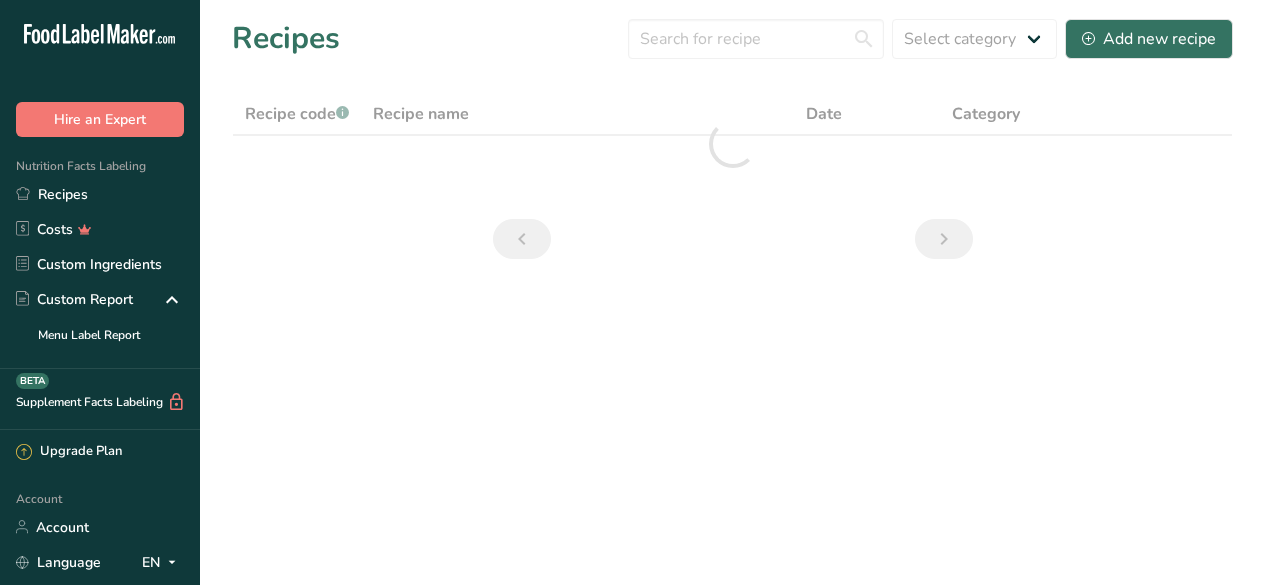scroll, scrollTop: 0, scrollLeft: 0, axis: both 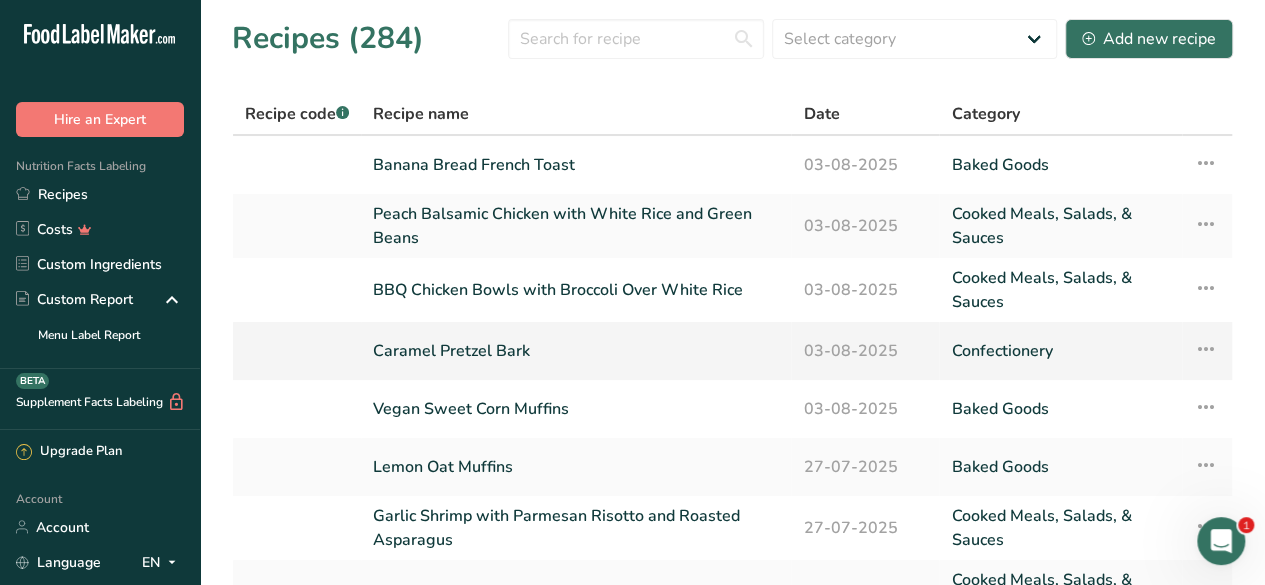 click on "Caramel Pretzel Bark" at bounding box center [576, 351] 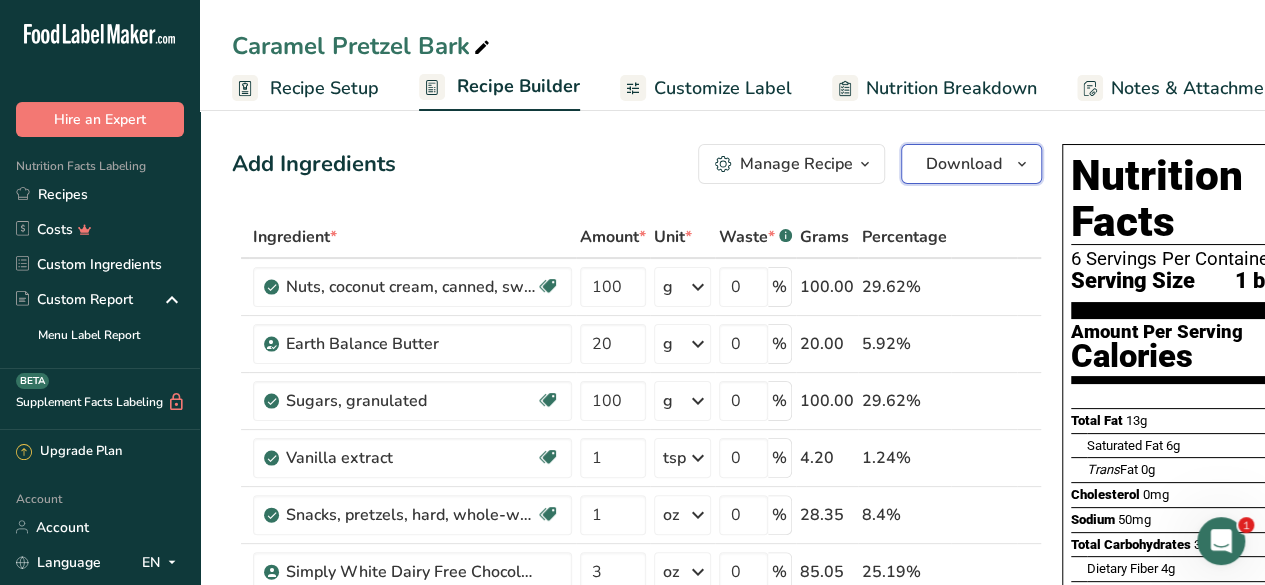 click on "Download" at bounding box center (964, 164) 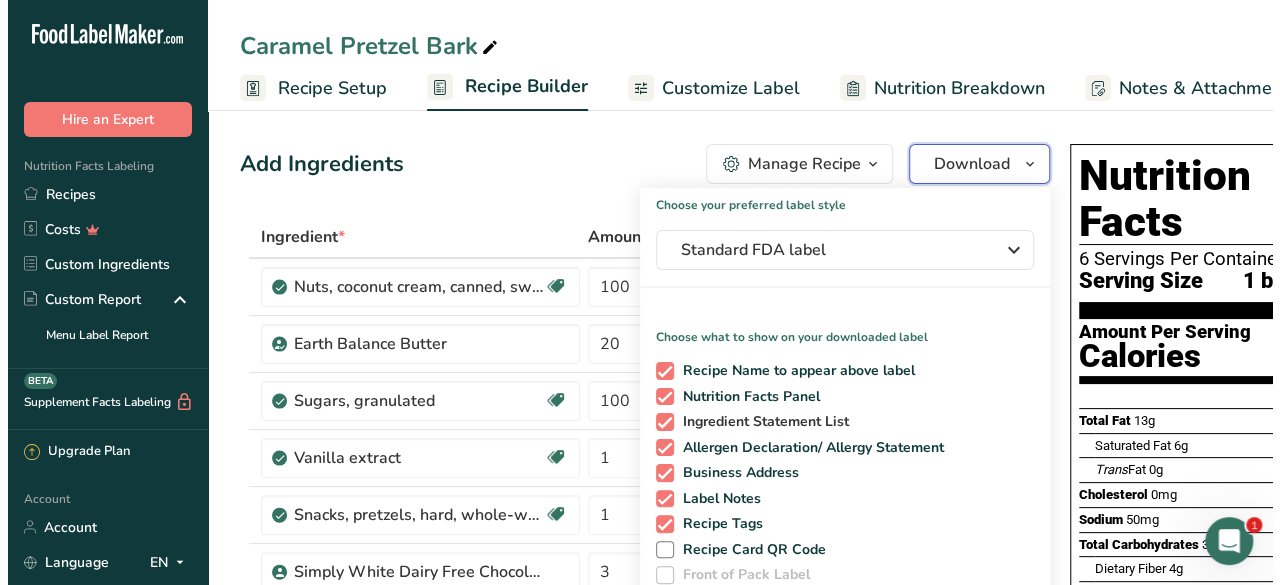 scroll, scrollTop: 224, scrollLeft: 0, axis: vertical 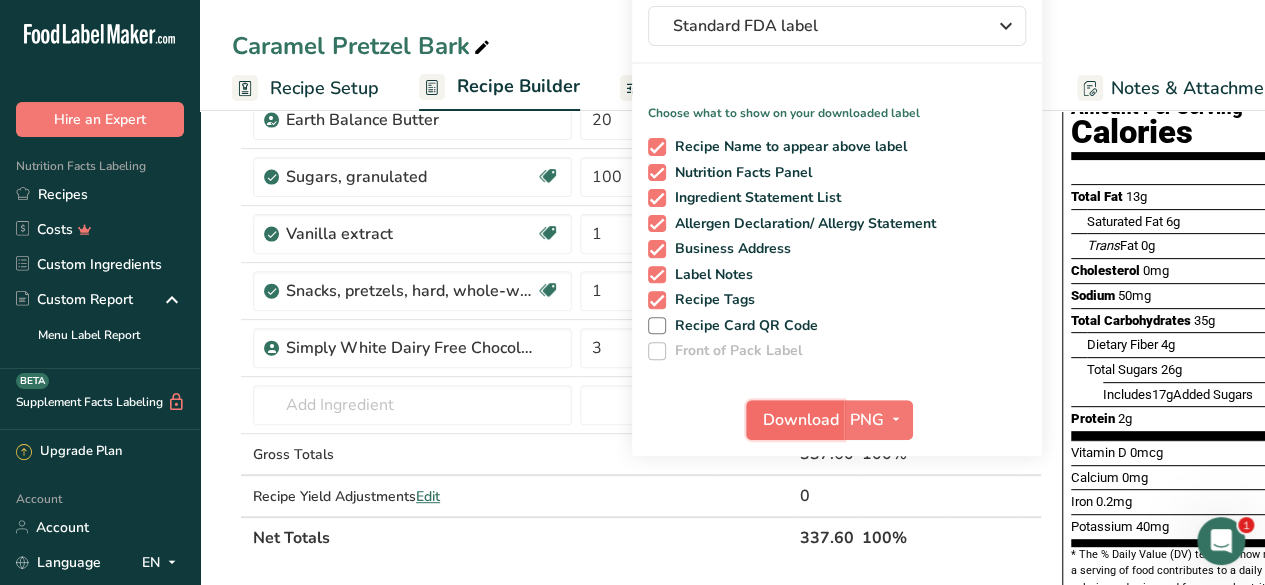 click on "Download" at bounding box center [801, 420] 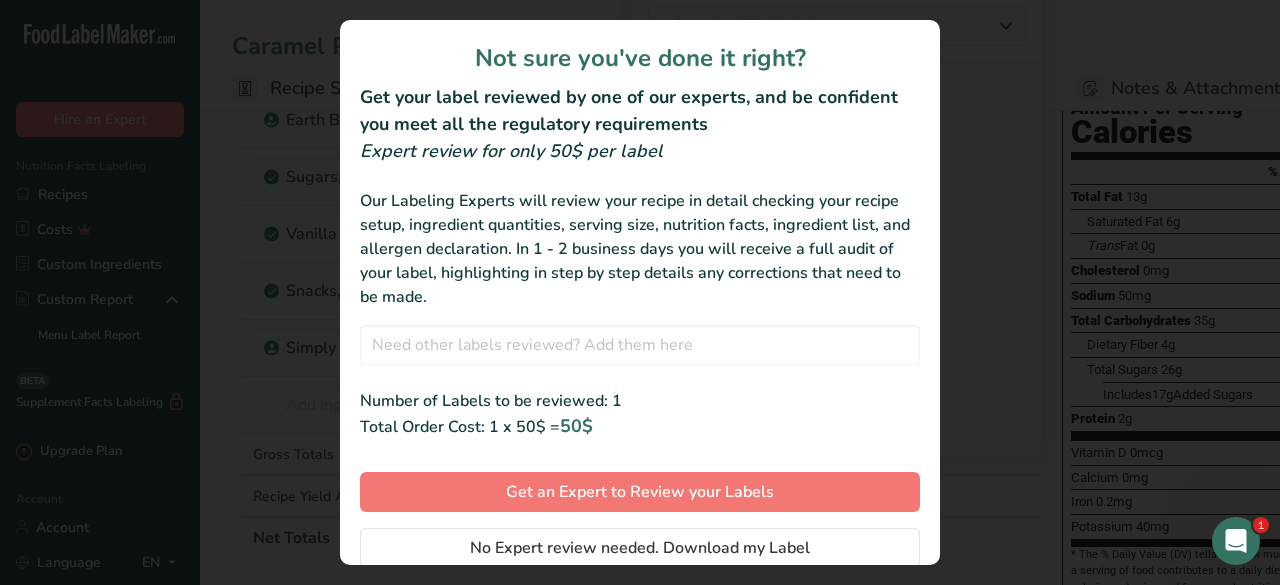click on "Not sure you've done it right?
Get your label reviewed by one of our experts, and be confident you meet all the regulatory requirements
Expert review for only 50$ per label
Our Labeling Experts will review your recipe in detail checking your recipe setup, ingredient quantities, serving size, nutrition facts, ingredient list, and allergen declaration. In 1 - 2 business days you will receive a full audit of your label, highlighting in step by step details any corrections that need to be made.
03-8-2025
Caramel Pretzel Bark
No Results Found
Number of Labels to be reviewed: 1
Total Order Cost: 1 x 50$
=
50$
Get an Expert to Review your Labels
No Expert review needed. Download my Label" at bounding box center (640, 292) 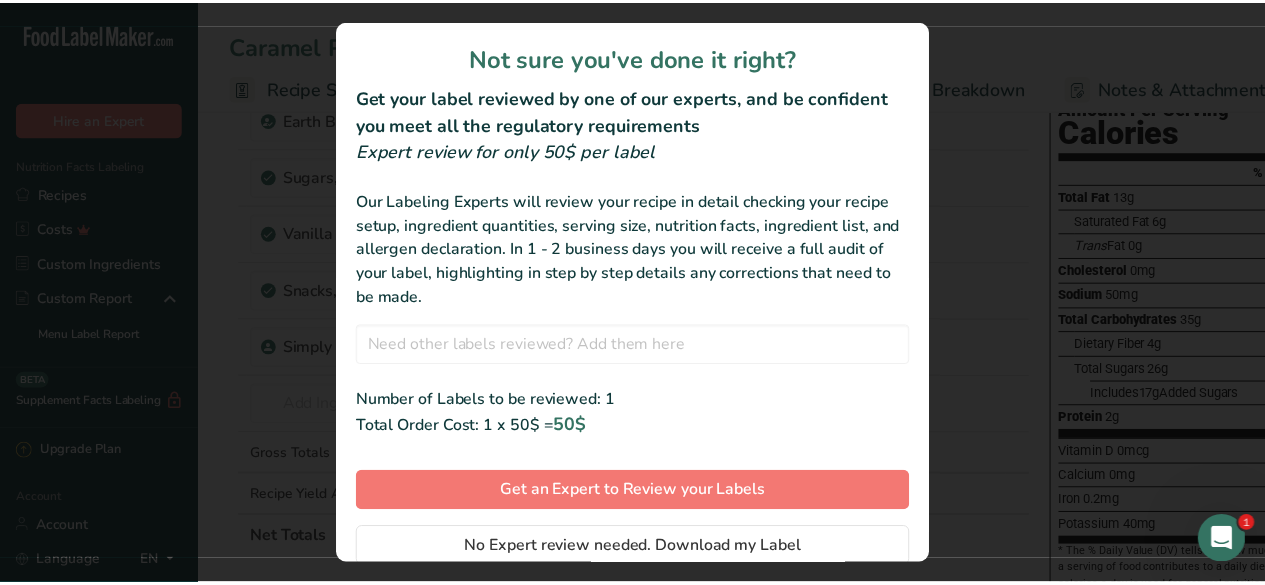scroll, scrollTop: 68, scrollLeft: 0, axis: vertical 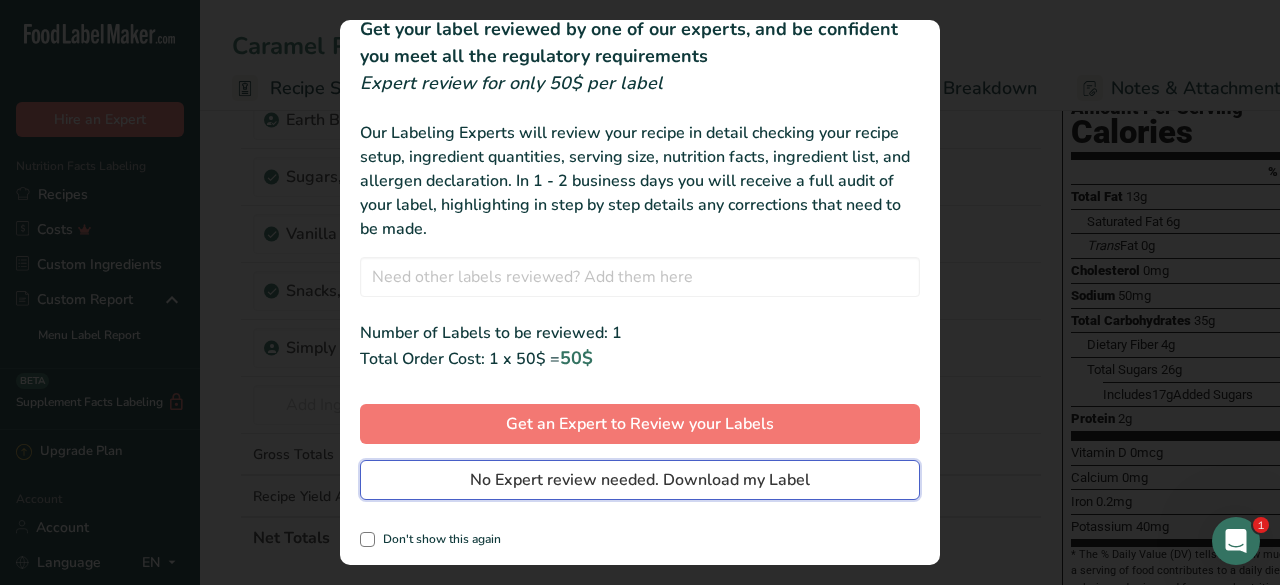 click on "No Expert review needed. Download my Label" at bounding box center [640, 480] 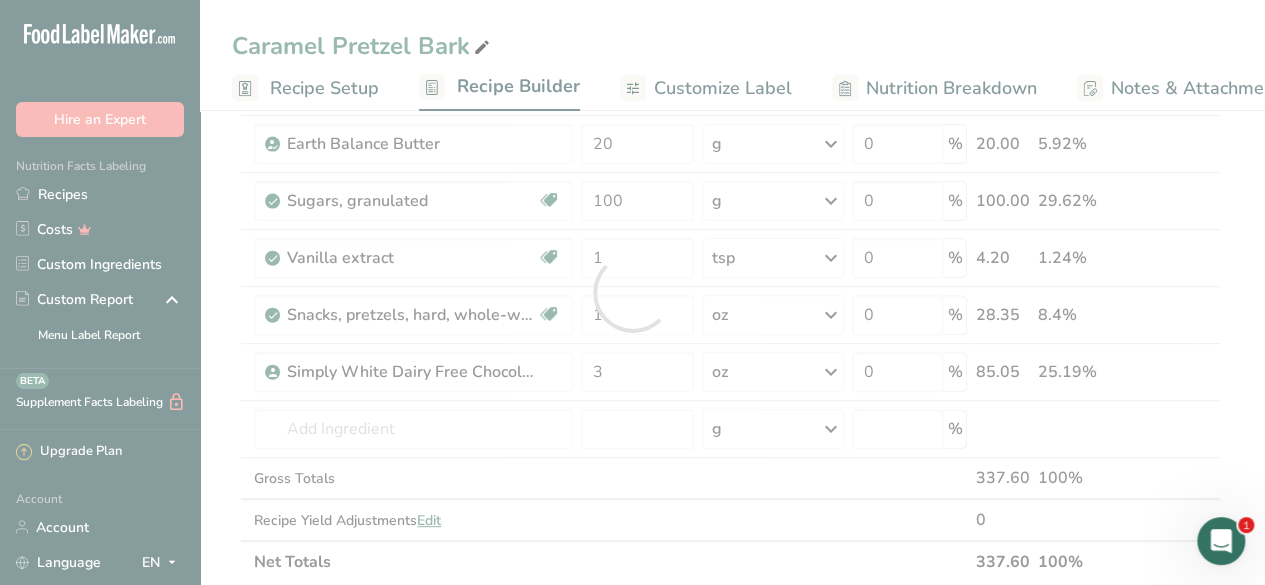 scroll, scrollTop: 0, scrollLeft: 0, axis: both 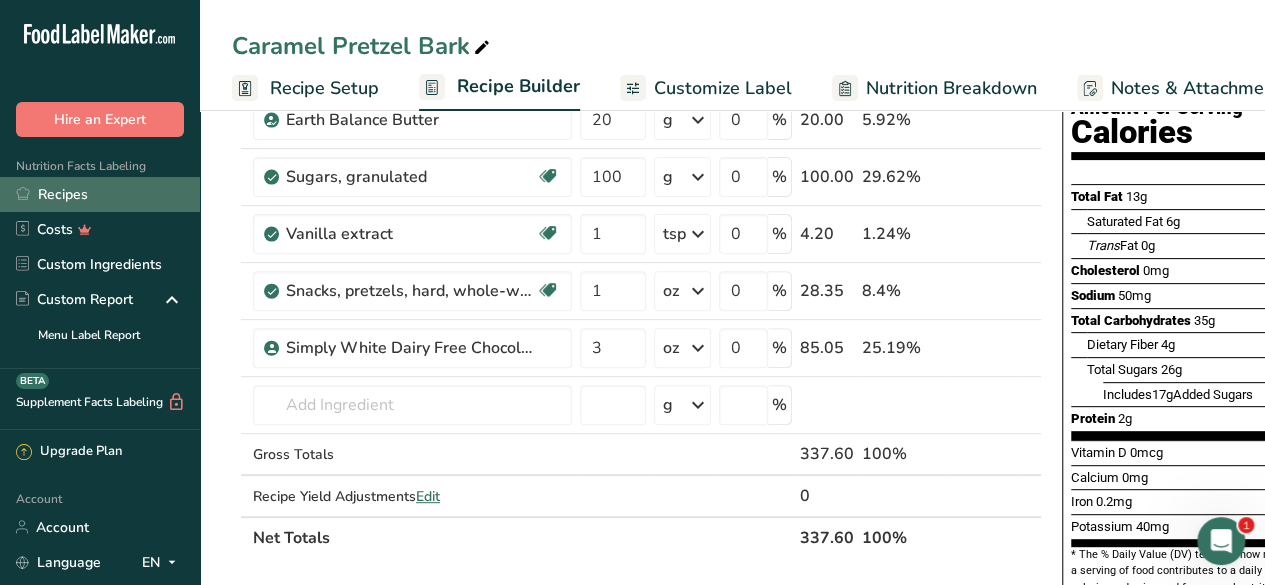 click on "Recipes" at bounding box center [100, 194] 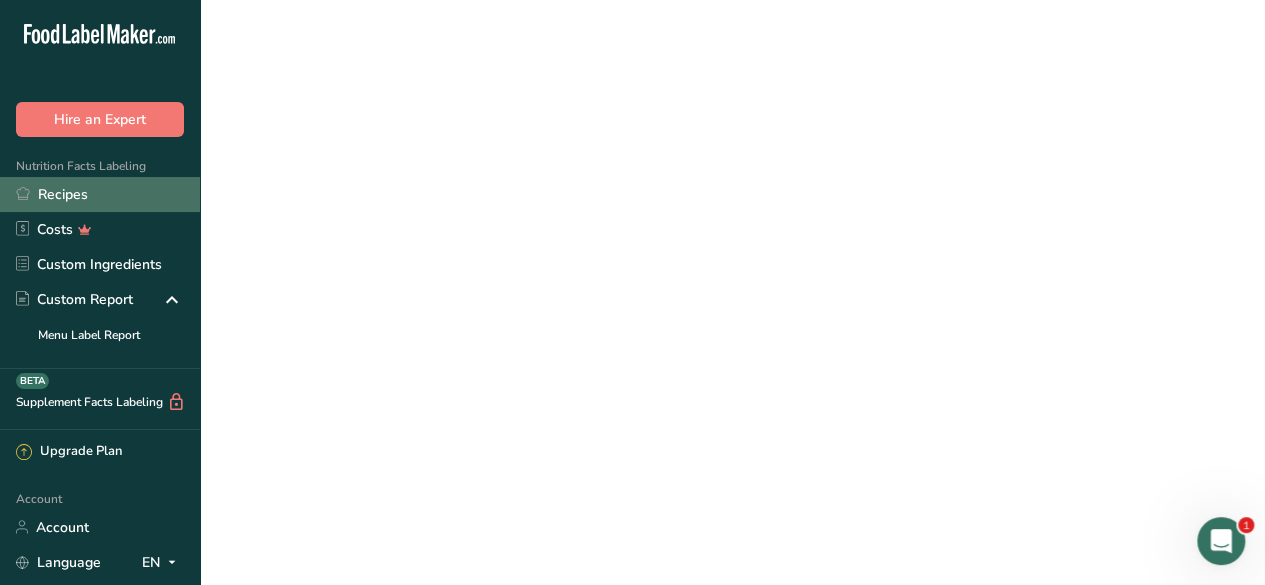 scroll, scrollTop: 0, scrollLeft: 0, axis: both 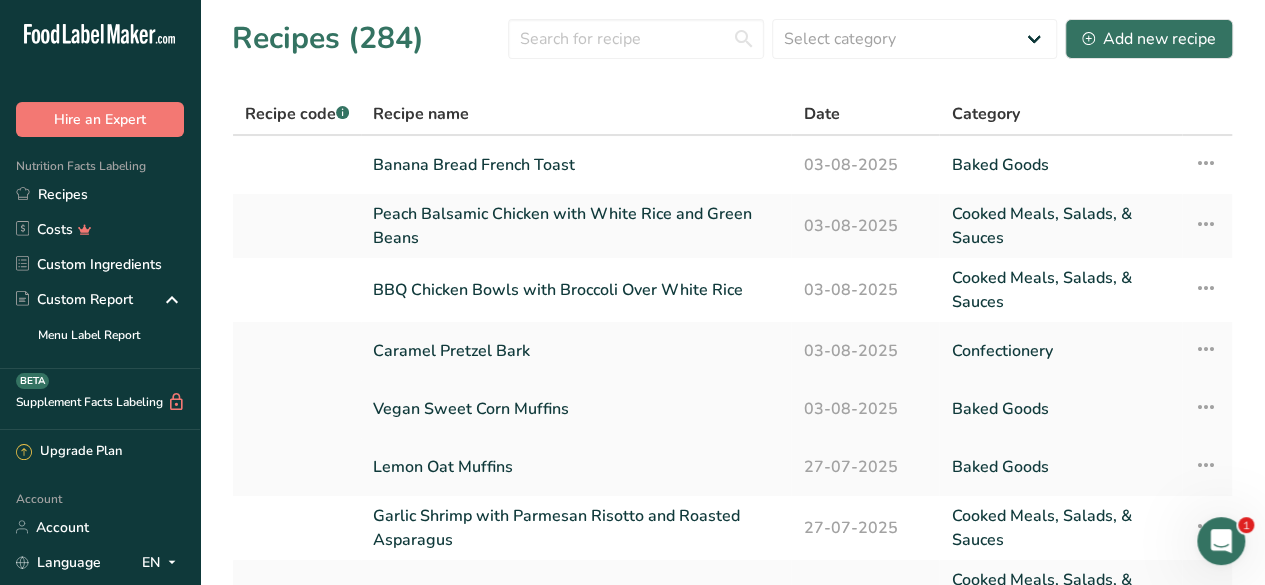 click on "Vegan Sweet Corn Muffins" at bounding box center [576, 409] 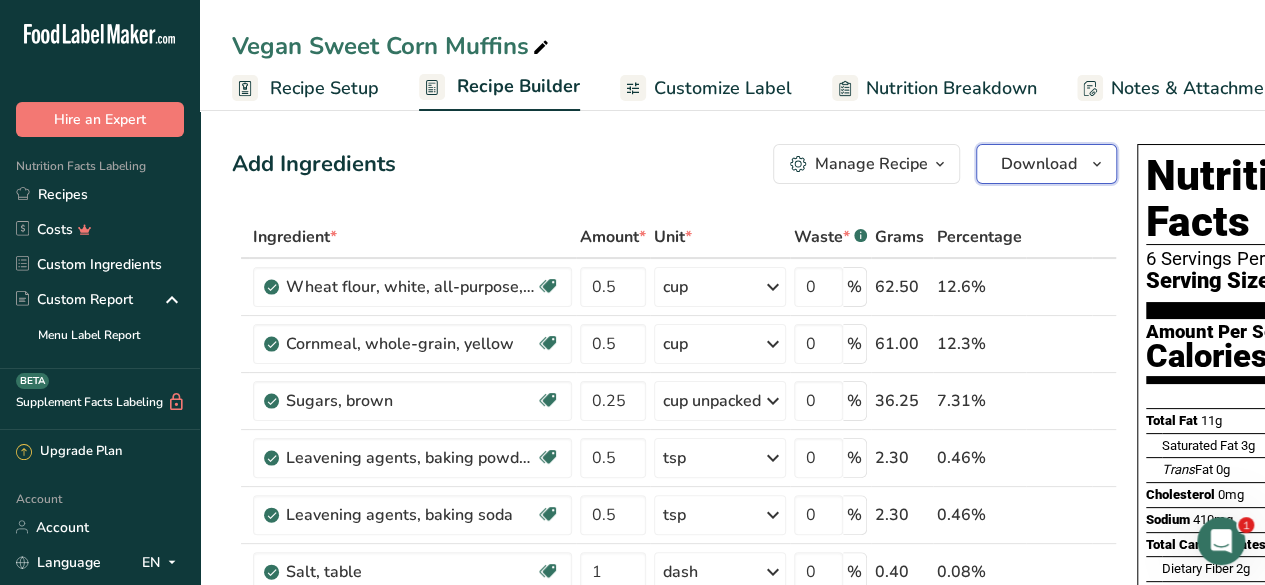 click on "Download" at bounding box center (1039, 164) 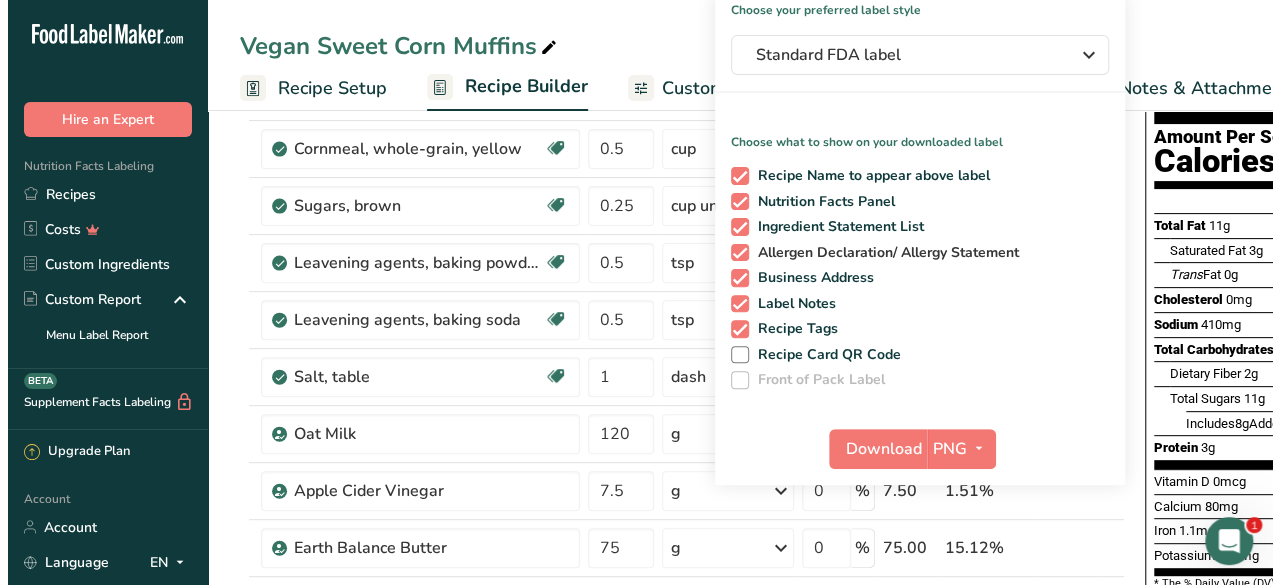 scroll, scrollTop: 198, scrollLeft: 0, axis: vertical 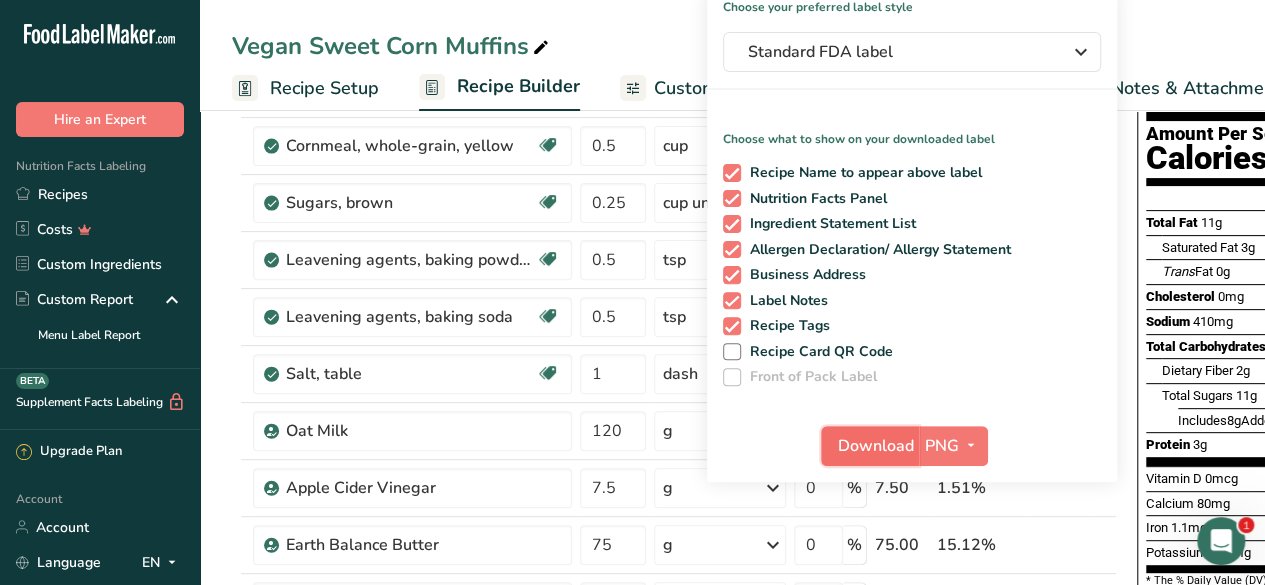 click on "Download" at bounding box center [876, 446] 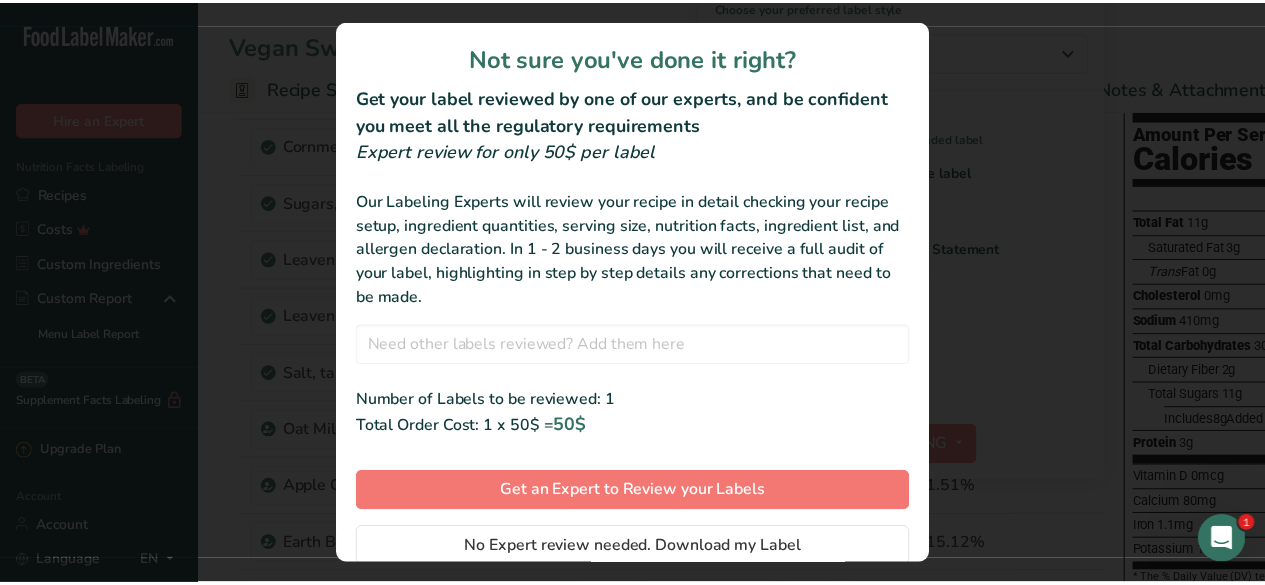 scroll, scrollTop: 68, scrollLeft: 0, axis: vertical 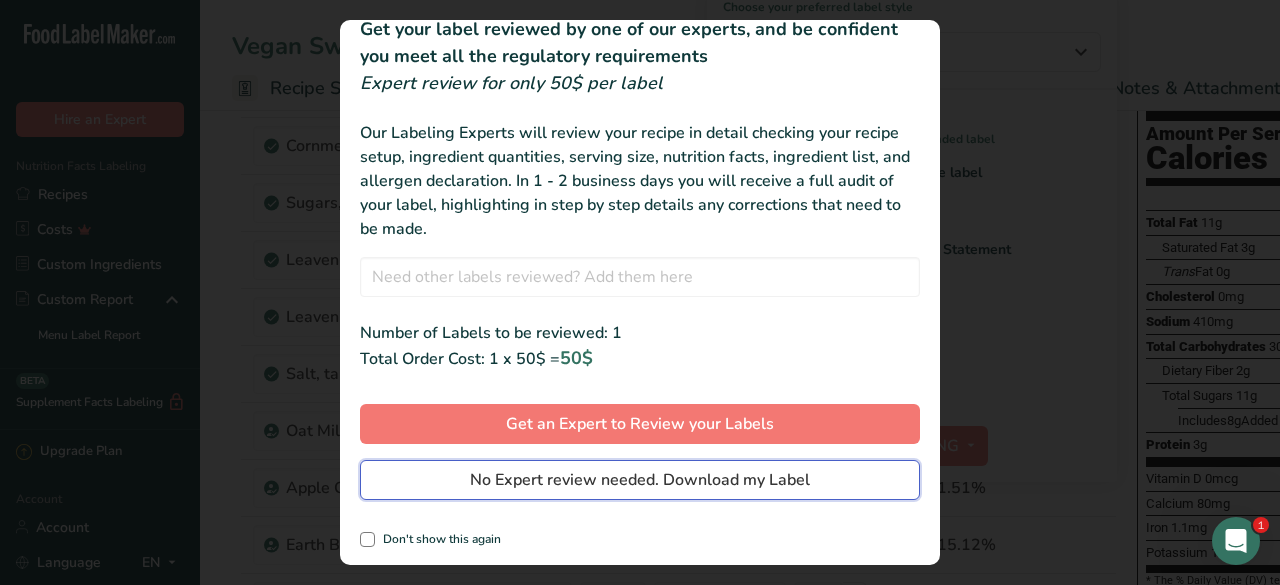 click on "No Expert review needed. Download my Label" at bounding box center (640, 480) 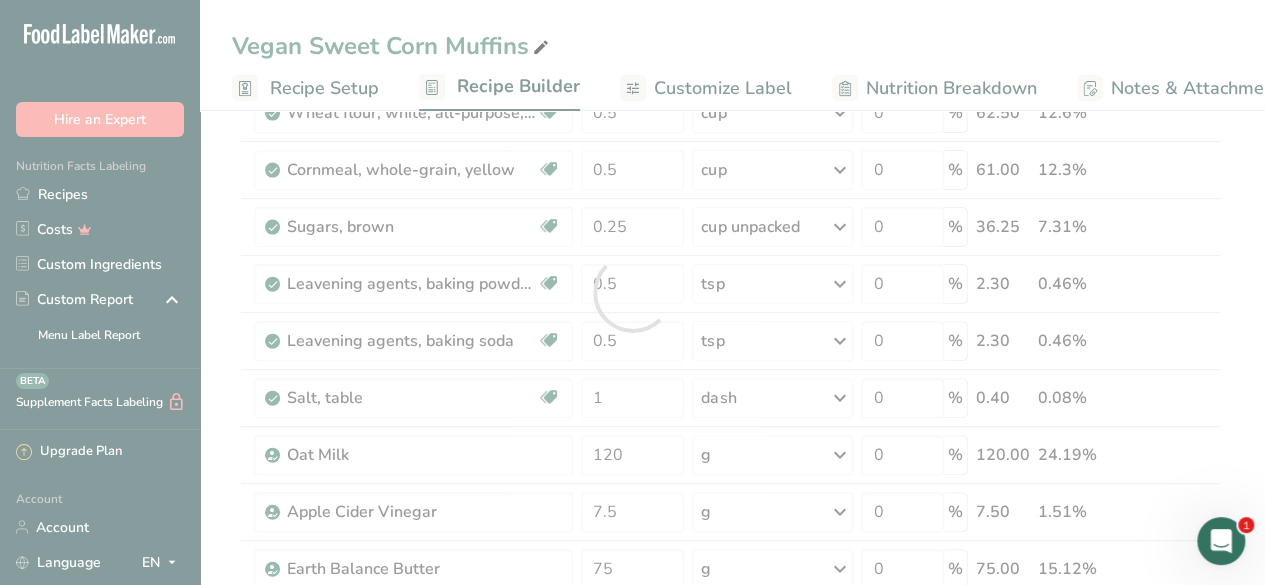 scroll, scrollTop: 0, scrollLeft: 0, axis: both 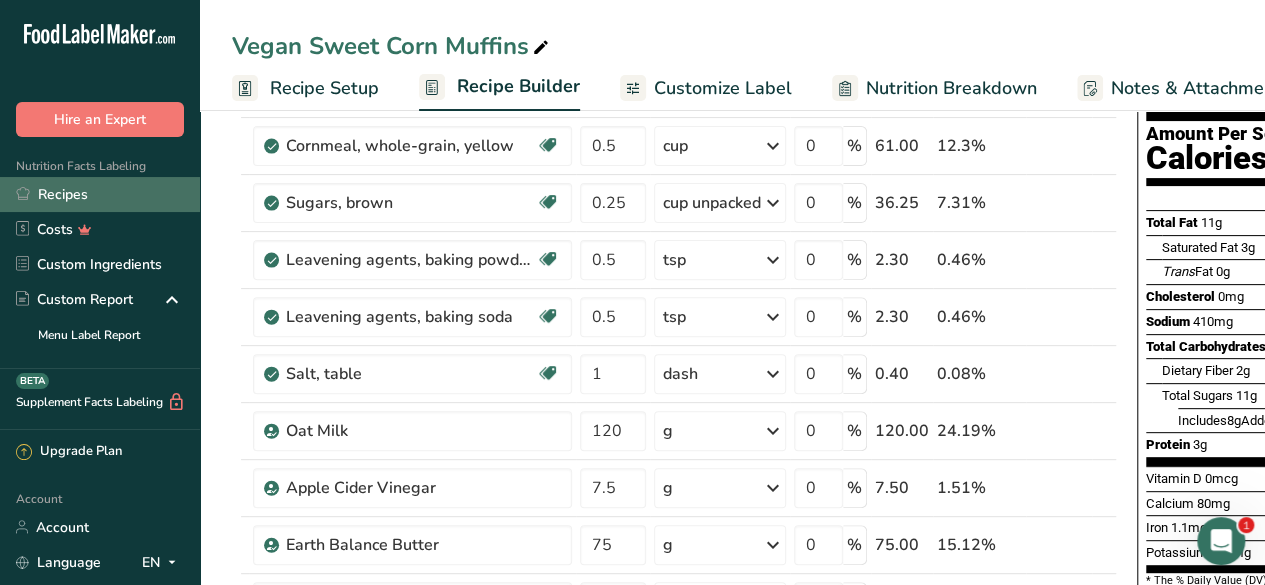 click on "Recipes" at bounding box center (100, 194) 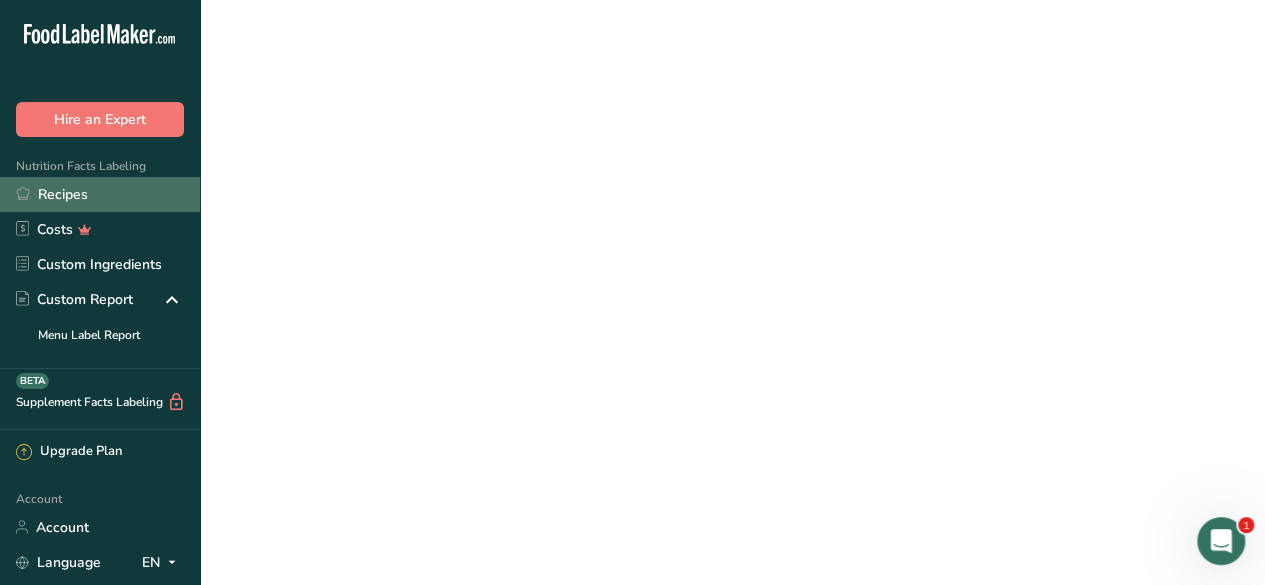 scroll, scrollTop: 0, scrollLeft: 0, axis: both 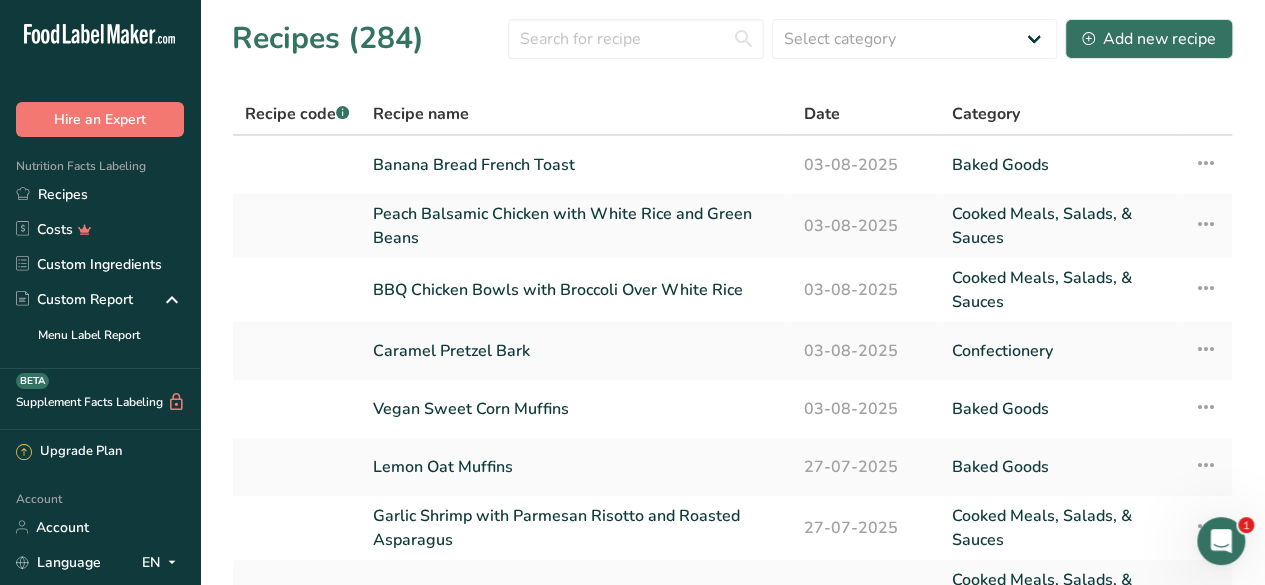 click on "Recipes (284)
Select category
All
Baked Goods
Beverages
Confectionery
Cooked Meals, Salads, & Sauces
Dairy
Snacks
Add new recipe" at bounding box center (732, 38) 